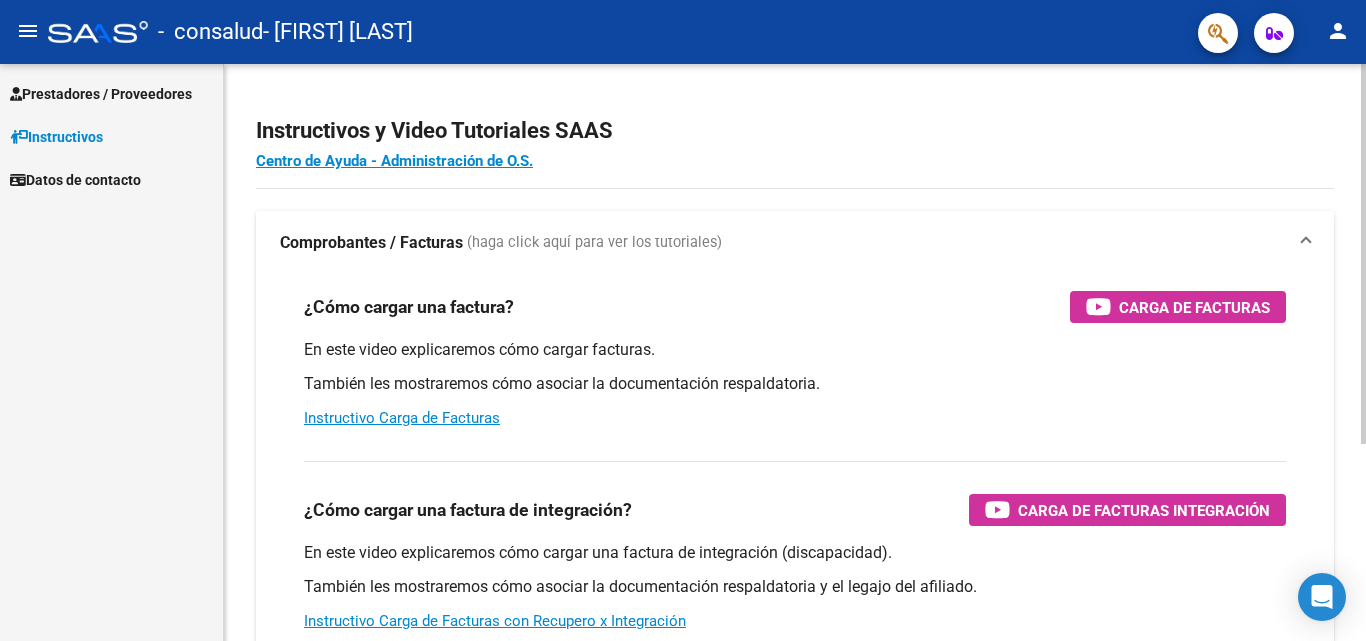 scroll, scrollTop: 0, scrollLeft: 0, axis: both 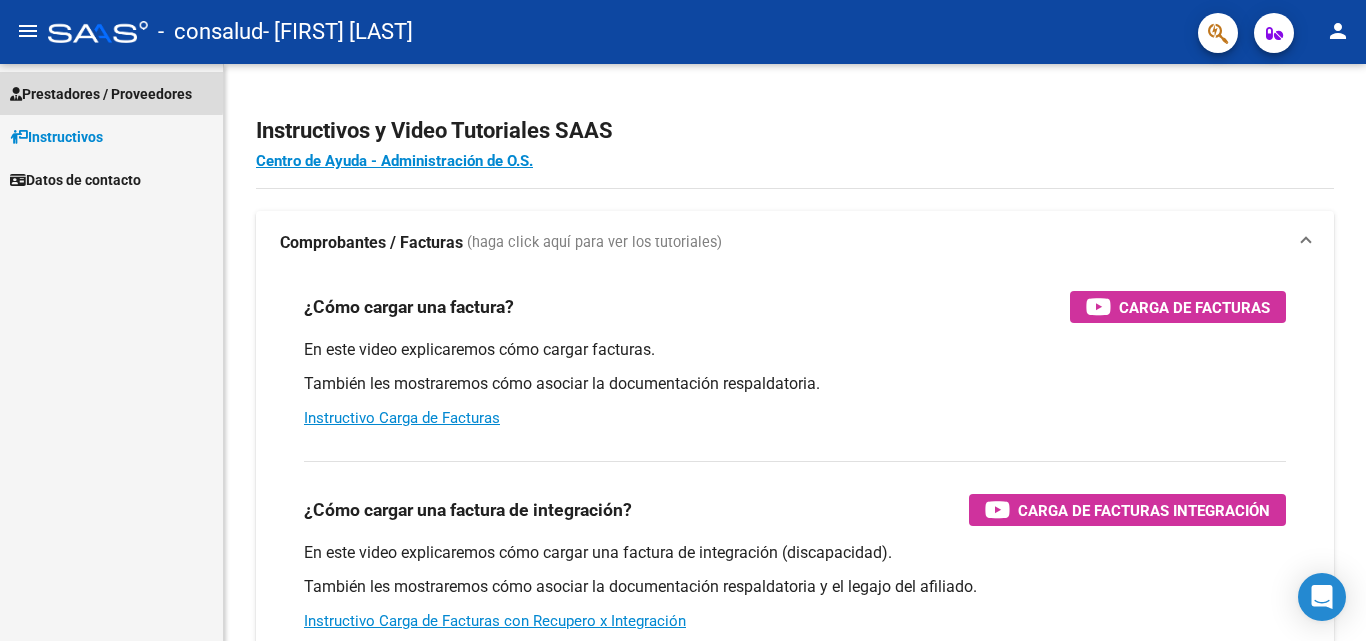 click on "Prestadores / Proveedores" at bounding box center [101, 94] 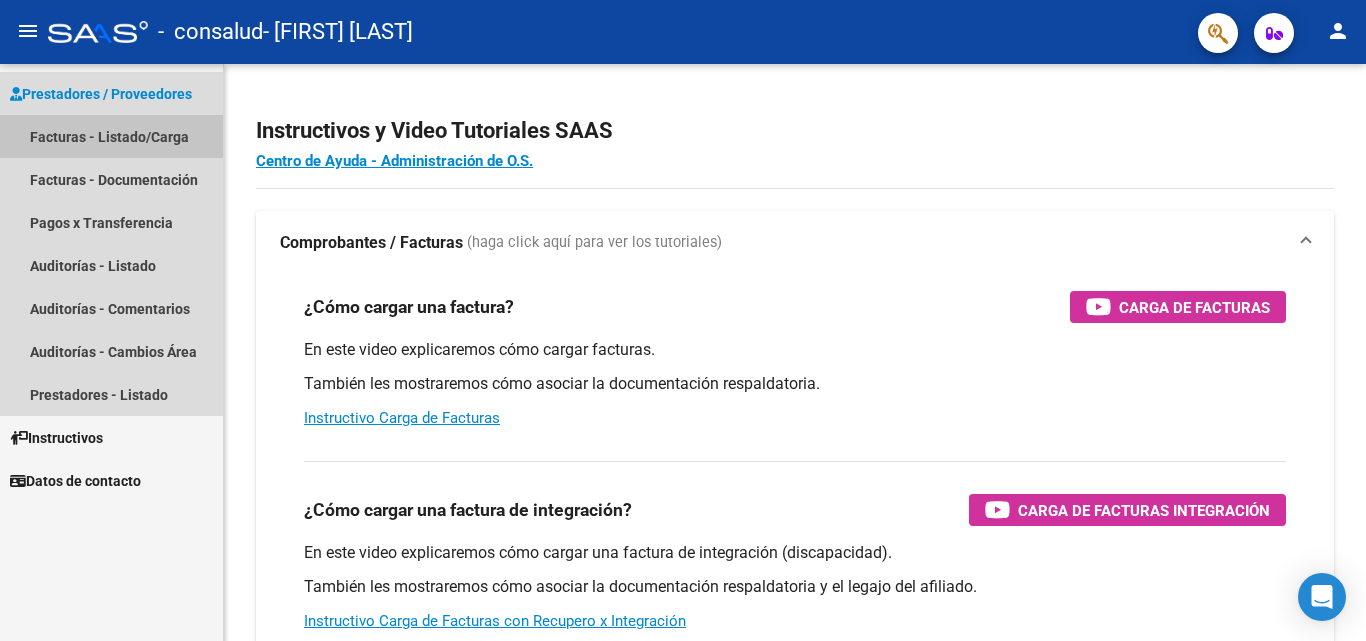 click on "Facturas - Listado/Carga" at bounding box center [111, 136] 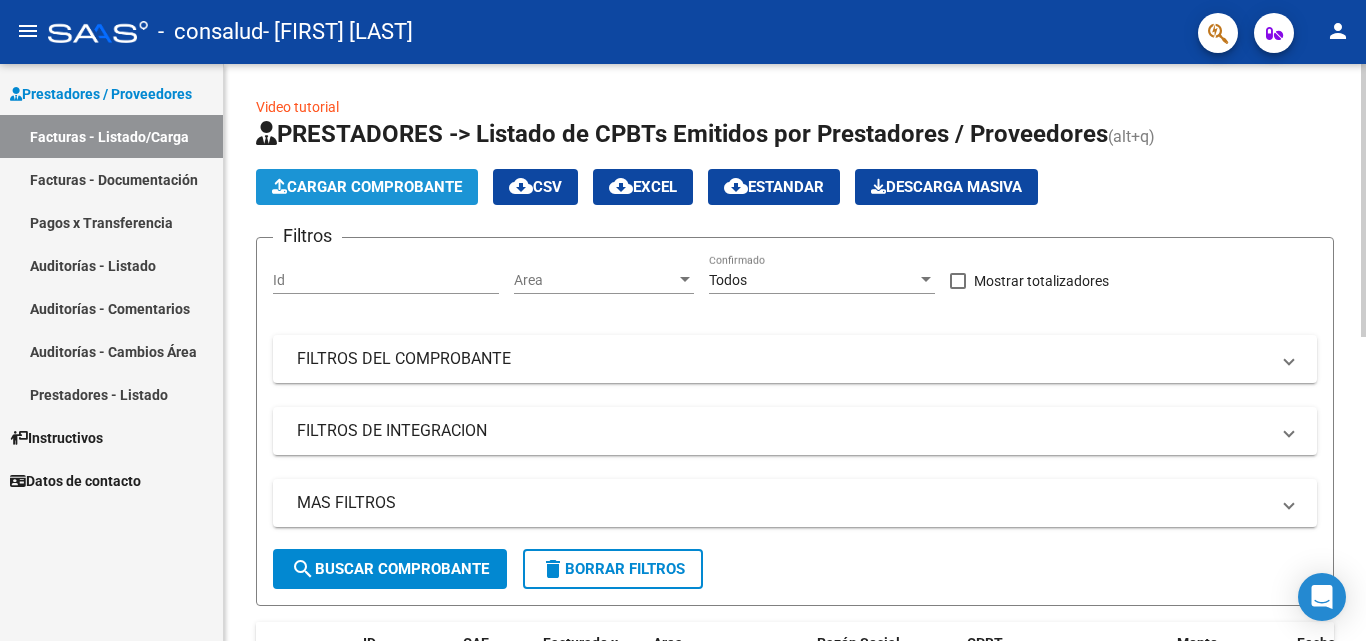 click on "Cargar Comprobante" 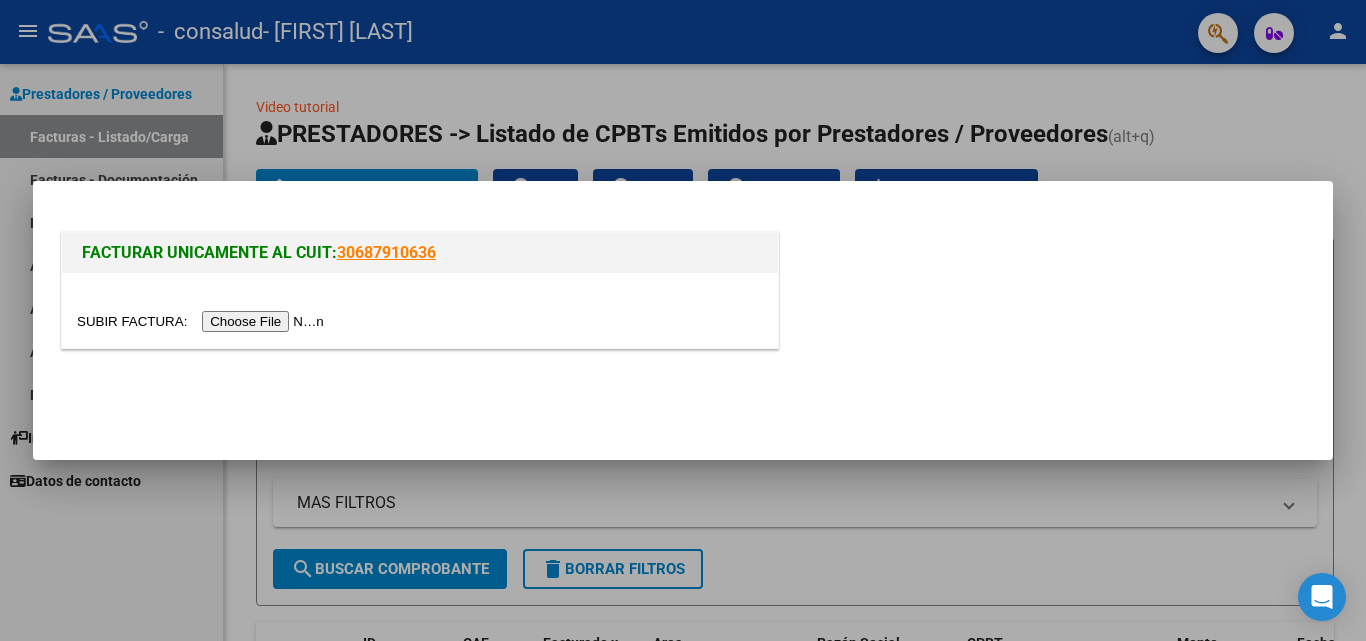 click at bounding box center [203, 321] 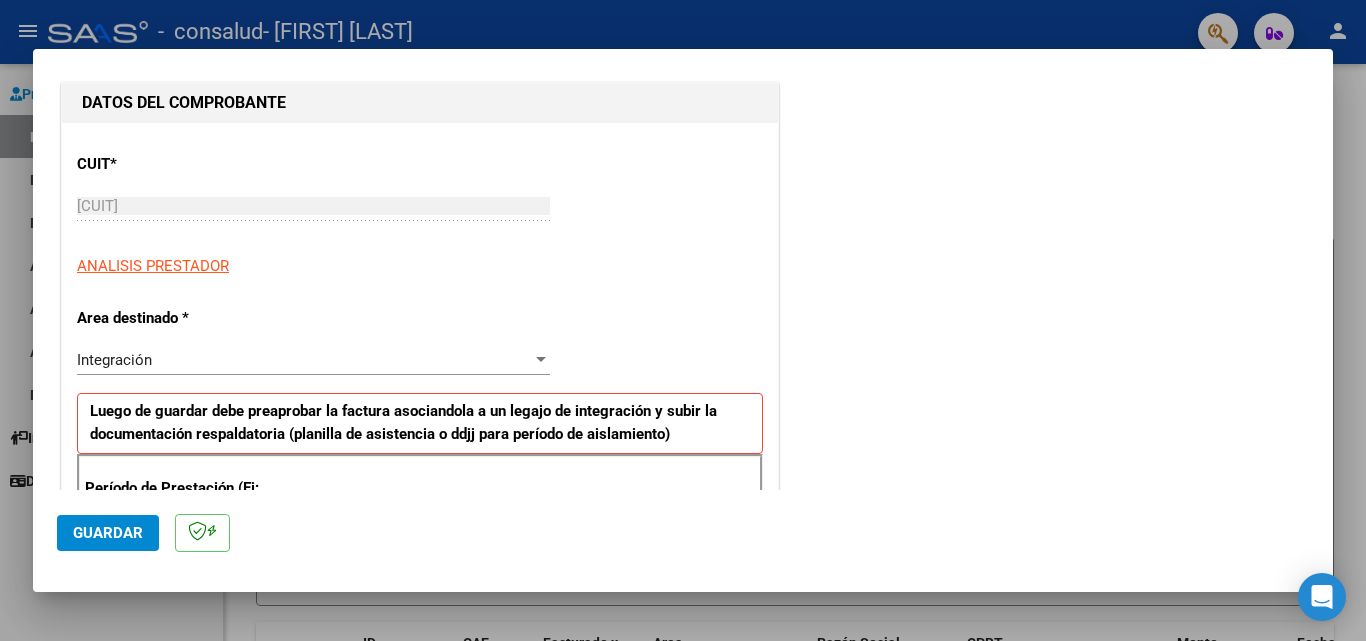 scroll, scrollTop: 400, scrollLeft: 0, axis: vertical 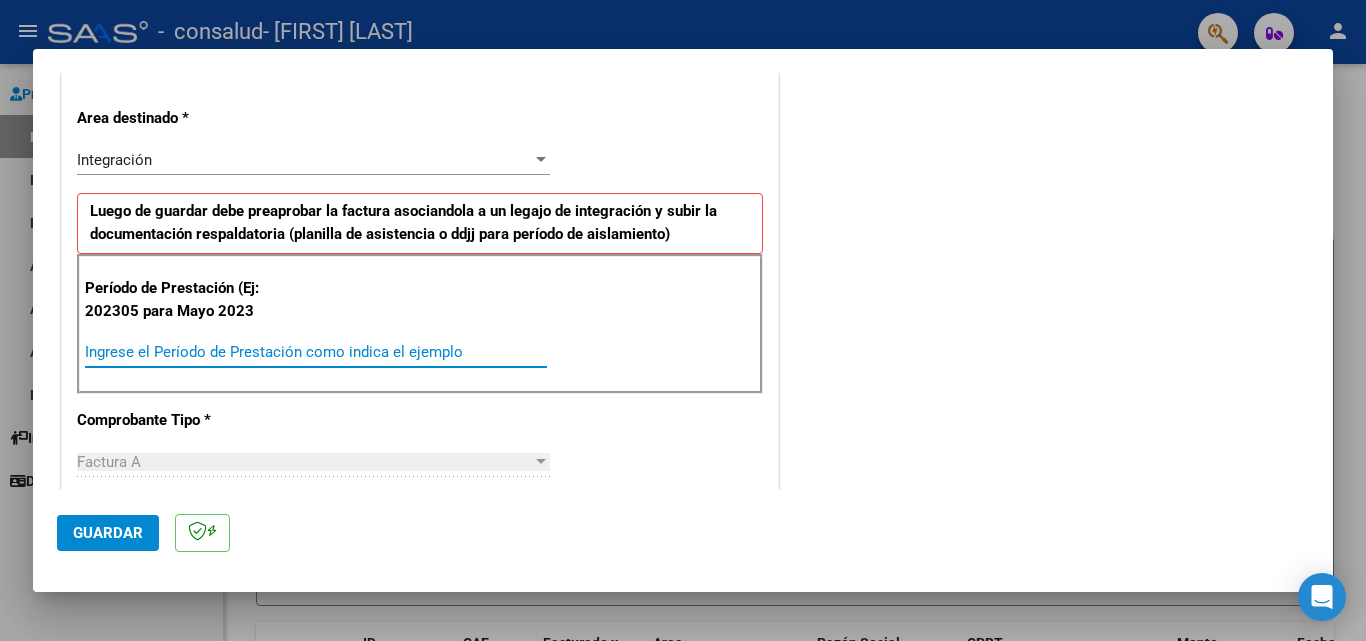 click on "Ingrese el Período de Prestación como indica el ejemplo" at bounding box center [316, 352] 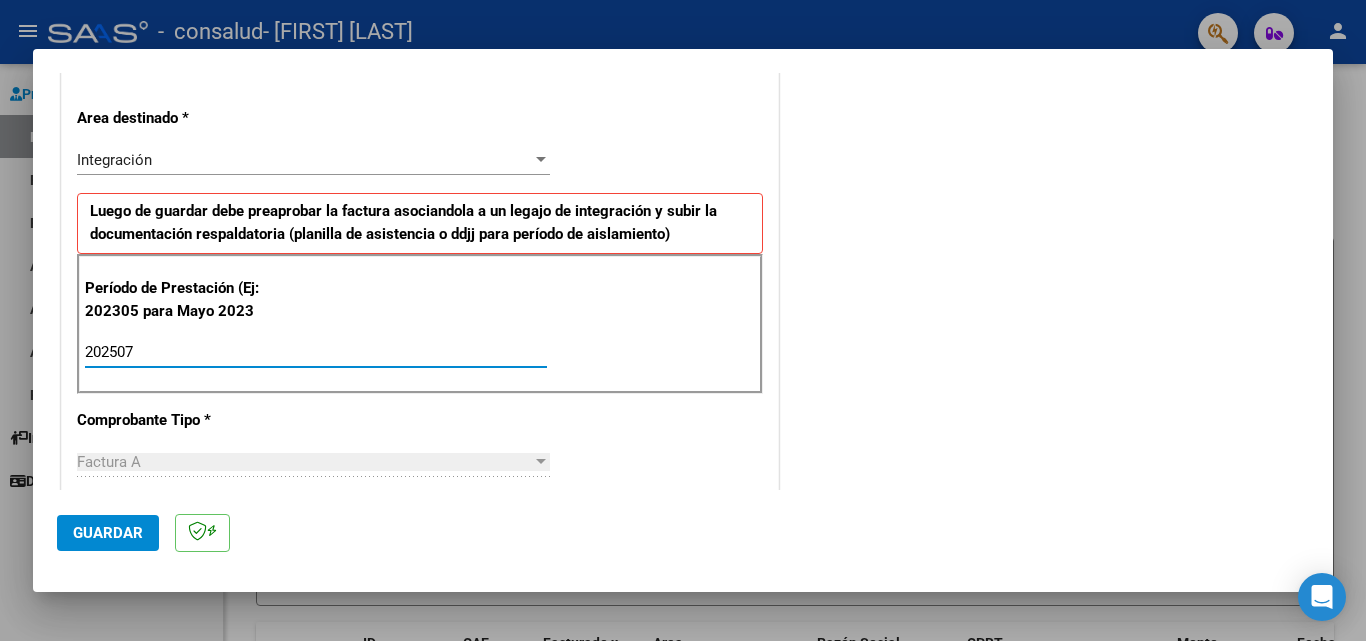 type on "202507" 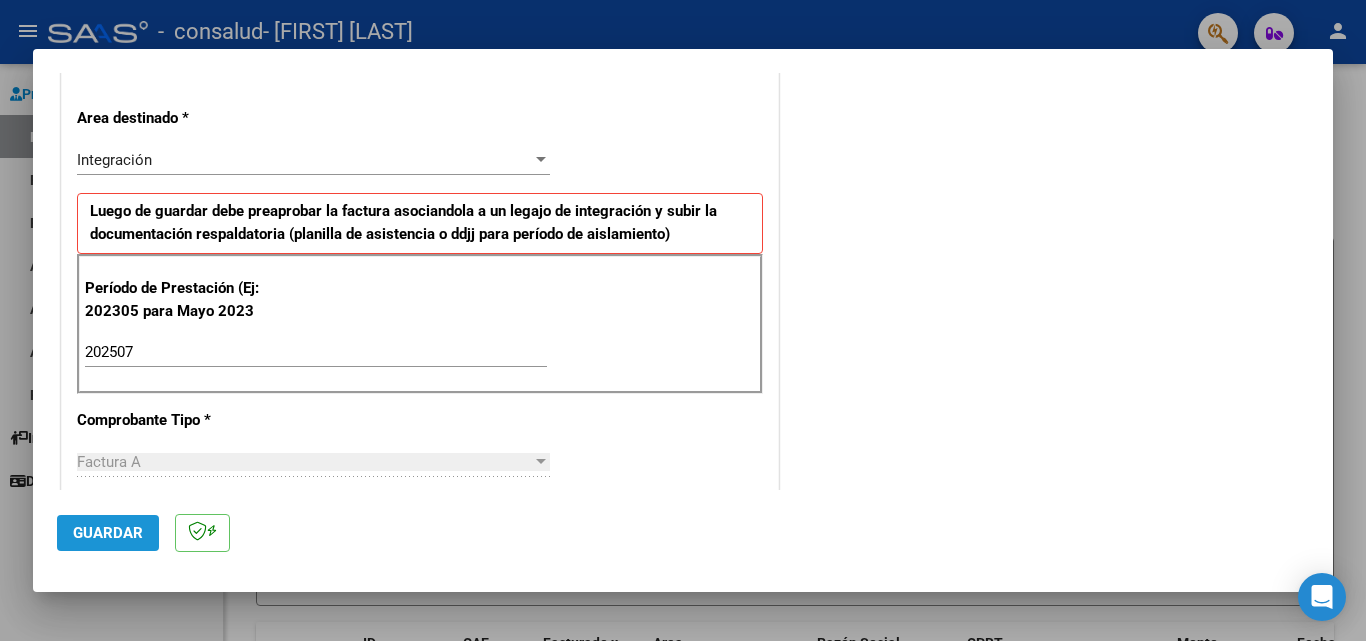 click on "Guardar" 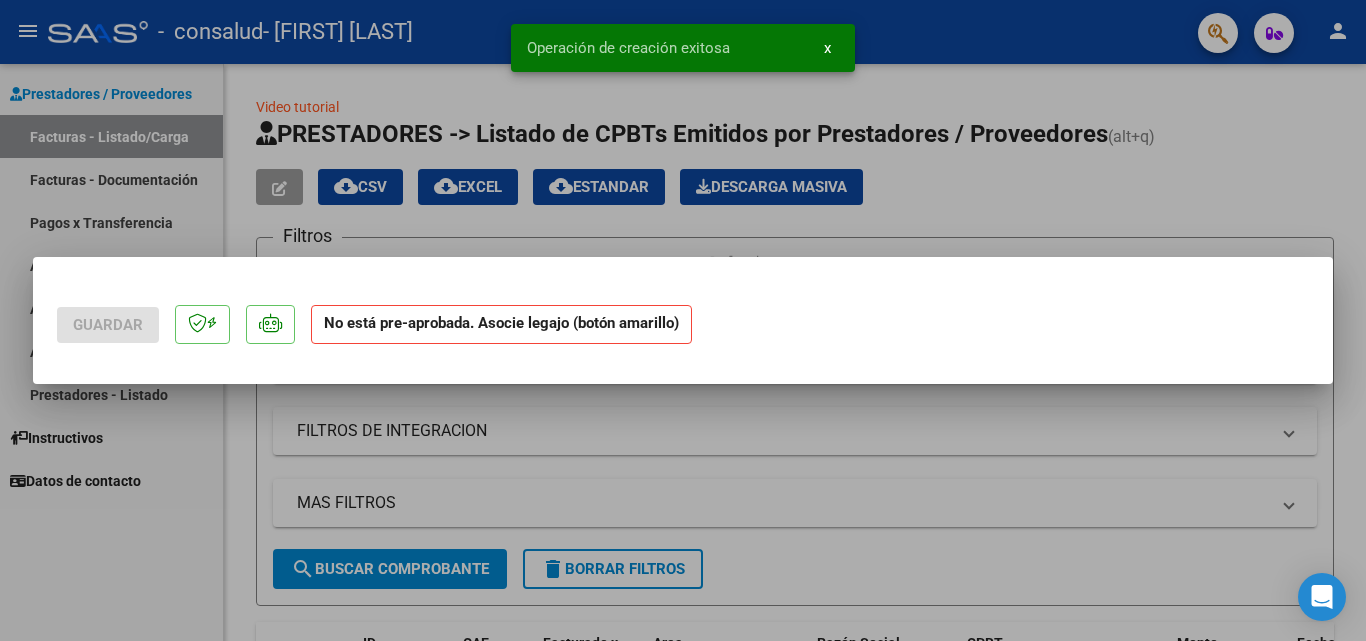 scroll, scrollTop: 0, scrollLeft: 0, axis: both 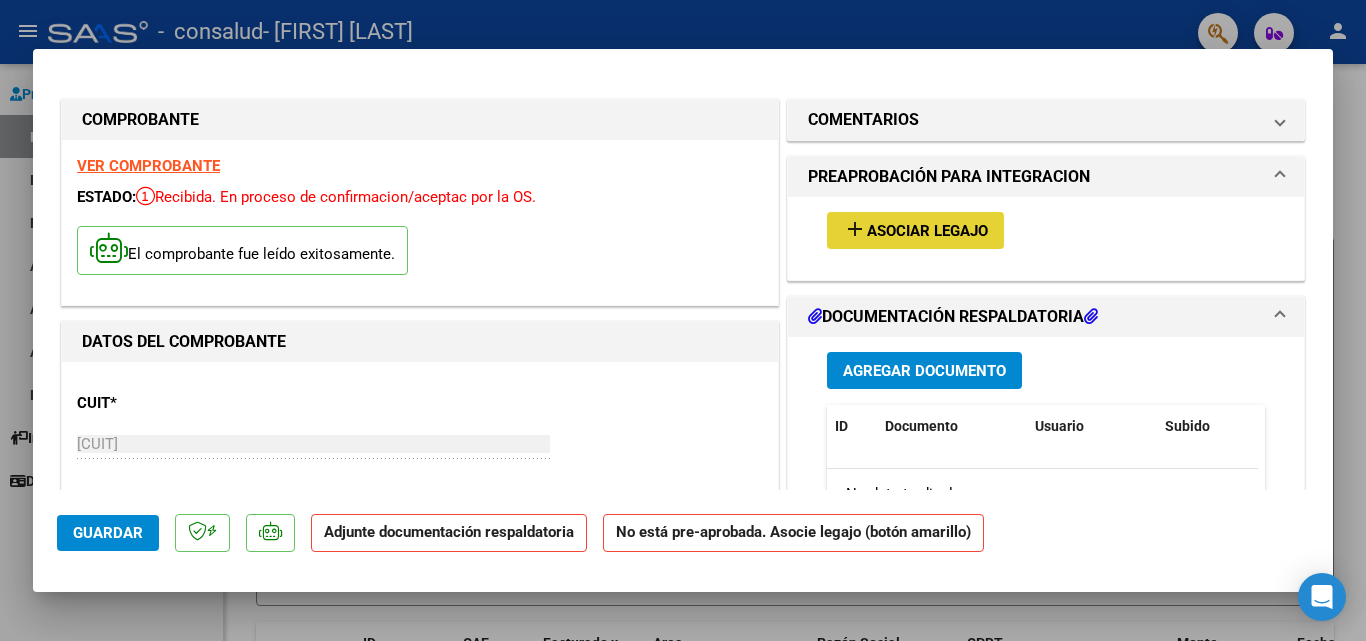click on "Asociar Legajo" at bounding box center [927, 231] 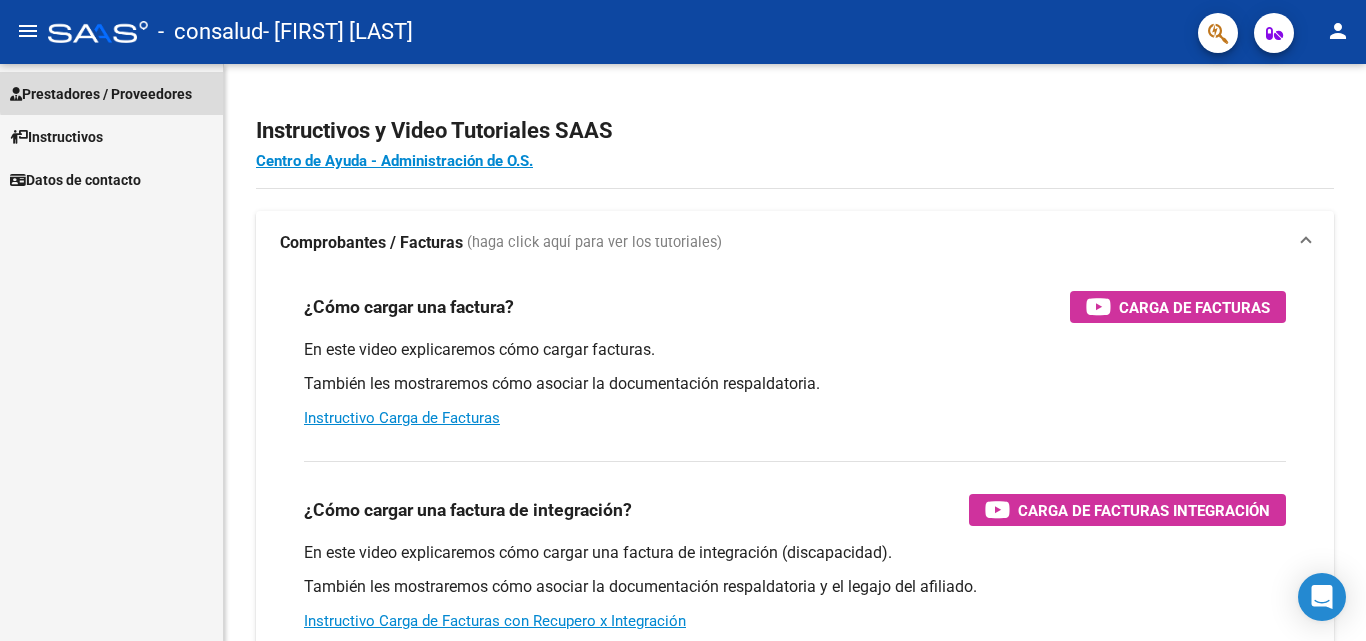 click on "Prestadores / Proveedores" at bounding box center [101, 94] 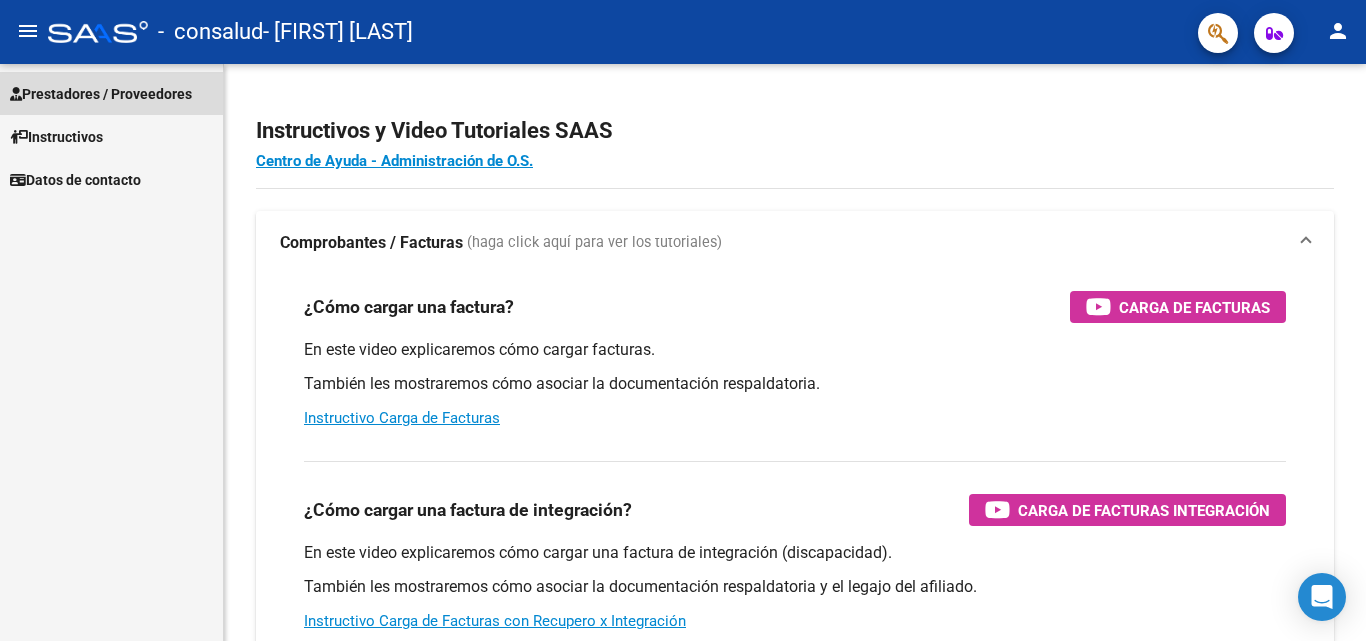 click on "Prestadores / Proveedores" at bounding box center [101, 94] 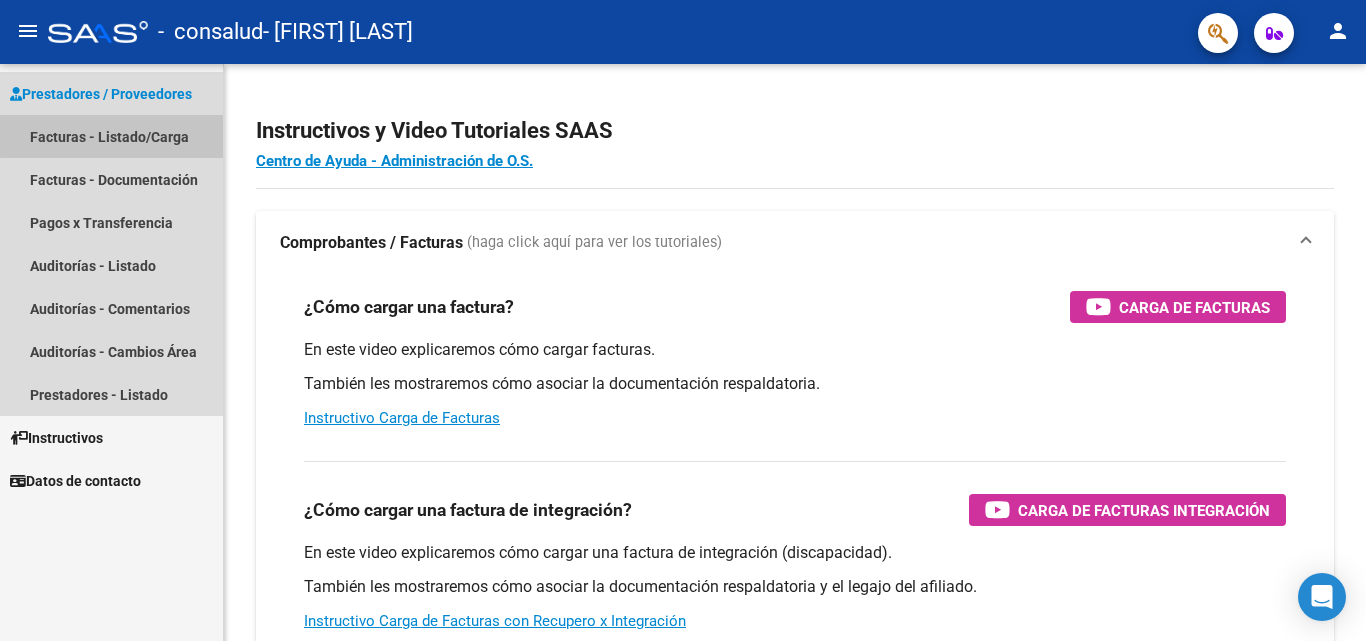 click on "Facturas - Listado/Carga" at bounding box center (111, 136) 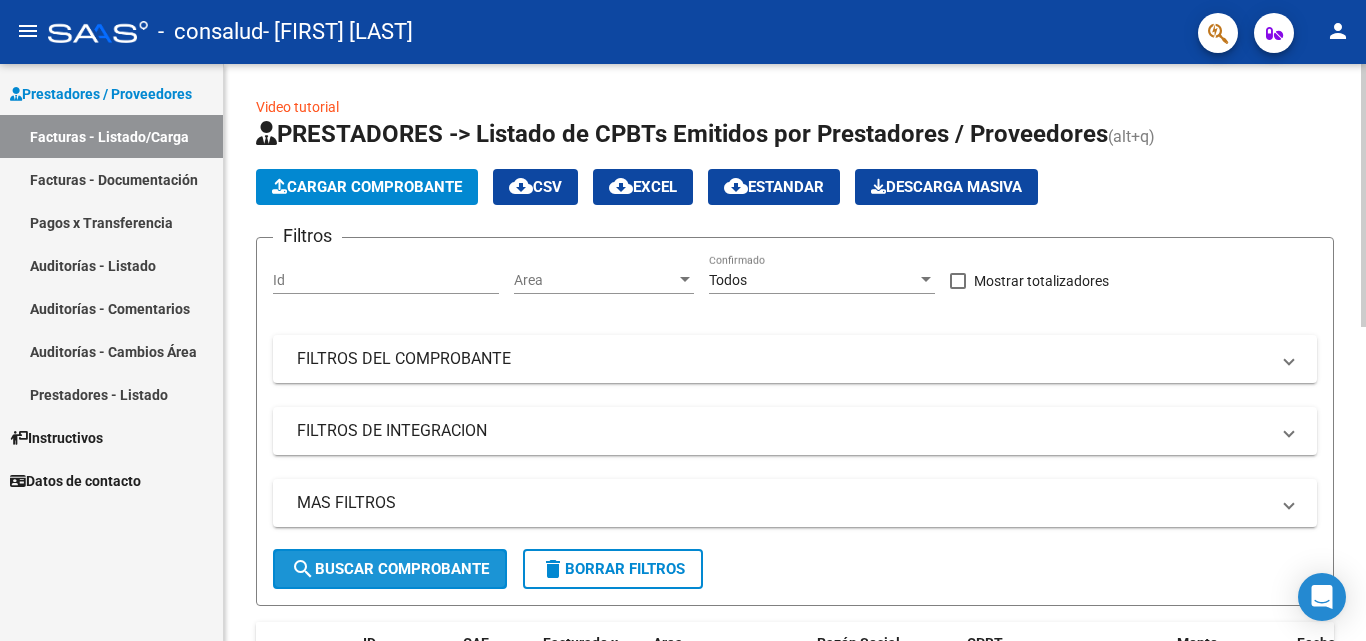 click on "search  Buscar Comprobante" 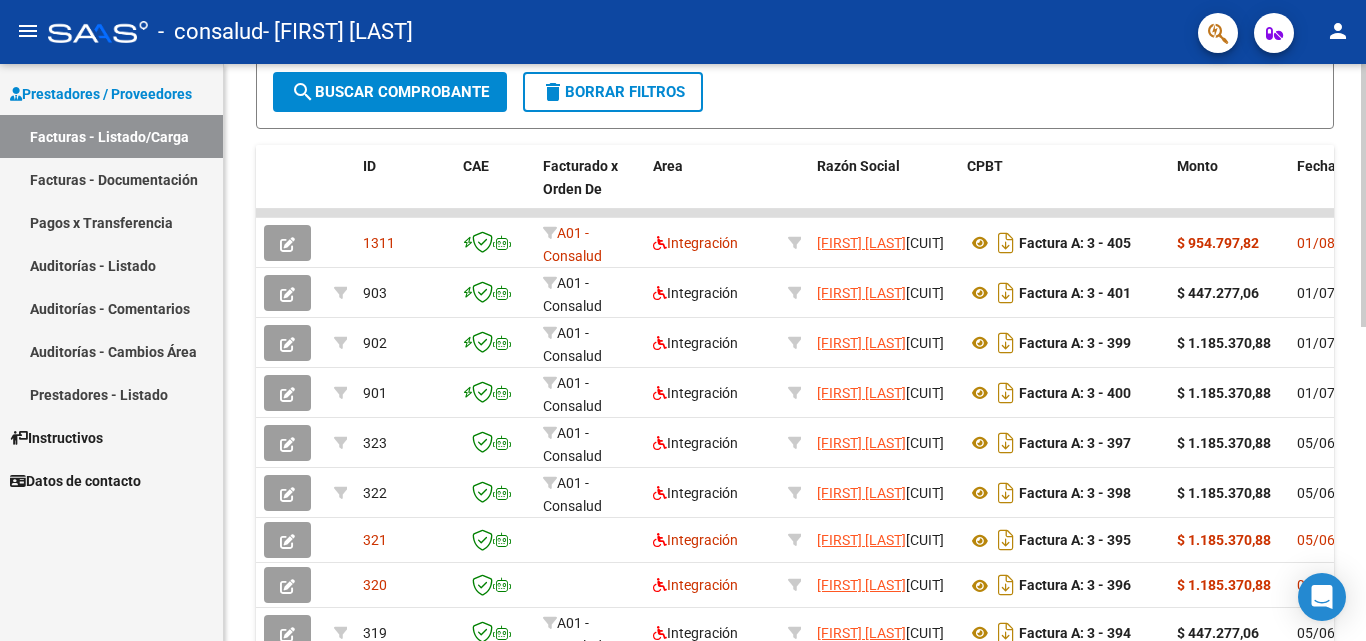 scroll, scrollTop: 500, scrollLeft: 0, axis: vertical 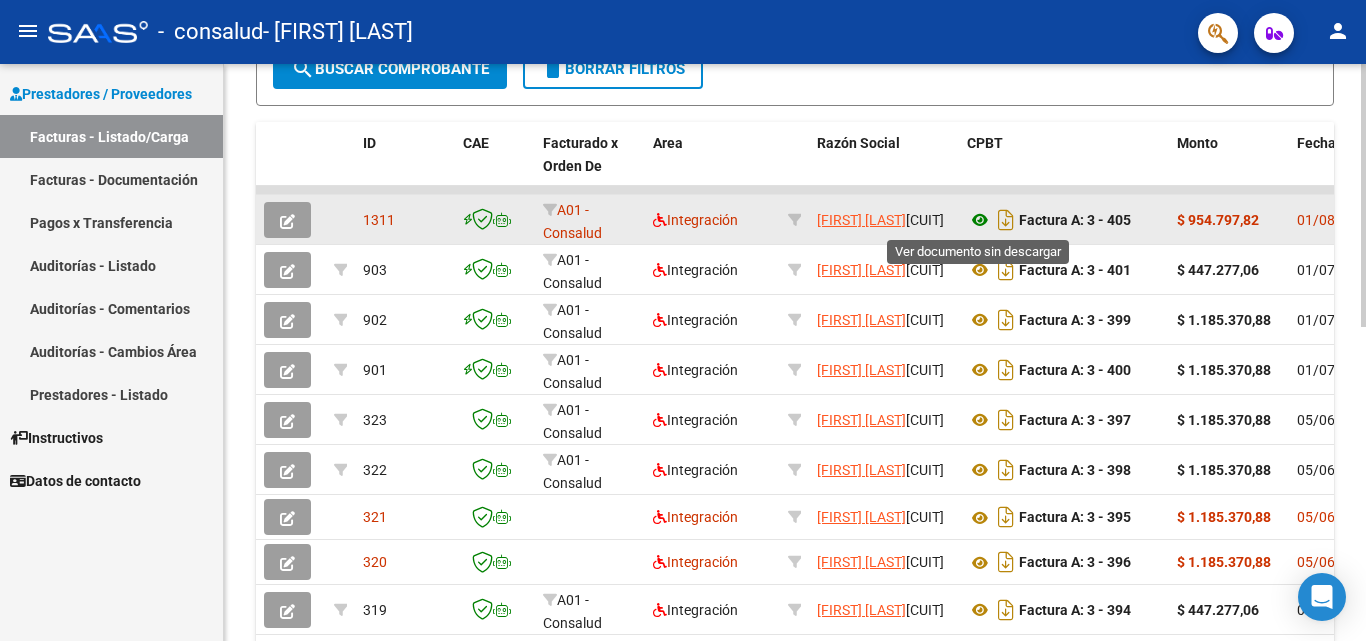 click 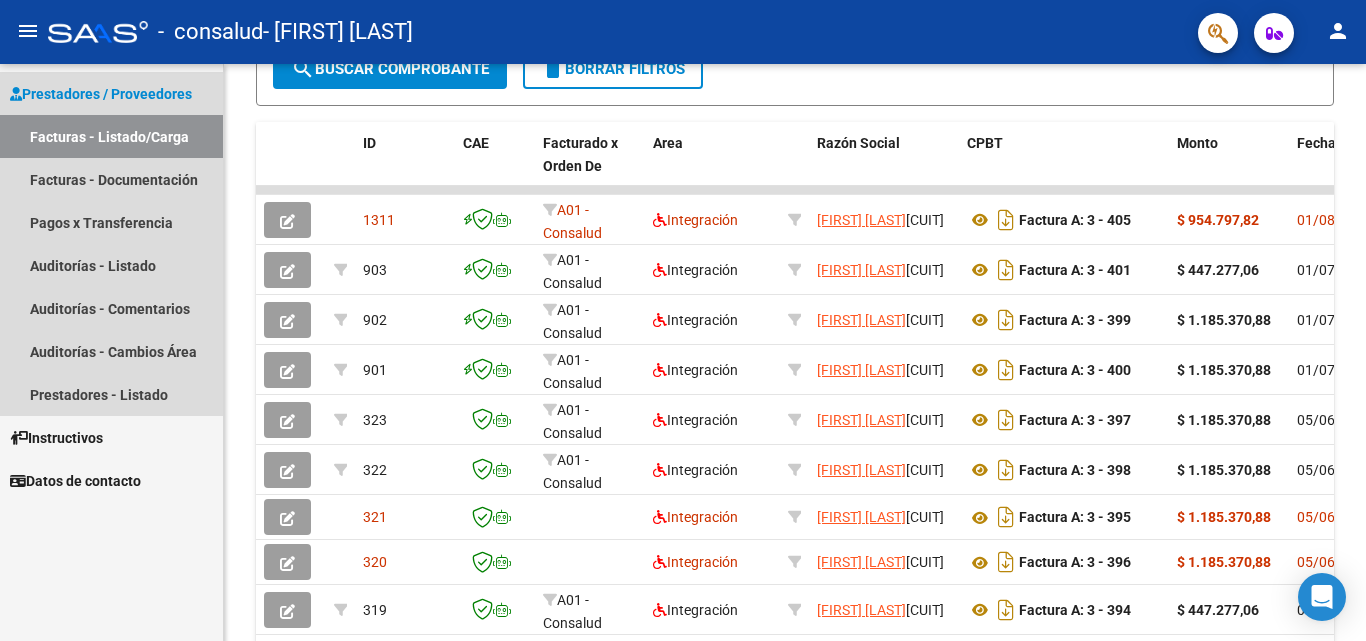 click on "Facturas - Listado/Carga" at bounding box center [111, 136] 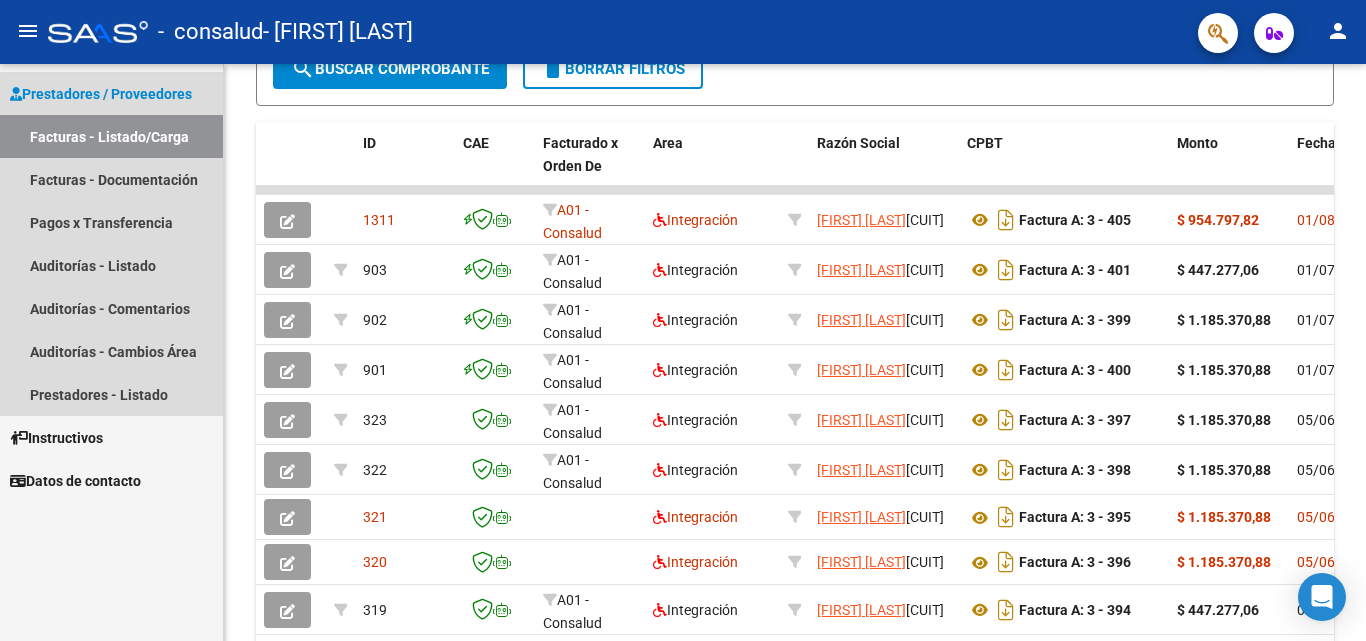 click on "Facturas - Listado/Carga" at bounding box center (111, 136) 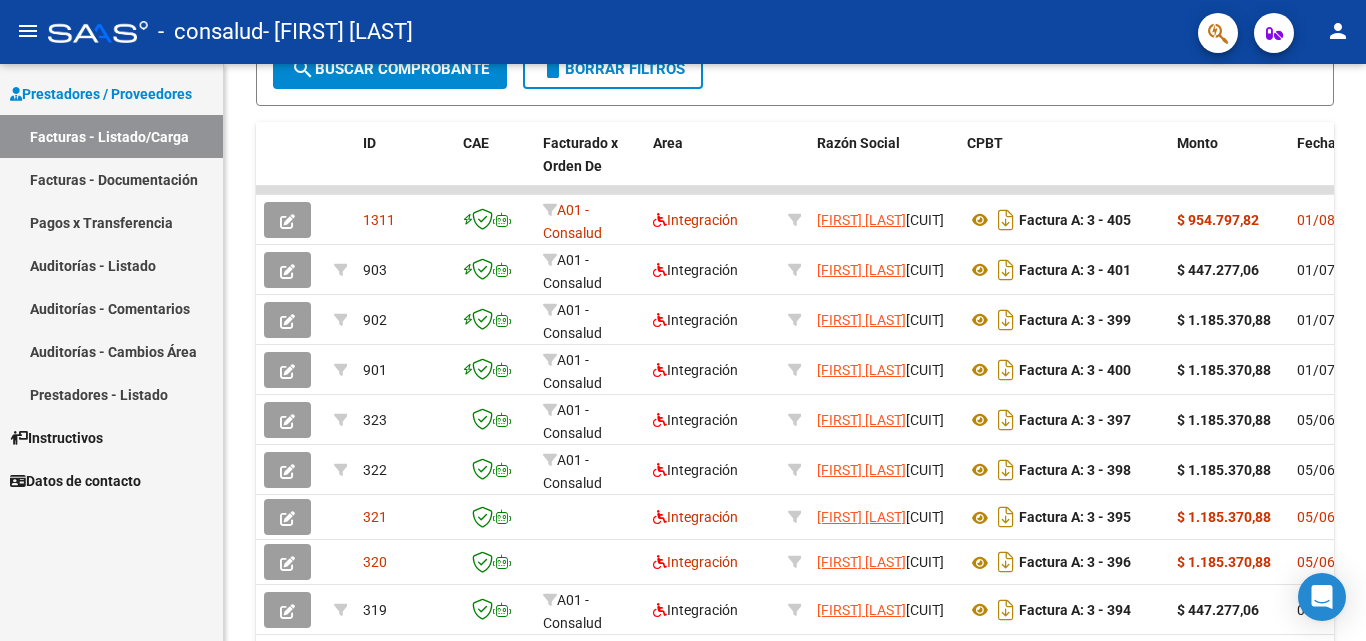 click on "Facturas - Listado/Carga" at bounding box center [111, 136] 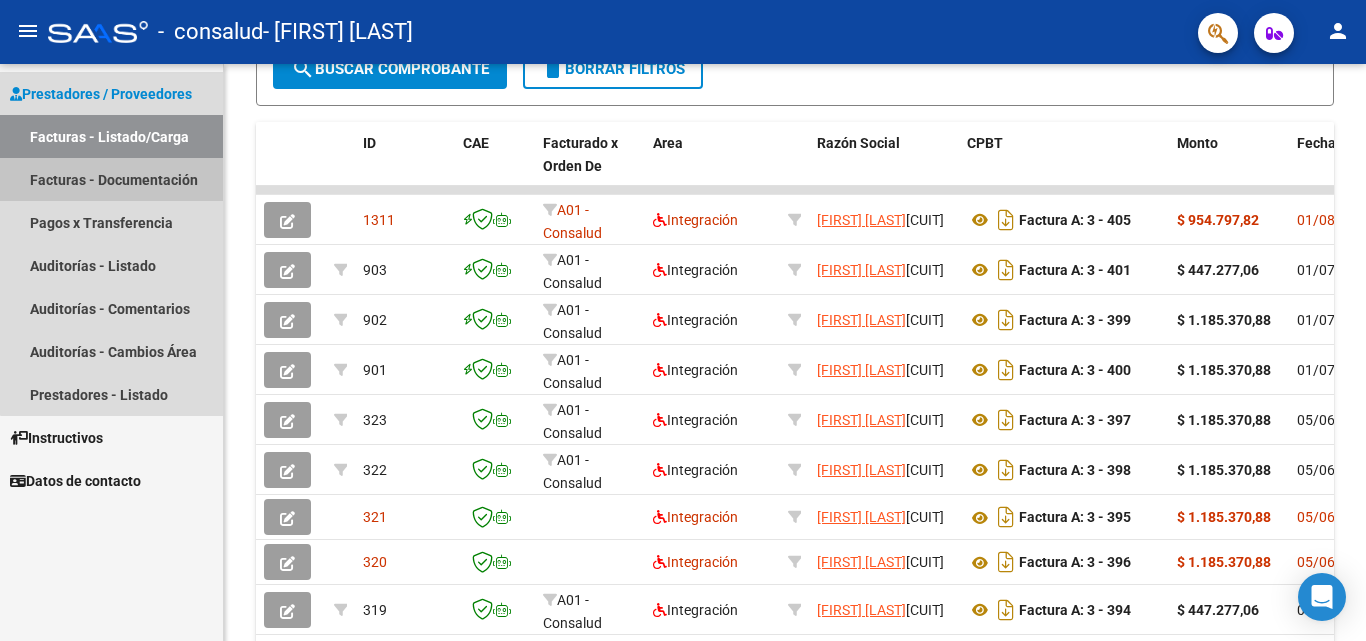 click on "Facturas - Documentación" at bounding box center (111, 179) 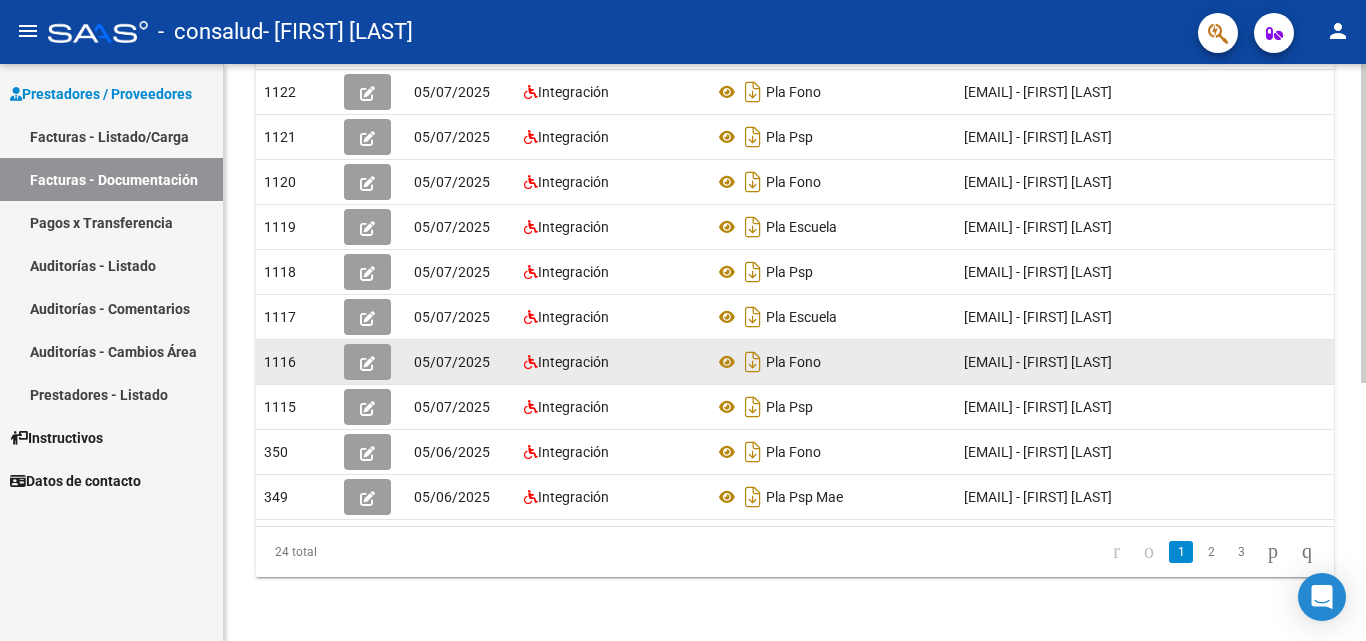 scroll, scrollTop: 66, scrollLeft: 0, axis: vertical 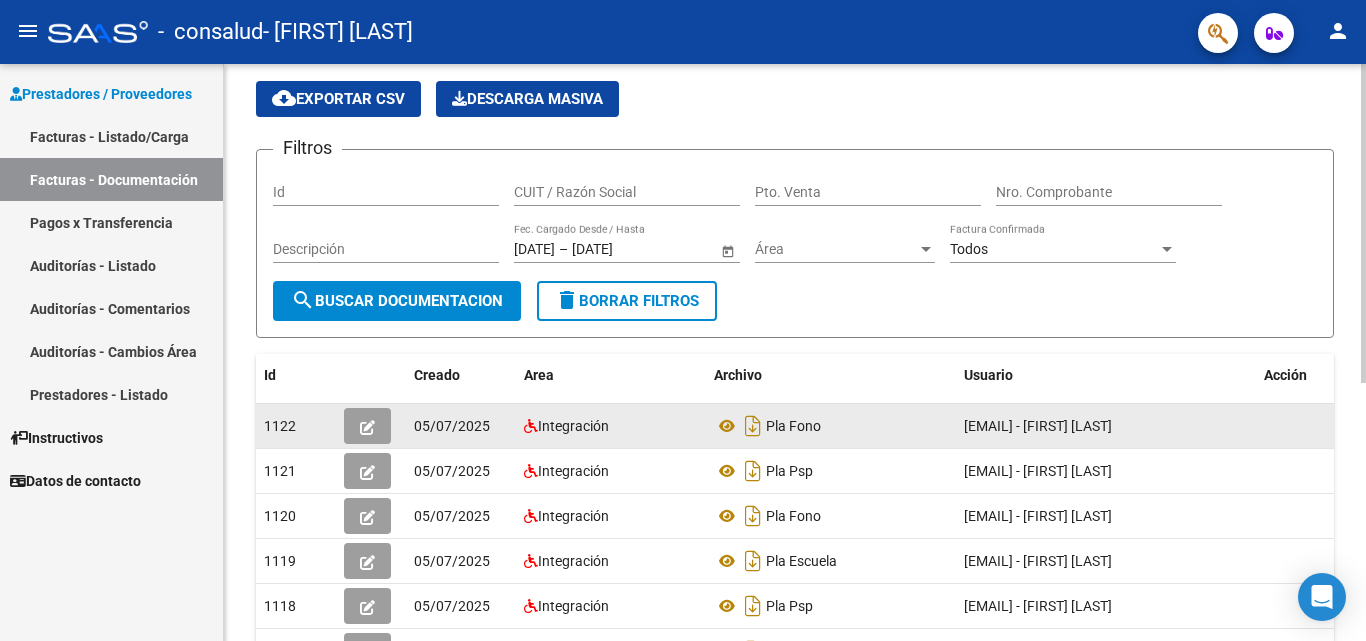 drag, startPoint x: 1298, startPoint y: 420, endPoint x: 1238, endPoint y: 437, distance: 62.361847 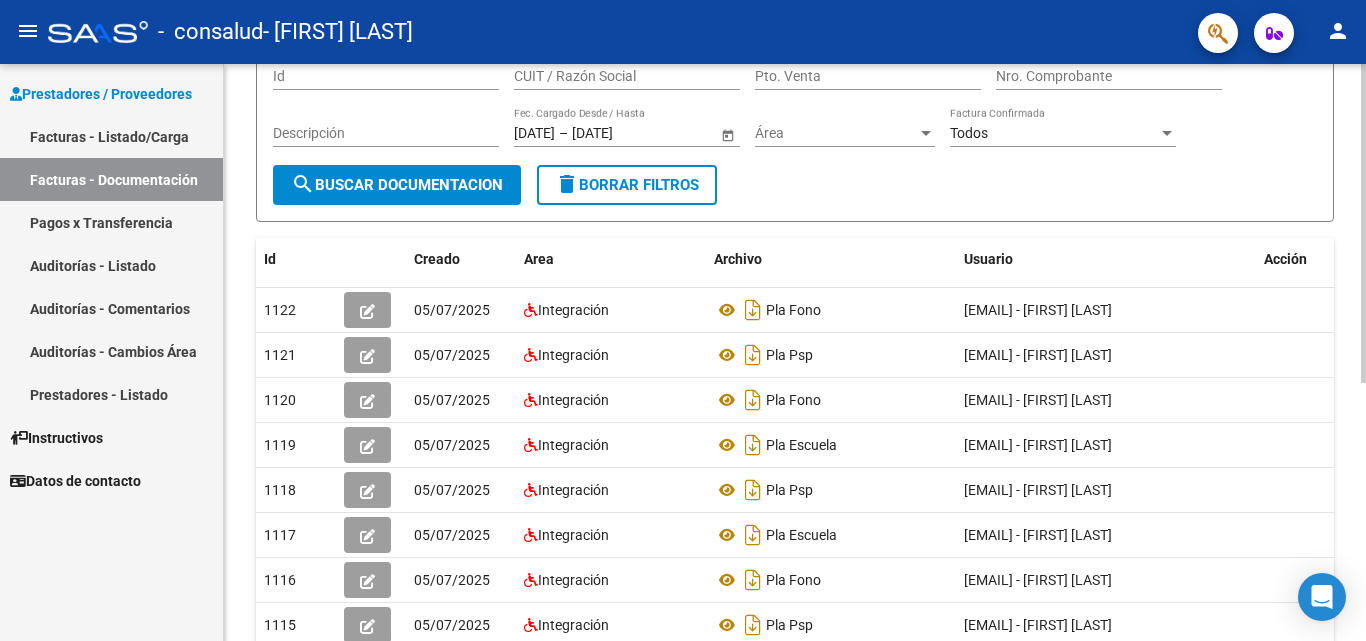 scroll, scrollTop: 366, scrollLeft: 0, axis: vertical 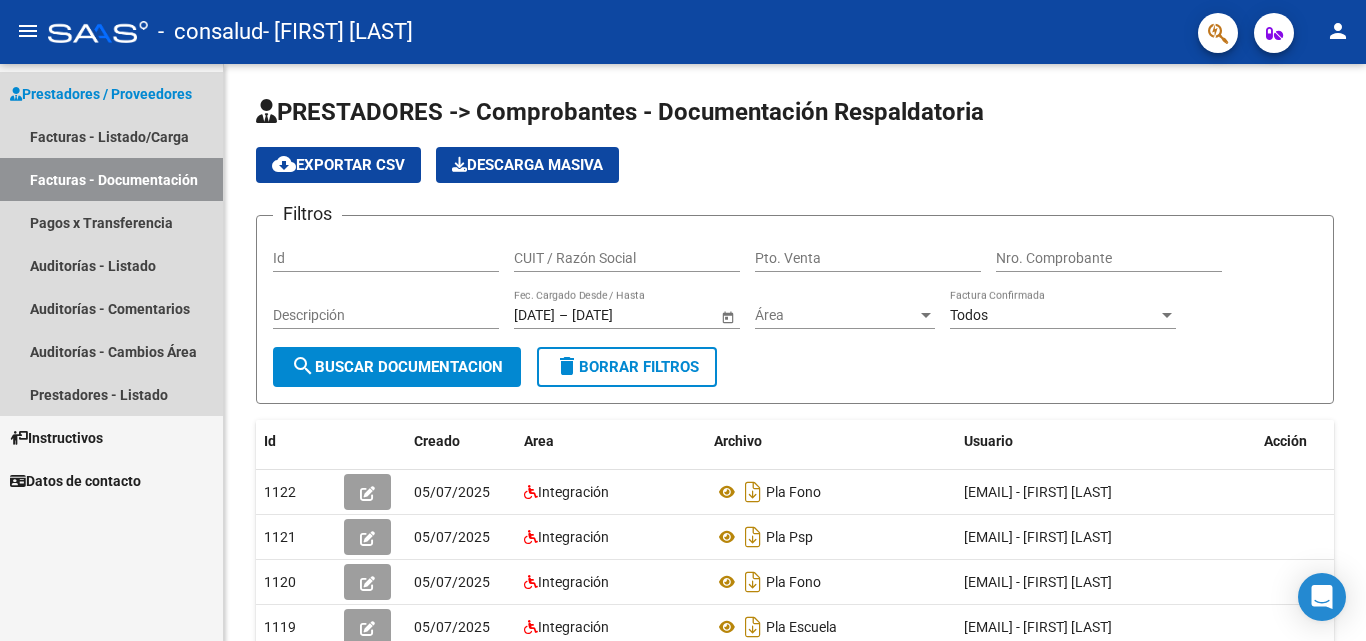 click on "Prestadores / Proveedores" at bounding box center [101, 94] 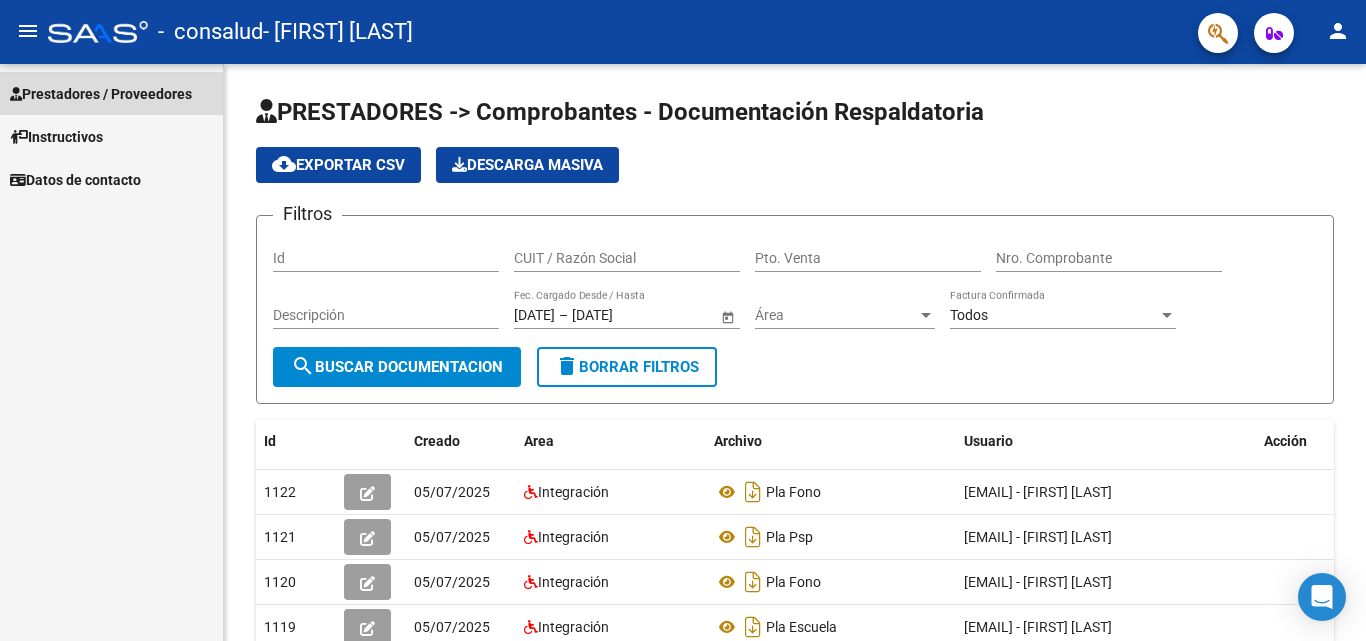 click on "Prestadores / Proveedores" at bounding box center [101, 94] 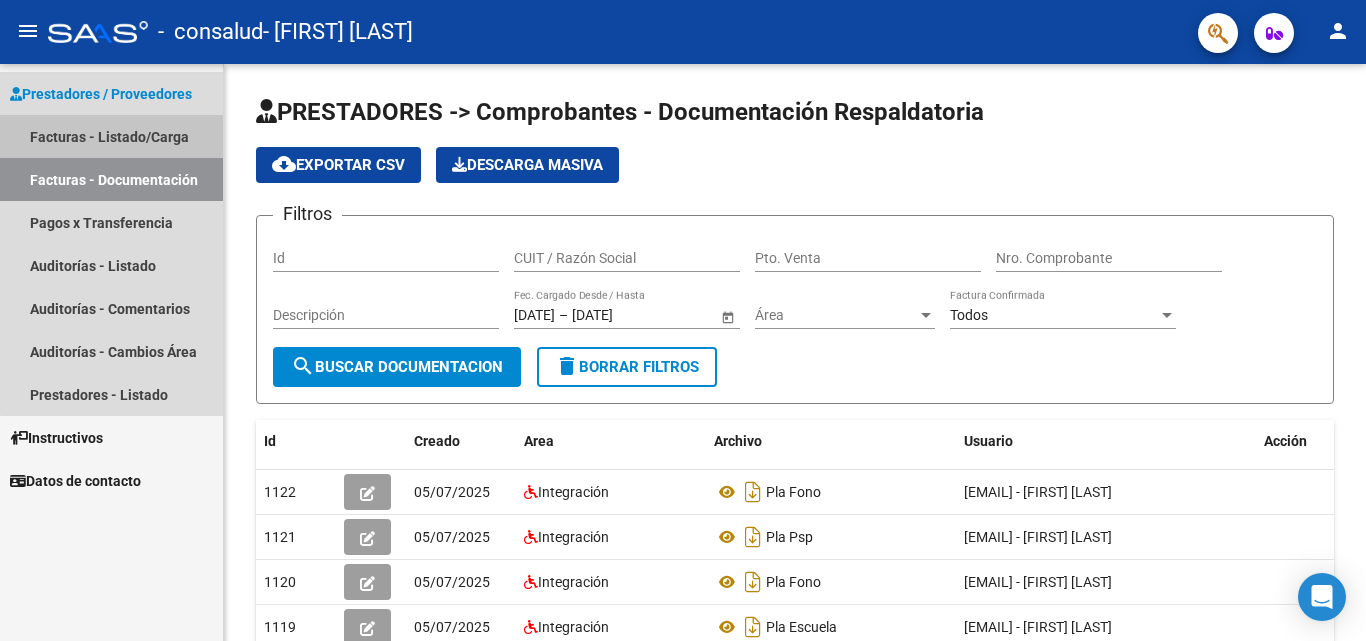 click on "Facturas - Listado/Carga" at bounding box center (111, 136) 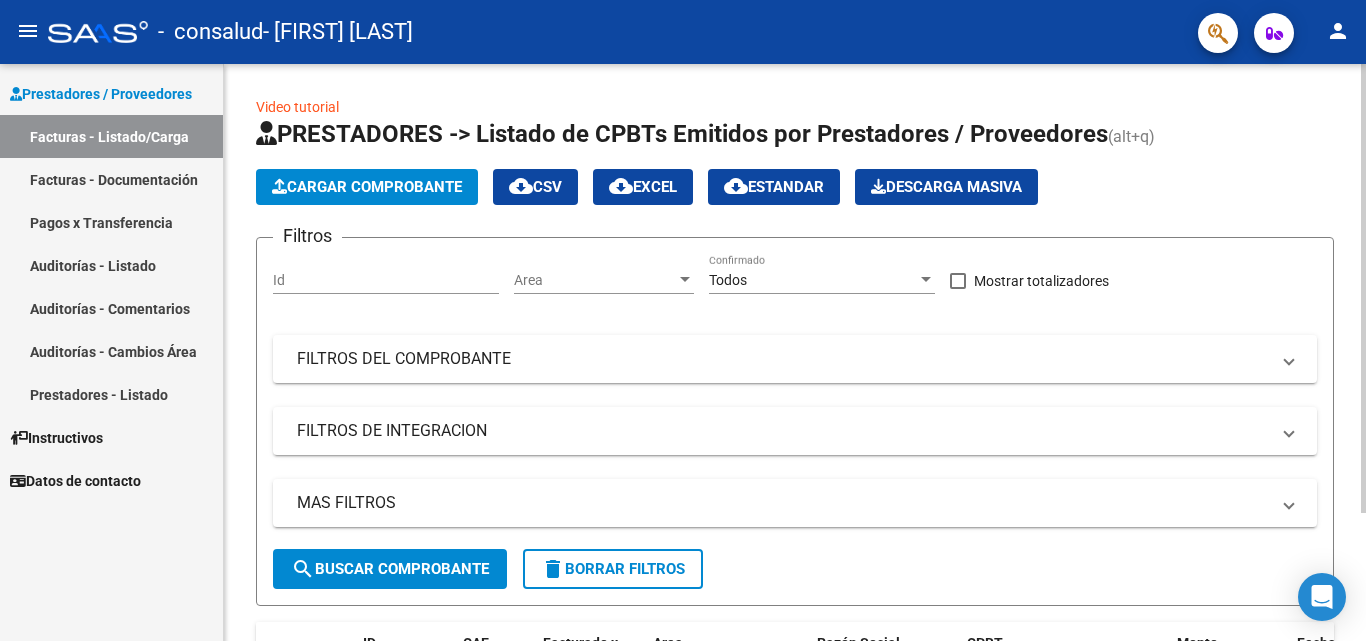 click on "Cargar Comprobante" 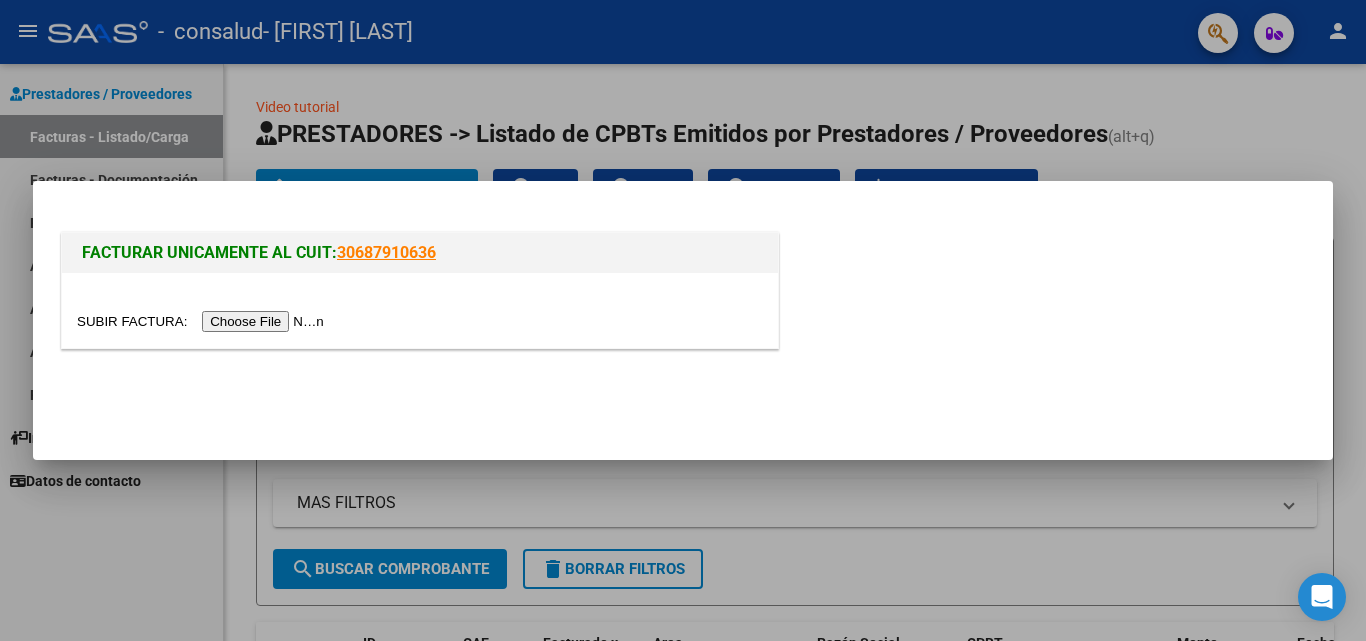 click at bounding box center (203, 321) 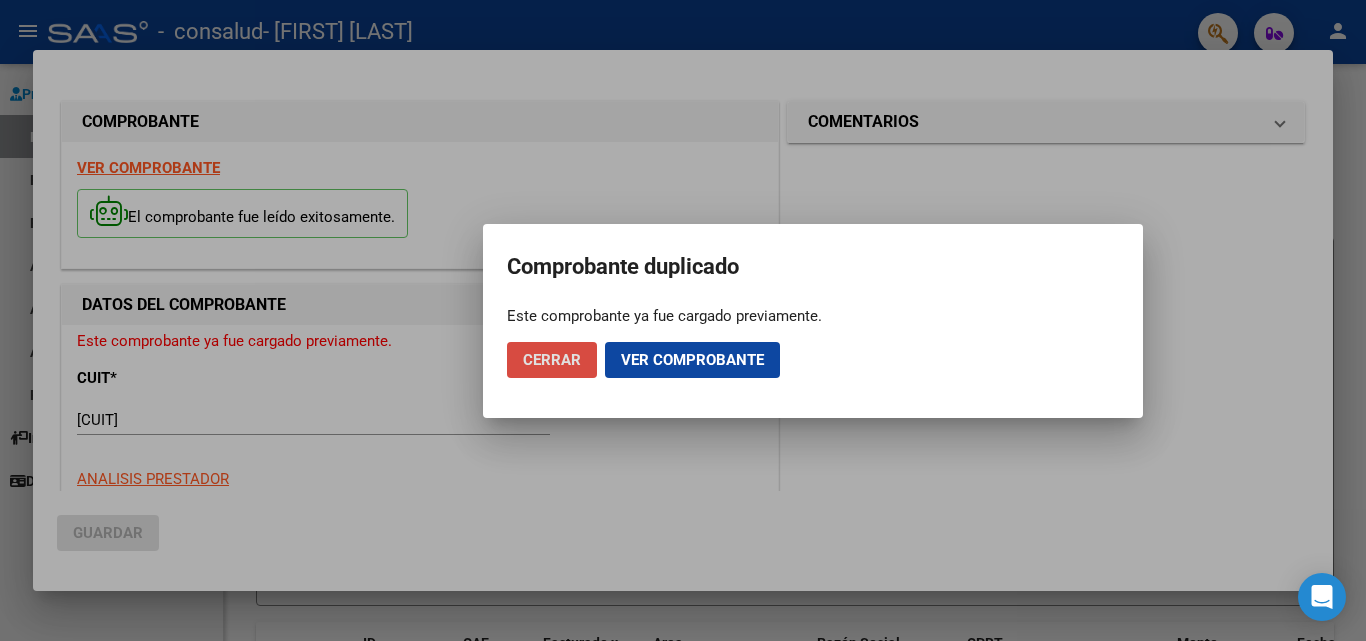 click on "Cerrar" 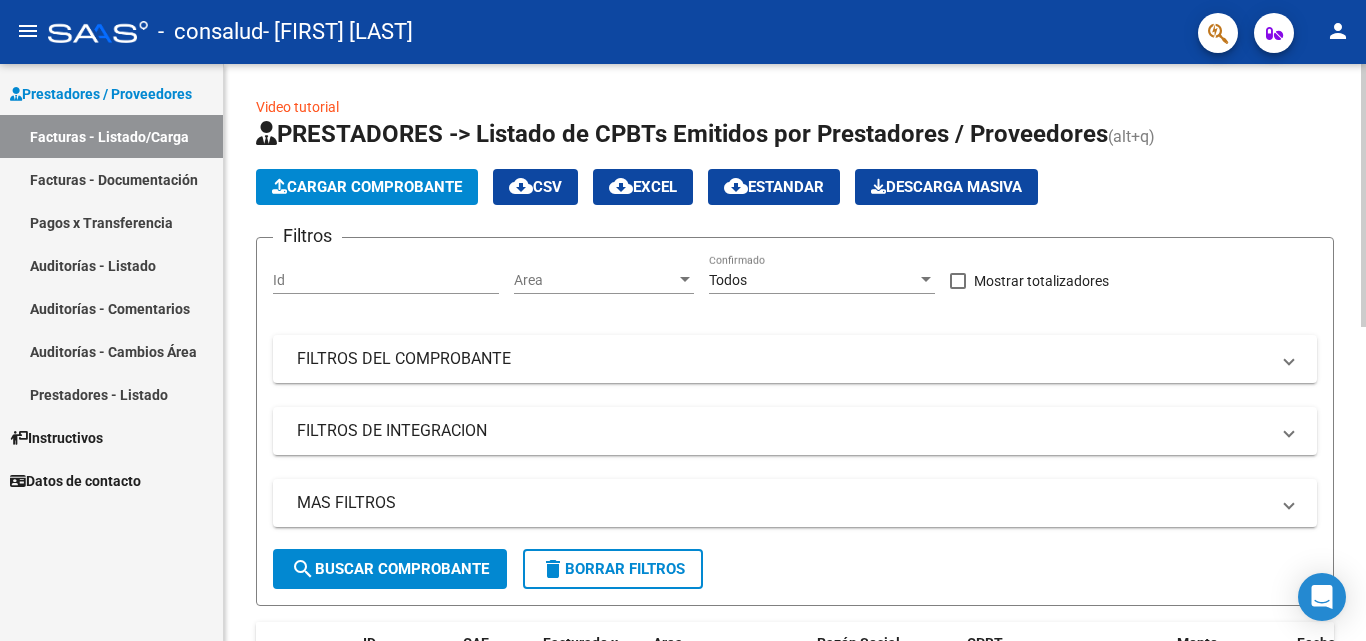 scroll, scrollTop: 300, scrollLeft: 0, axis: vertical 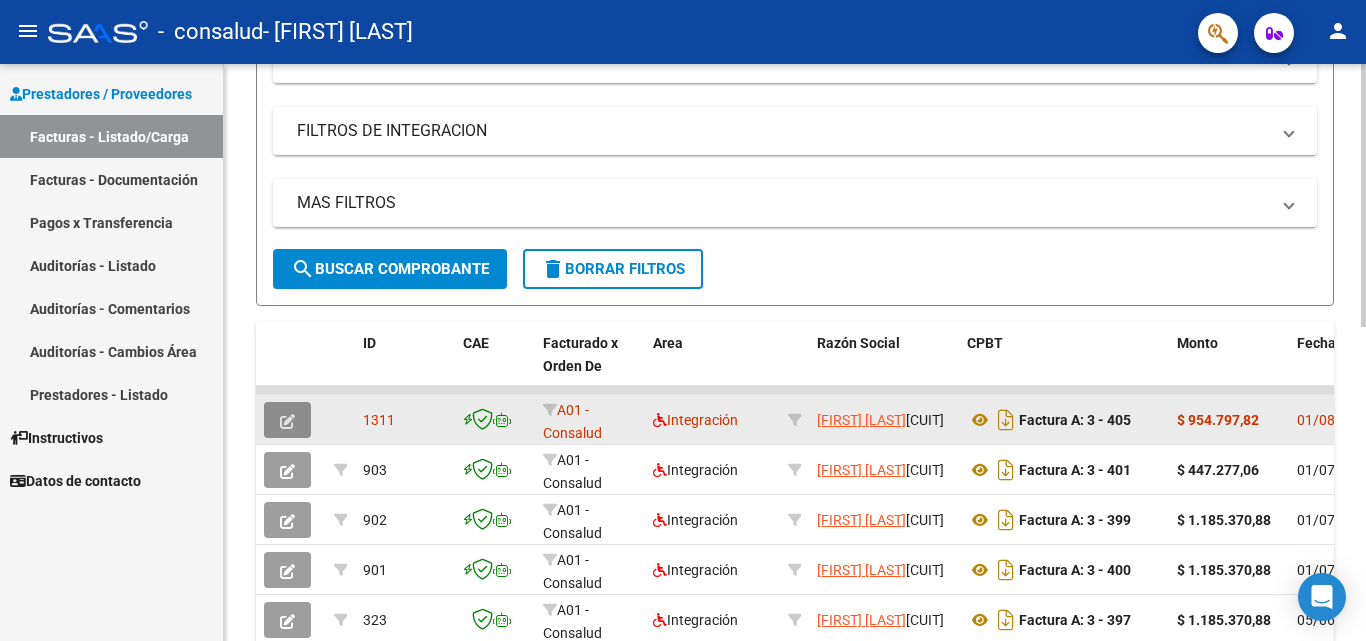 click 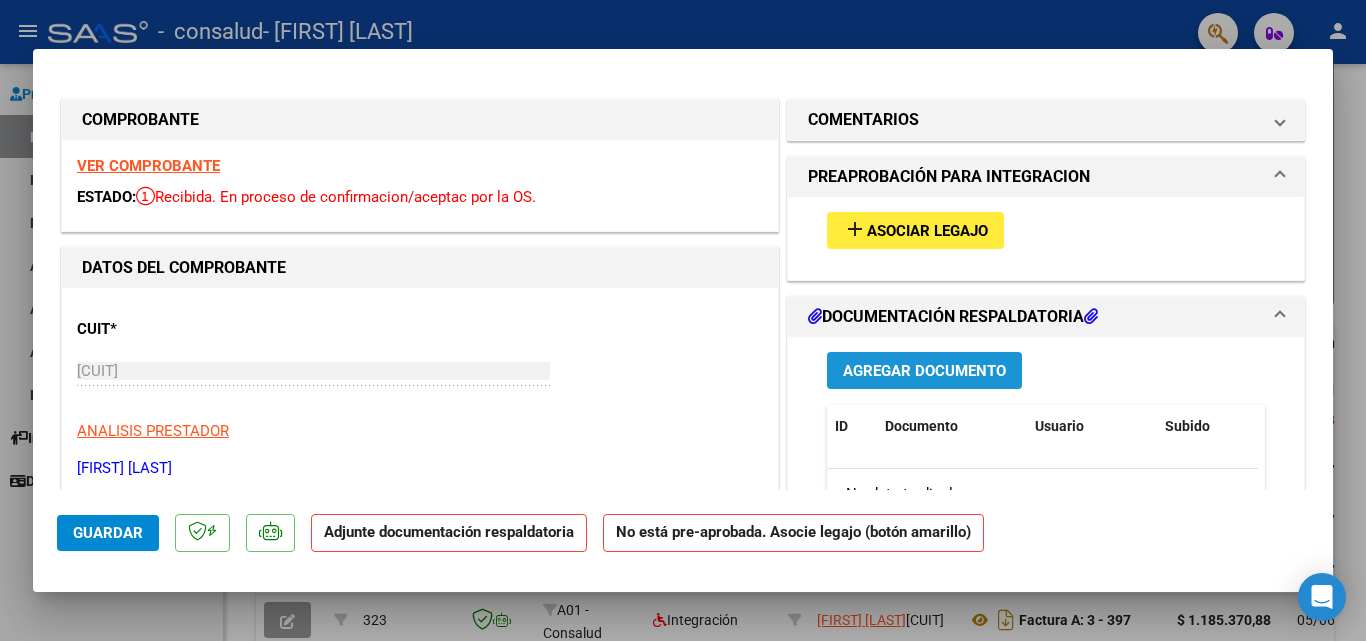 click on "Agregar Documento" at bounding box center [924, 371] 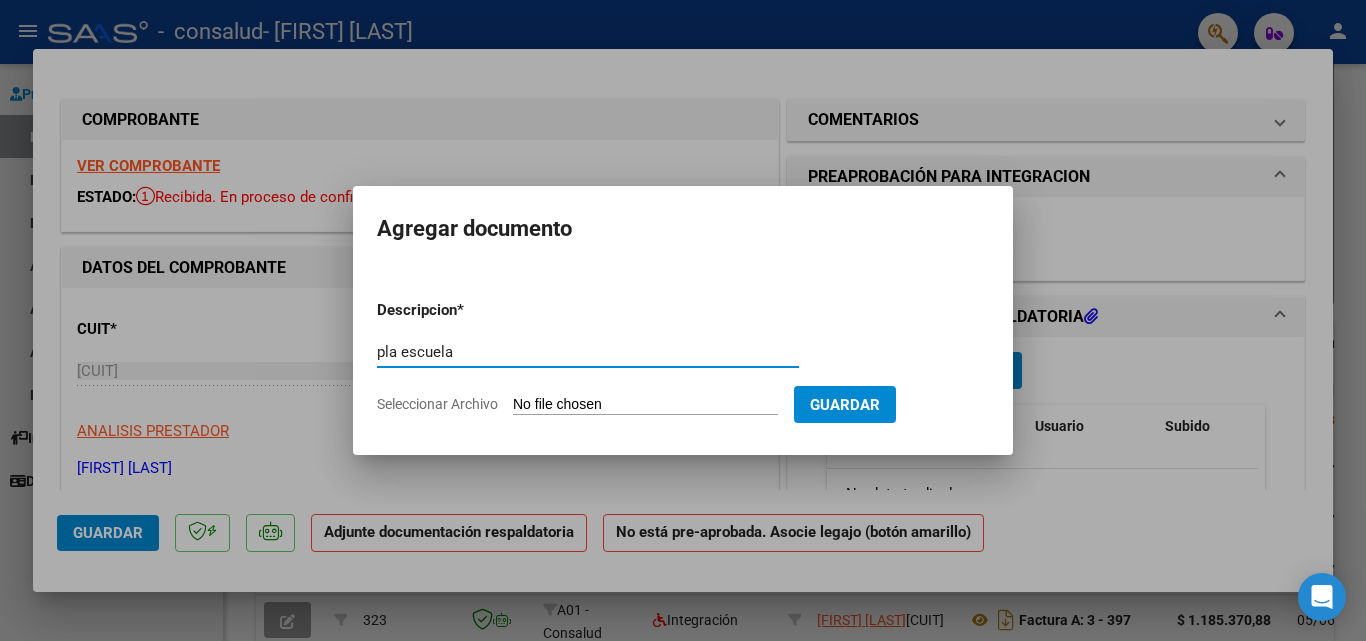 type on "pla escuela" 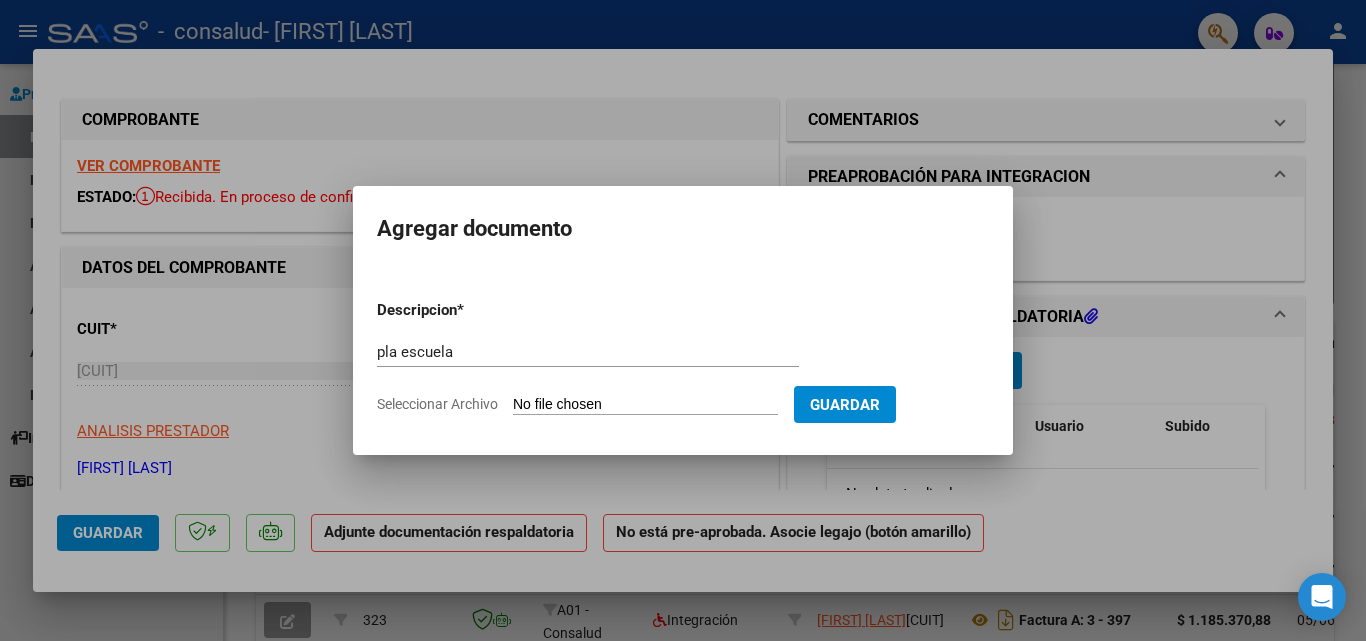 click on "Seleccionar Archivo" at bounding box center (645, 405) 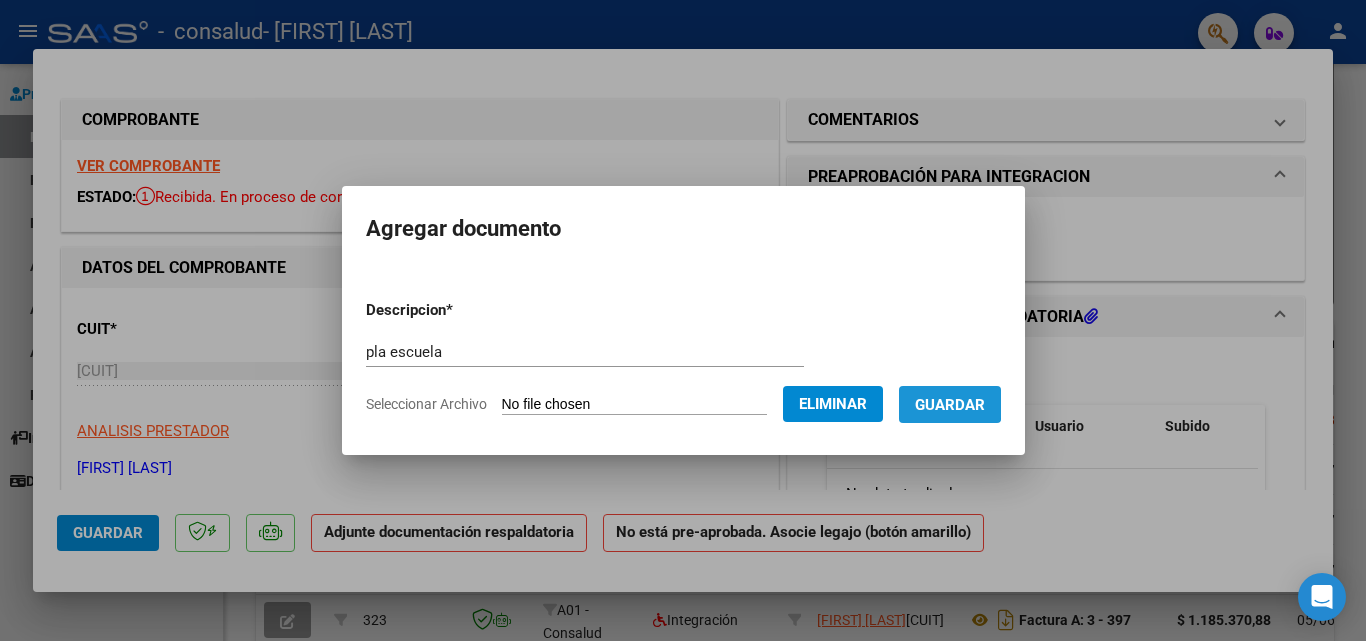 click on "Guardar" at bounding box center [950, 405] 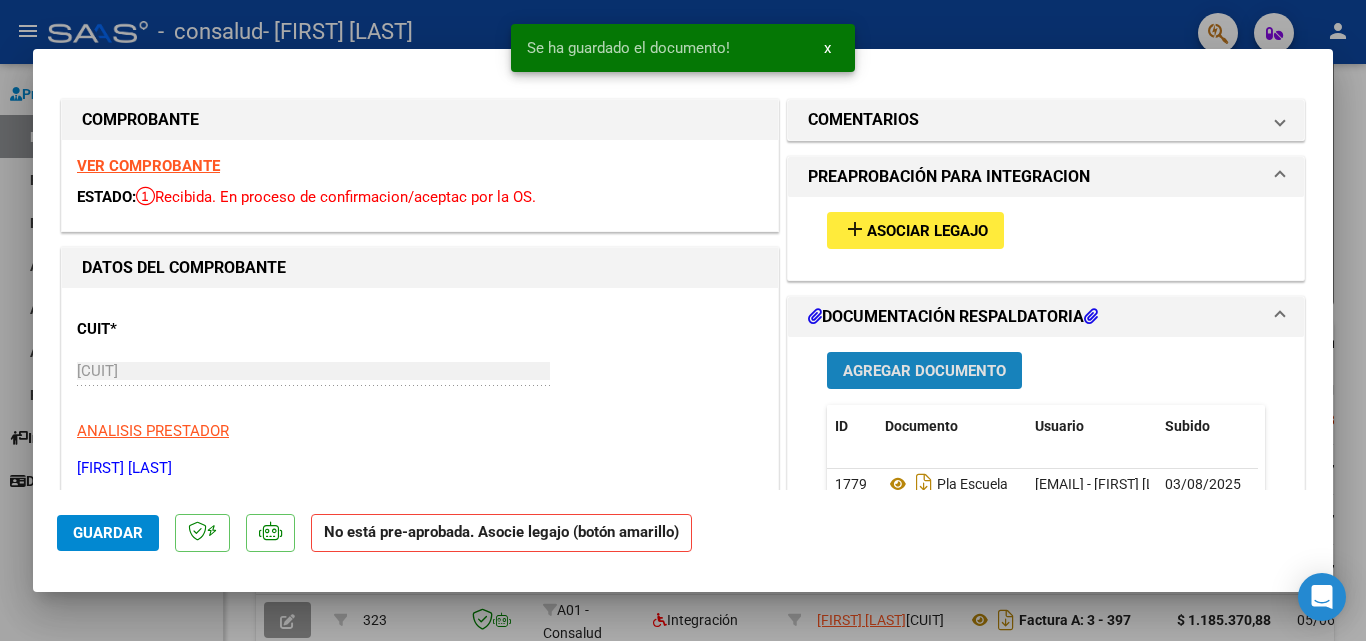 click on "Agregar Documento" at bounding box center (924, 371) 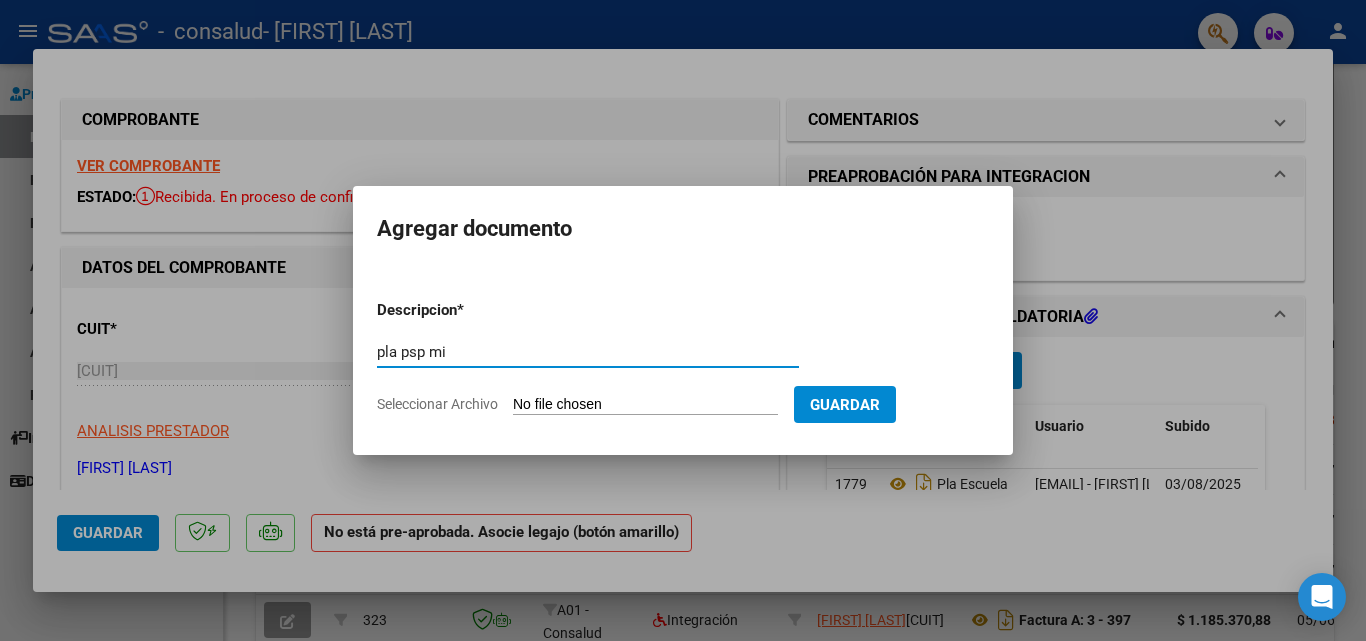 type on "pla psp mi" 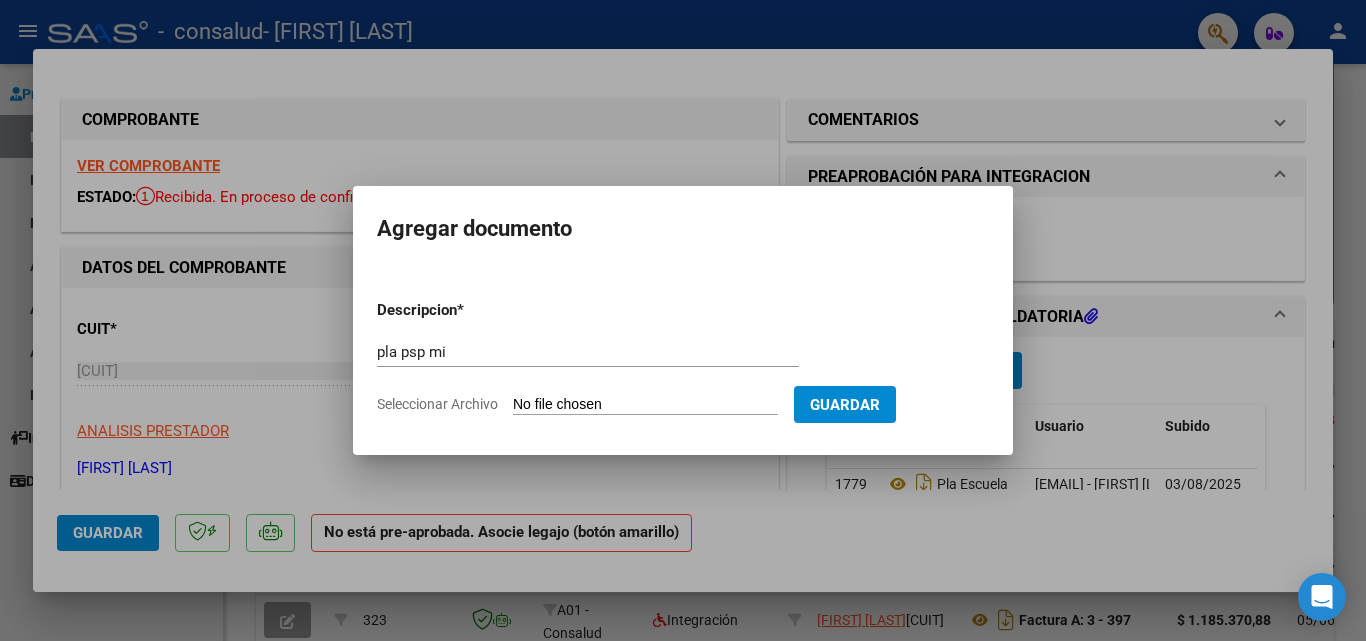type on "C:\fakepath\Pla PSP MI.pdf" 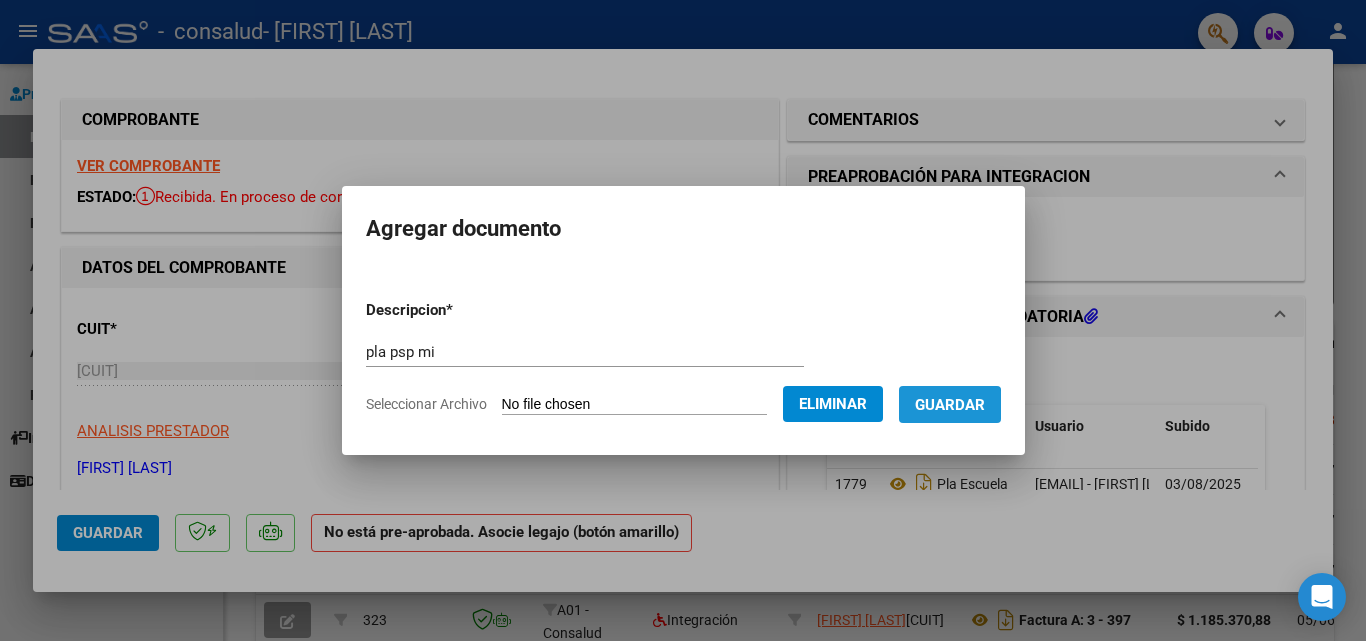 click on "Guardar" at bounding box center (950, 405) 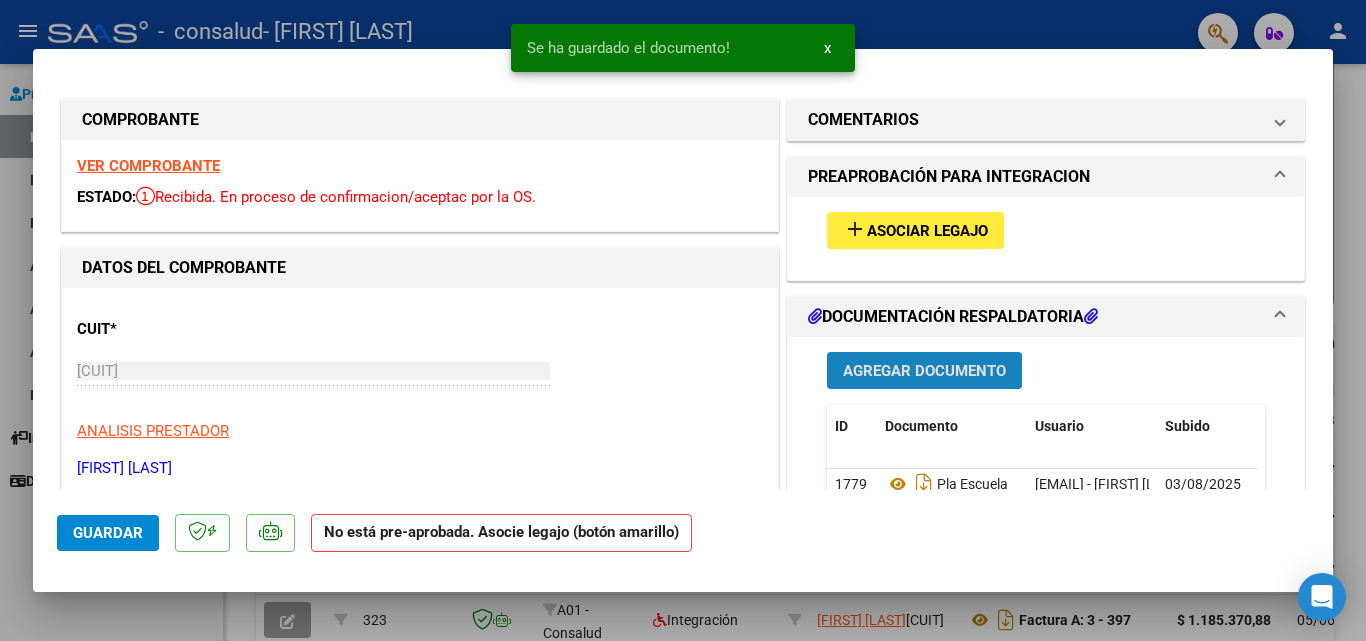 click on "Agregar Documento" at bounding box center (924, 370) 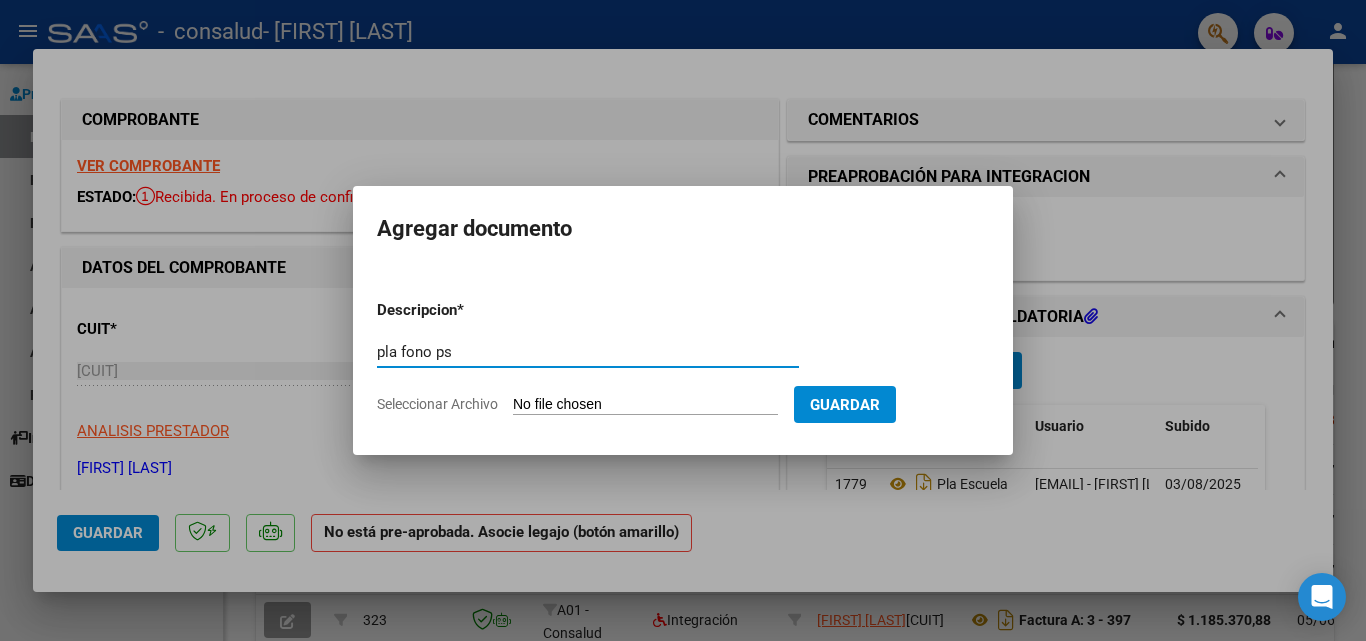 type on "pla fono ps" 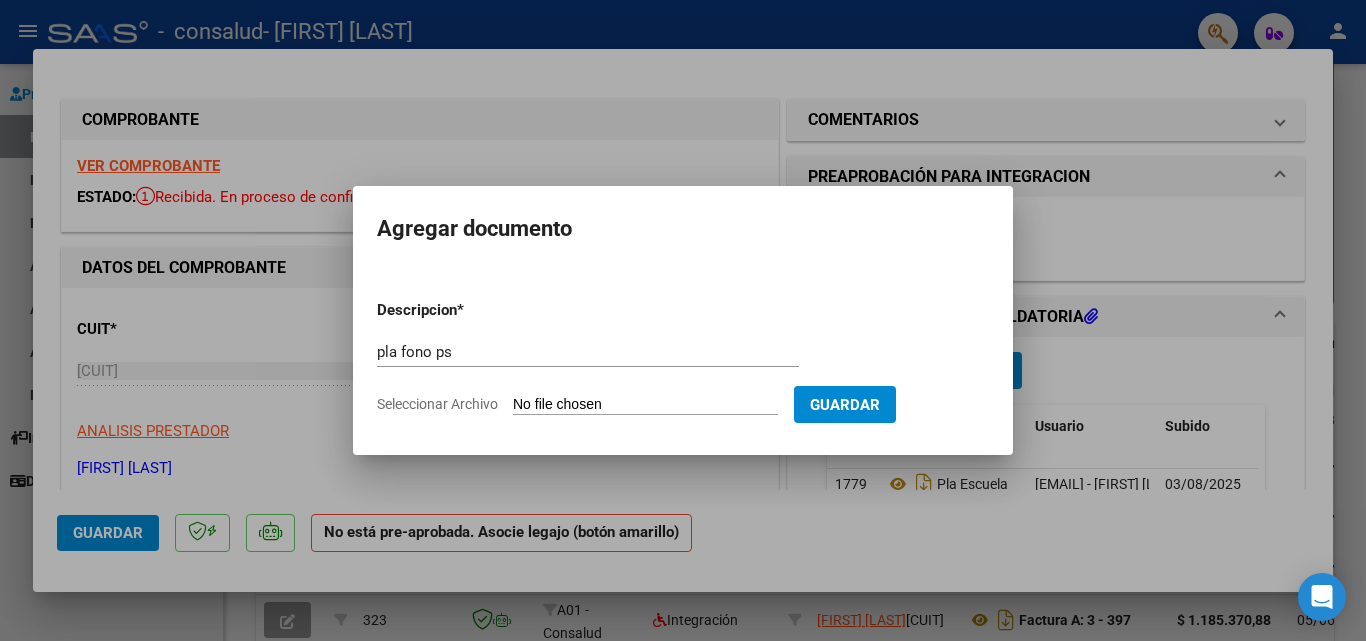click on "Descripcion  *   pla fono ps Escriba aquí una descripcion  Seleccionar Archivo Guardar" at bounding box center [683, 357] 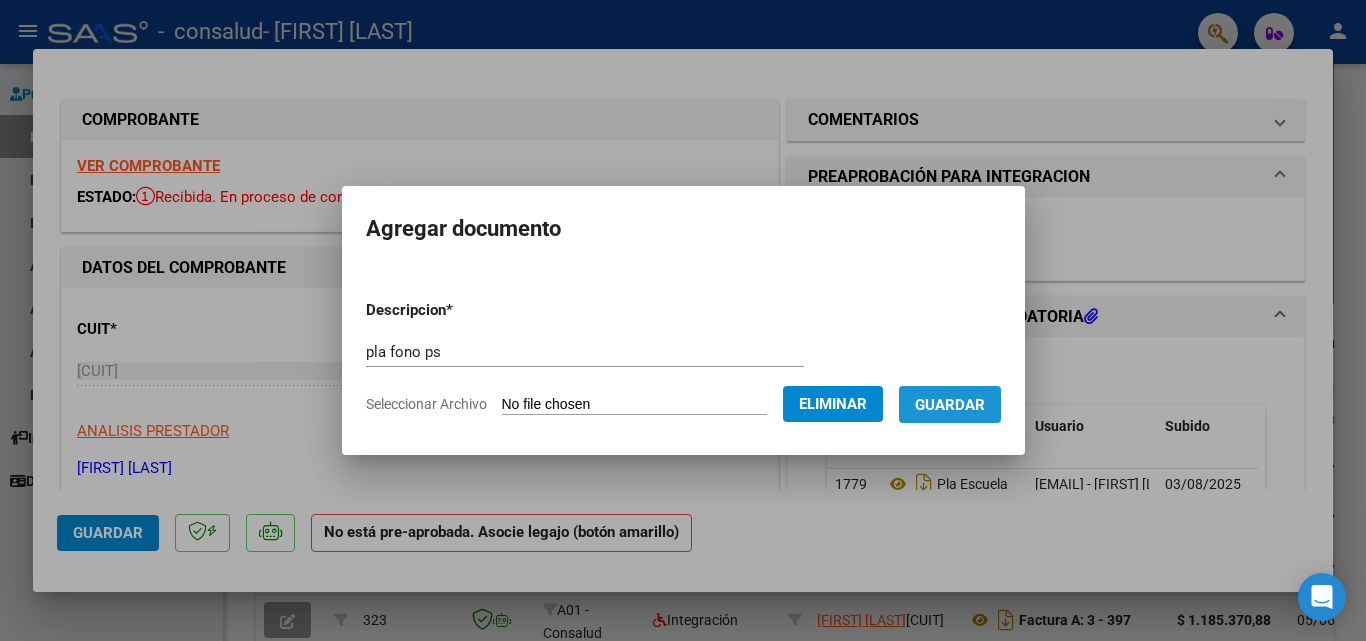 click on "Guardar" at bounding box center [950, 405] 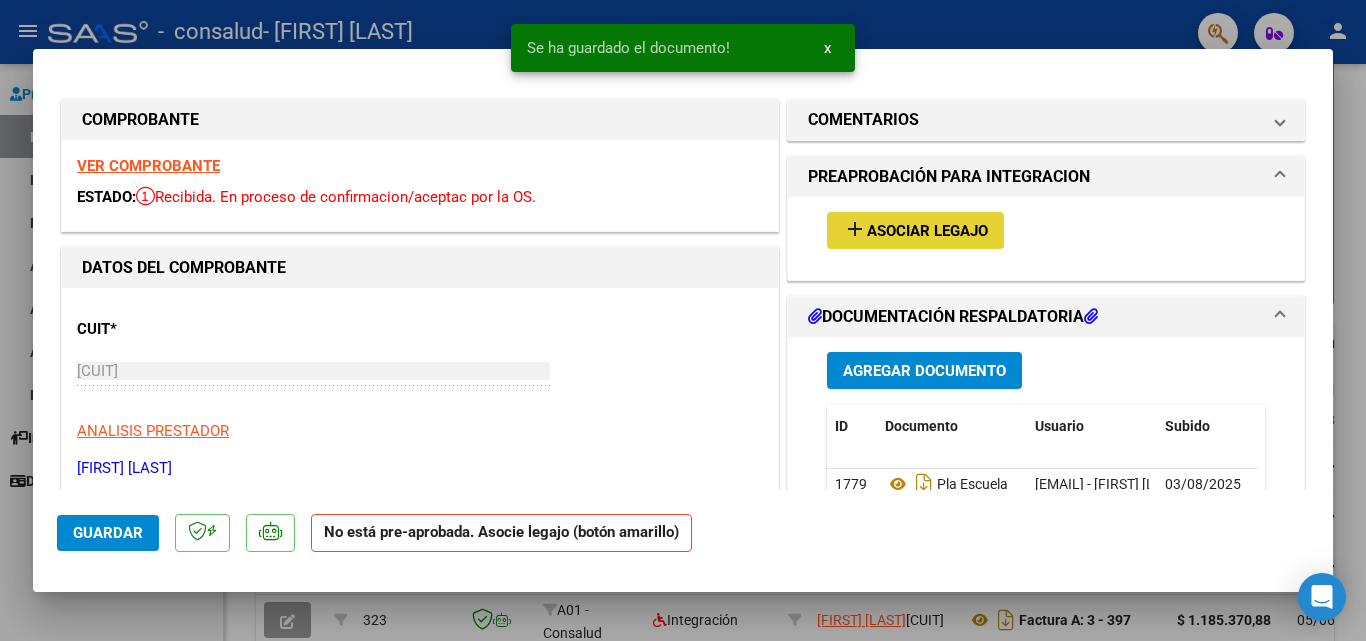 click on "Asociar Legajo" at bounding box center (927, 231) 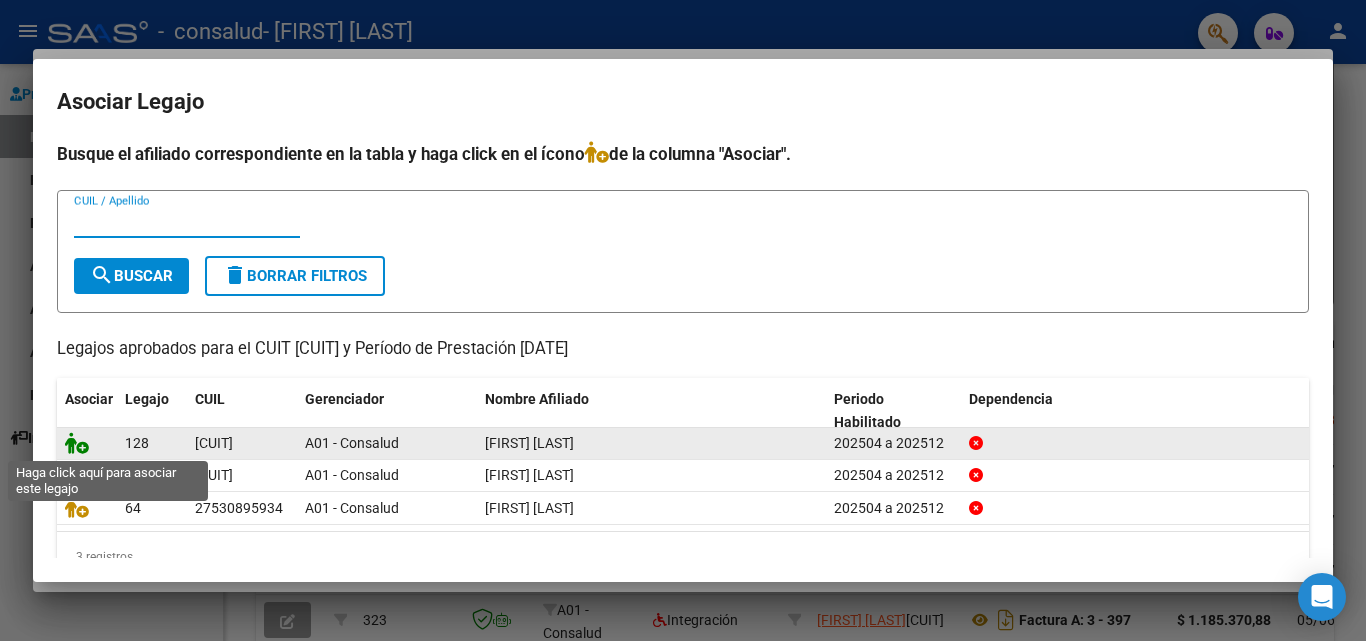 click 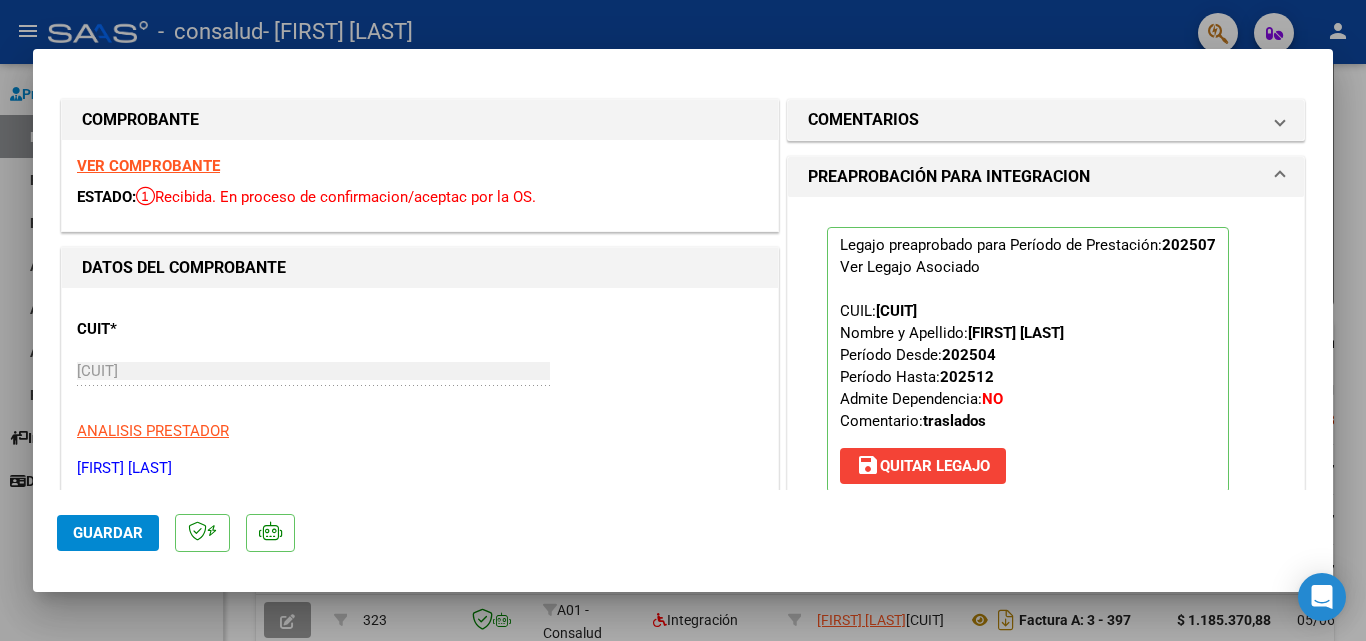 scroll, scrollTop: 200, scrollLeft: 0, axis: vertical 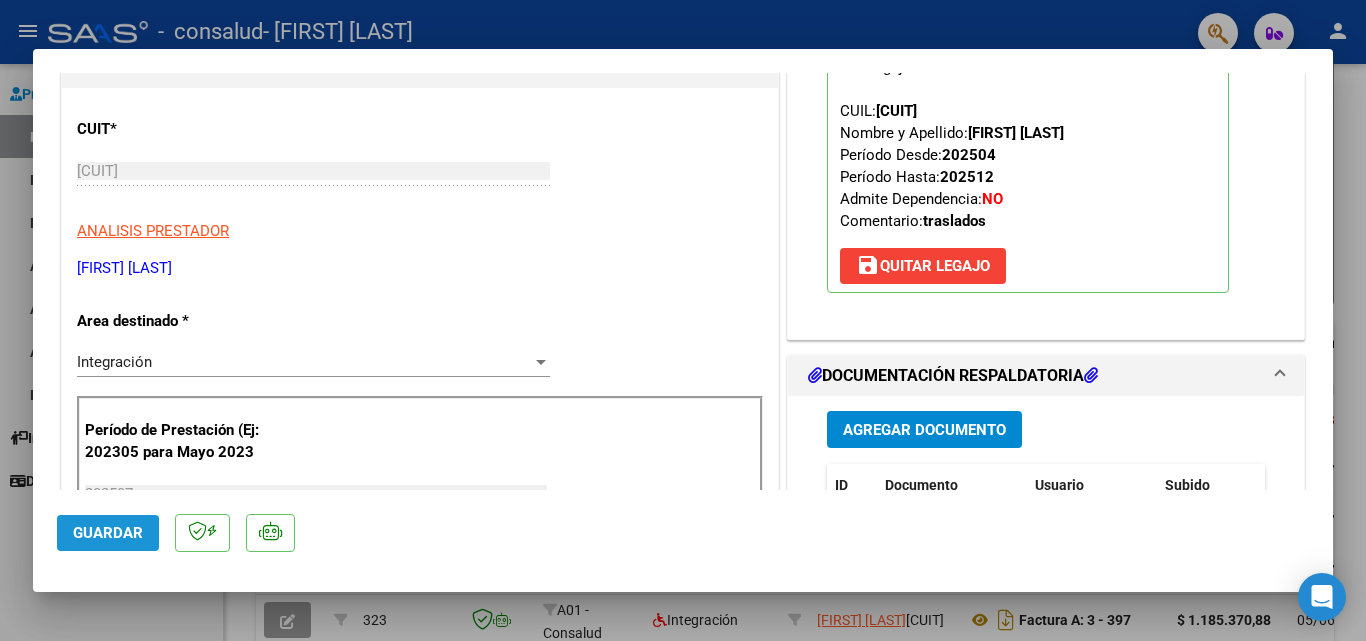 click on "Guardar" 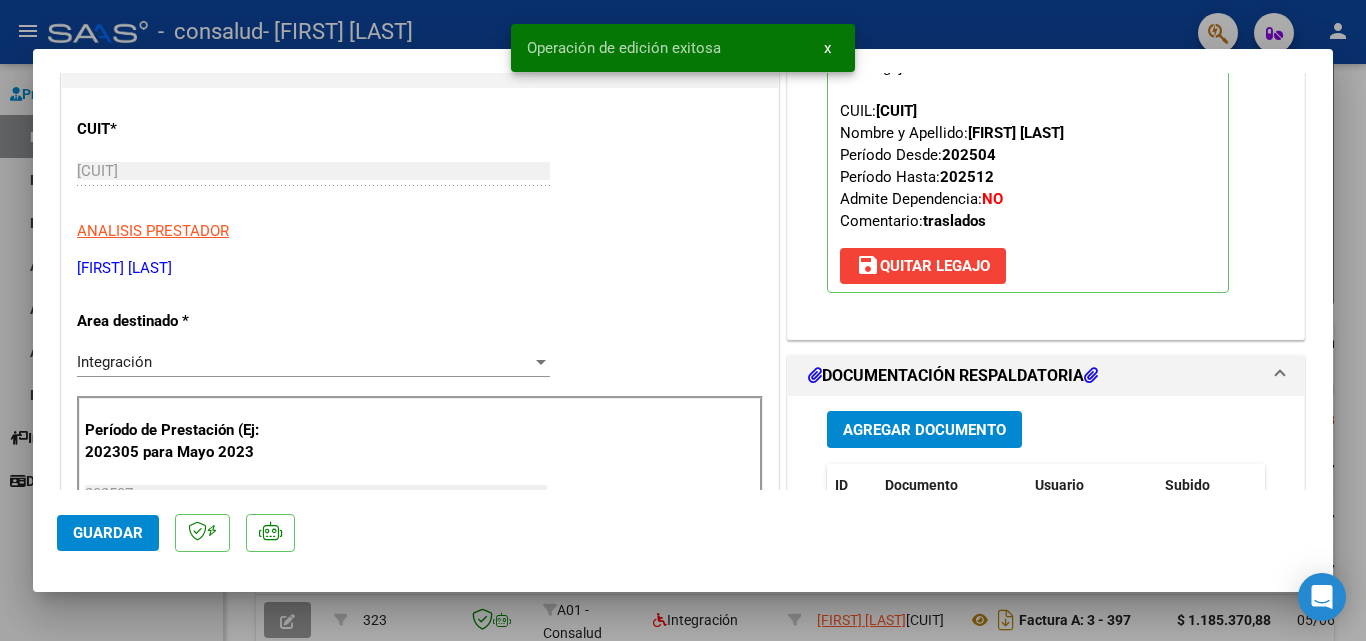scroll, scrollTop: 0, scrollLeft: 0, axis: both 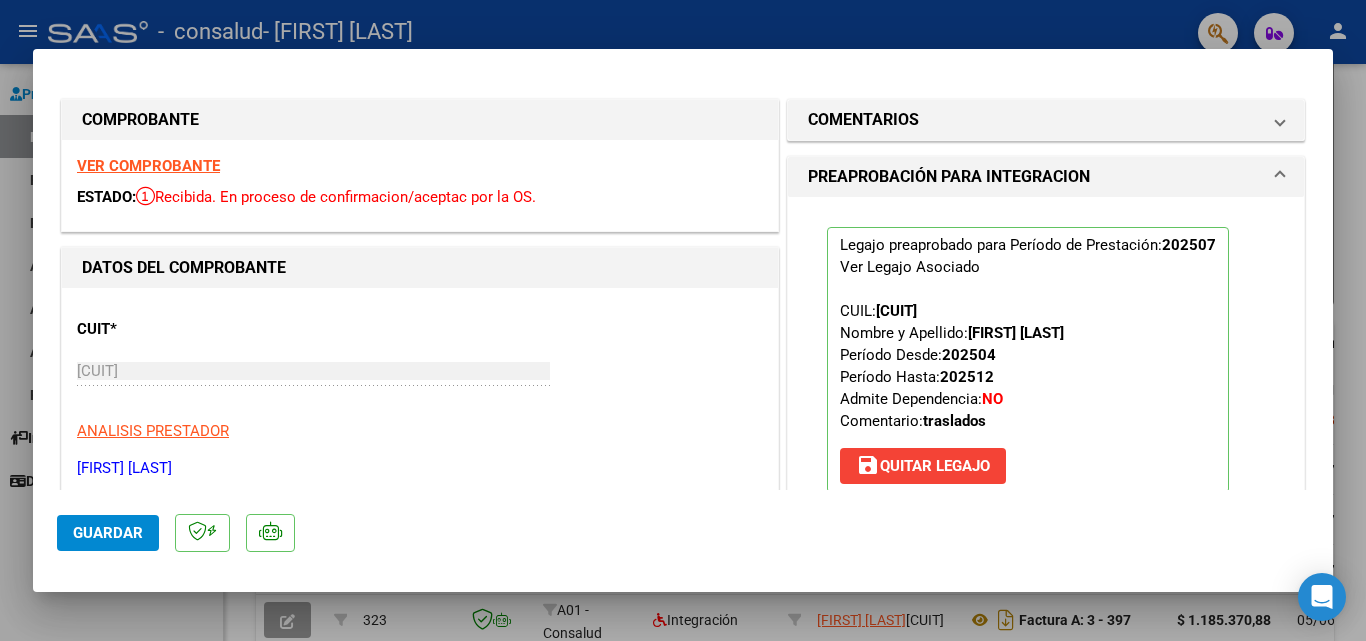 click at bounding box center [683, 320] 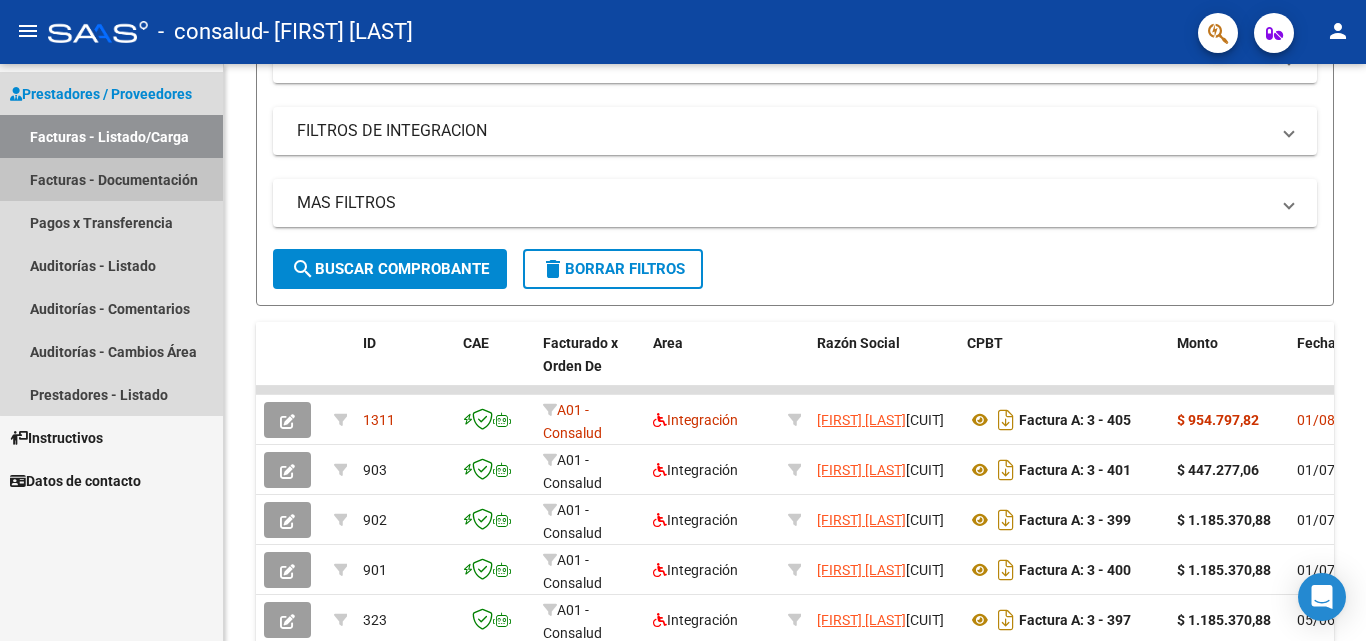 click on "Facturas - Documentación" at bounding box center [111, 179] 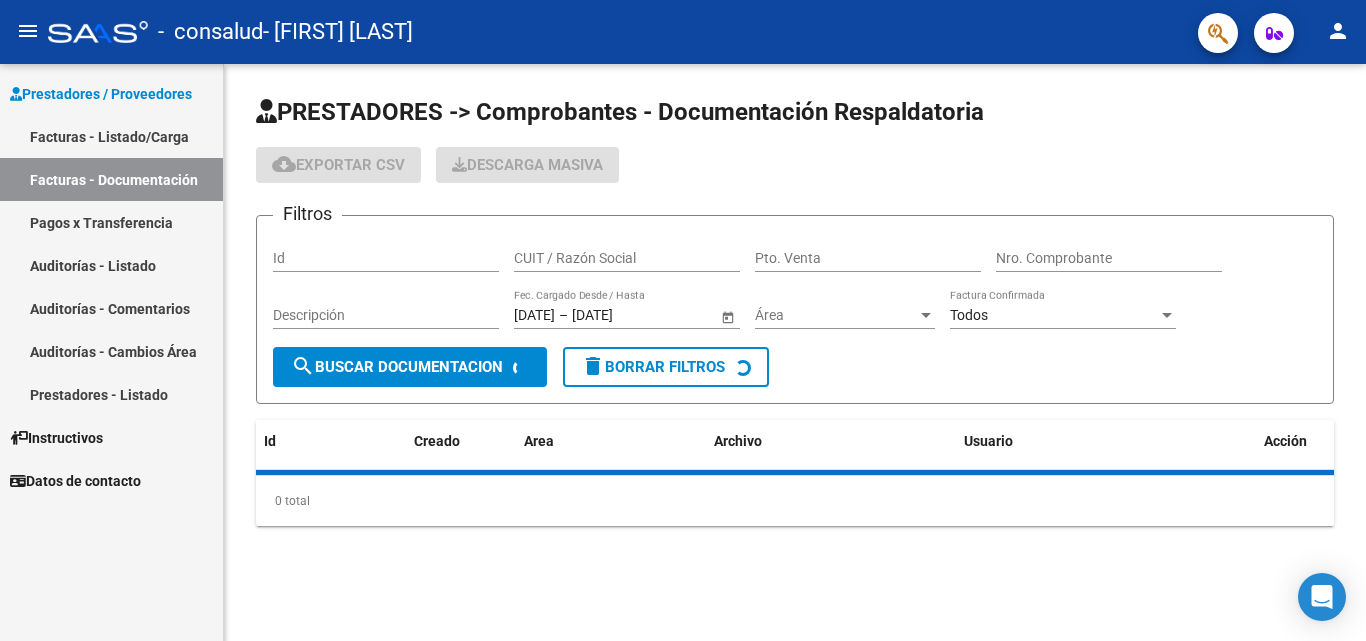 scroll, scrollTop: 0, scrollLeft: 0, axis: both 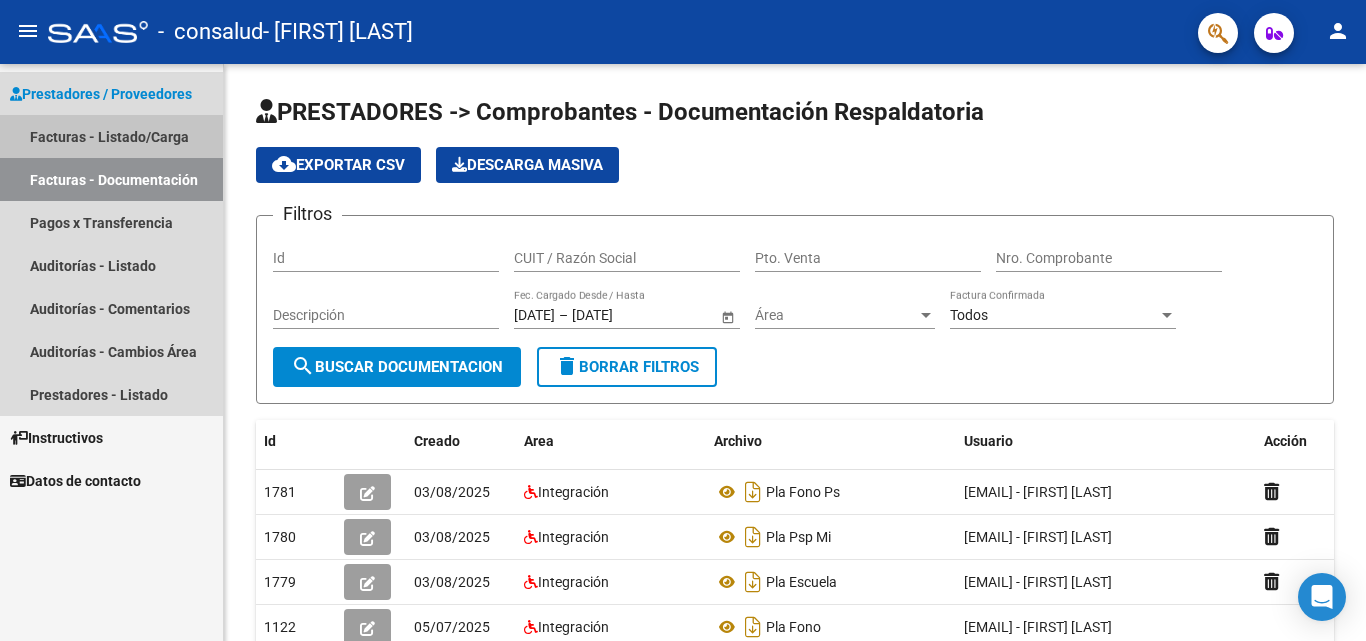 click on "Facturas - Listado/Carga" at bounding box center (111, 136) 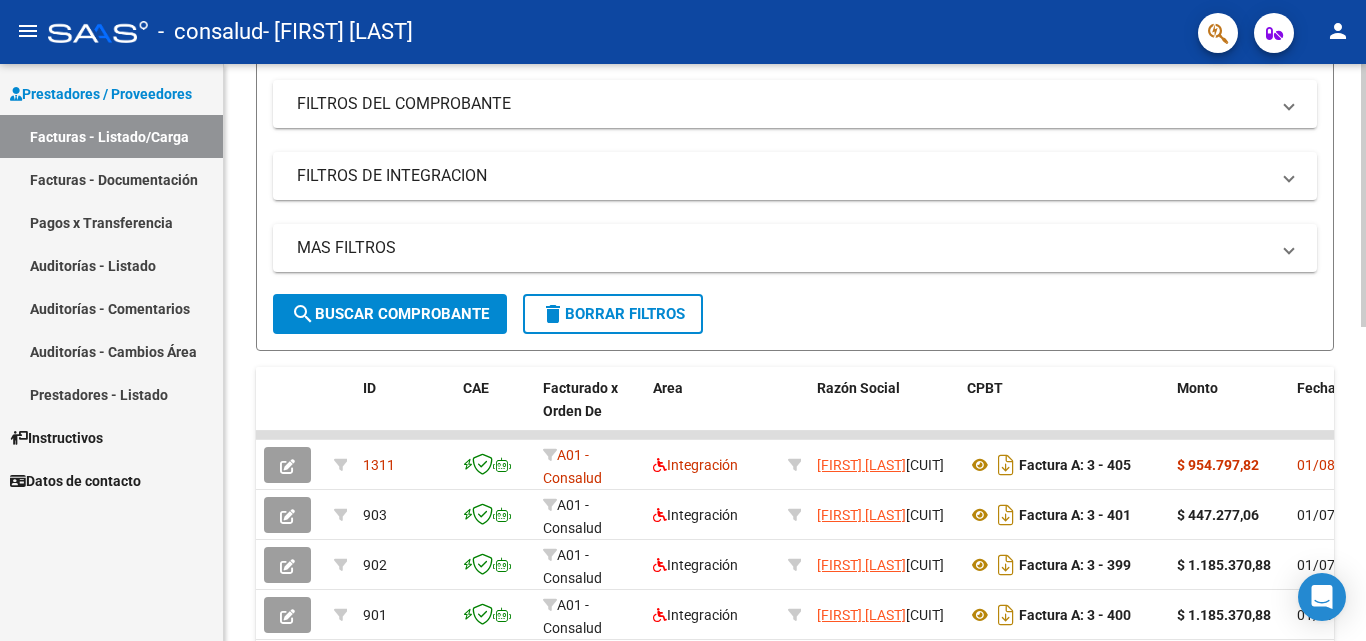 scroll, scrollTop: 300, scrollLeft: 0, axis: vertical 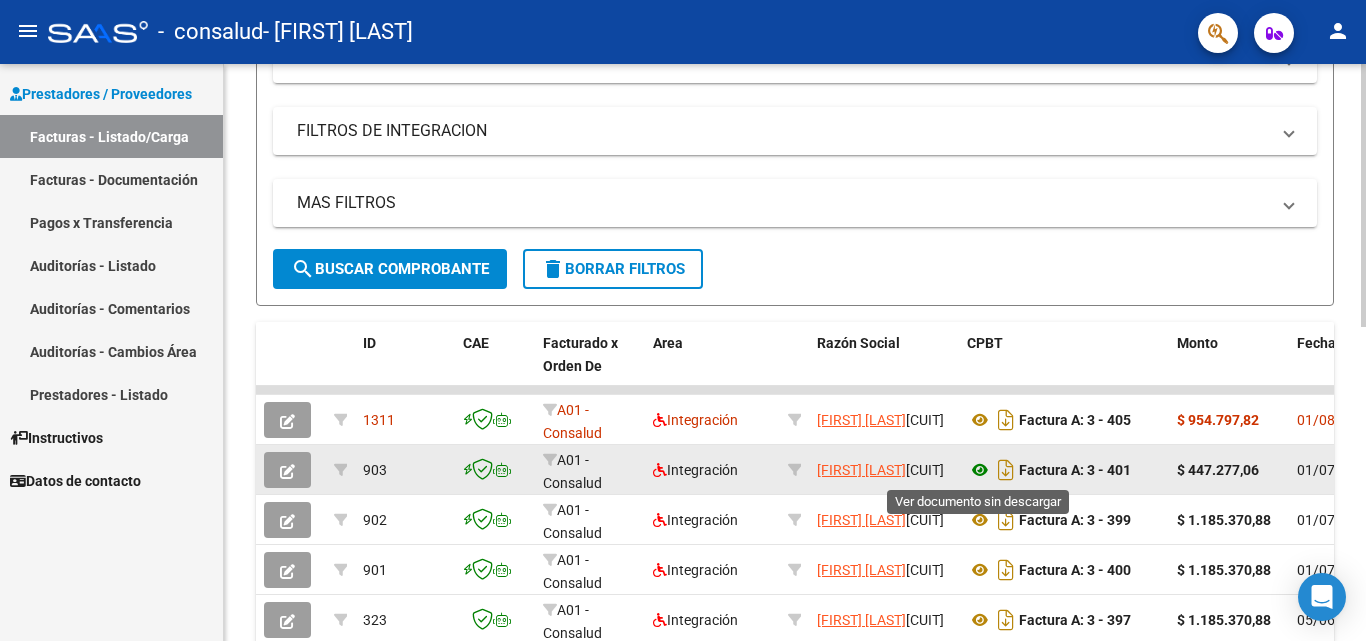 click 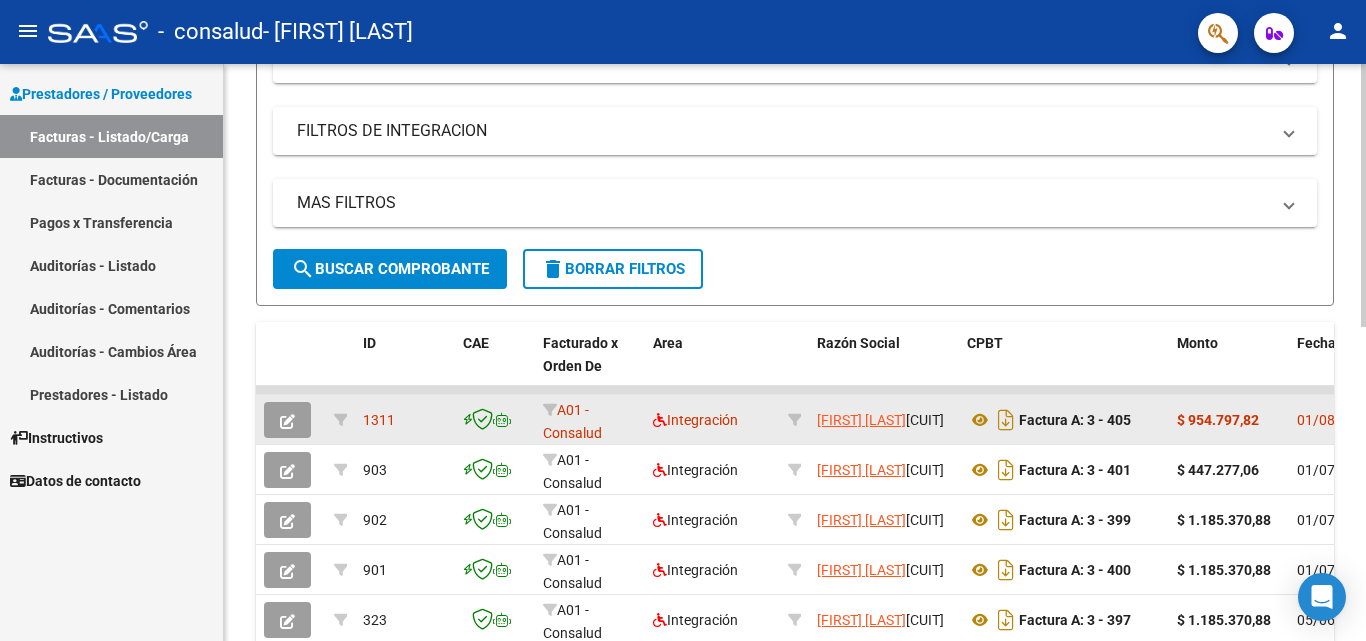 scroll, scrollTop: 1, scrollLeft: 0, axis: vertical 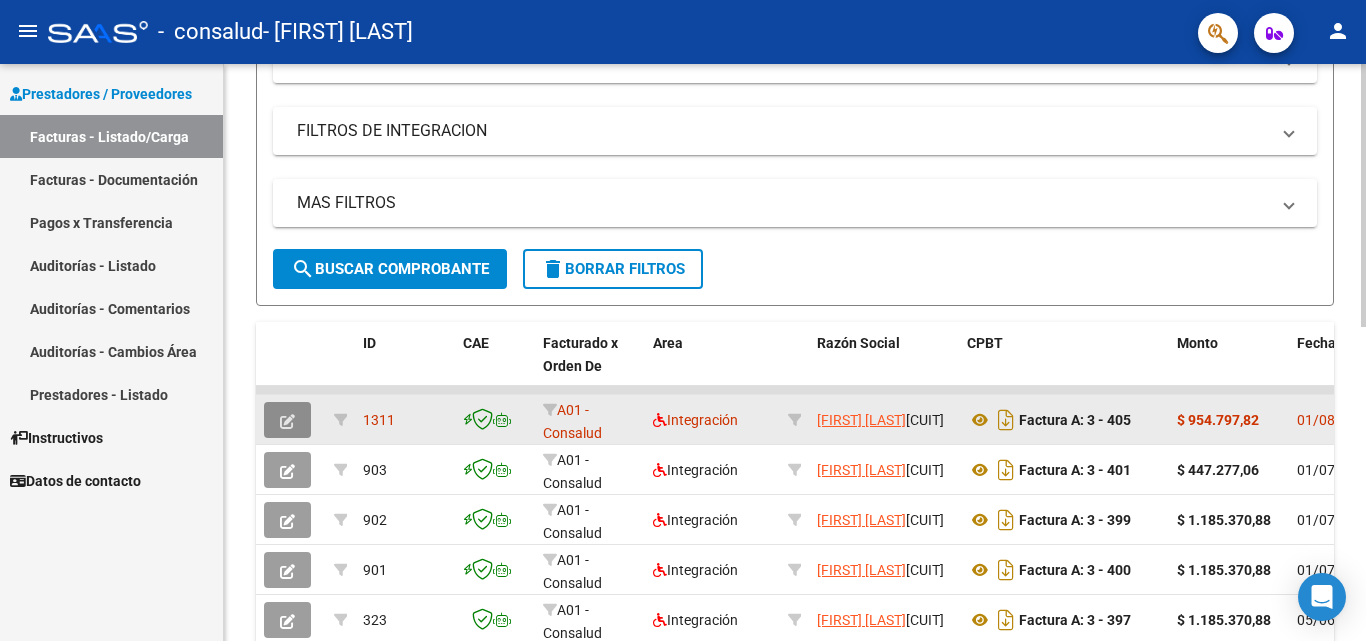 click 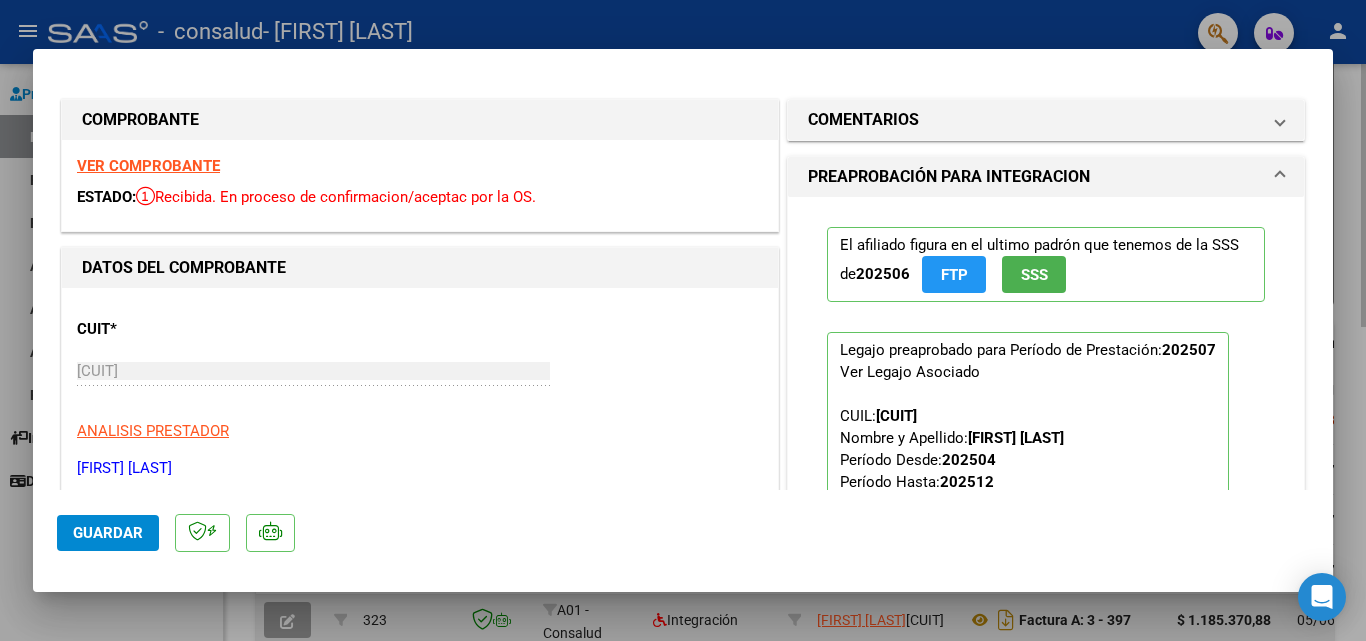 drag, startPoint x: 469, startPoint y: 617, endPoint x: 447, endPoint y: 605, distance: 25.059929 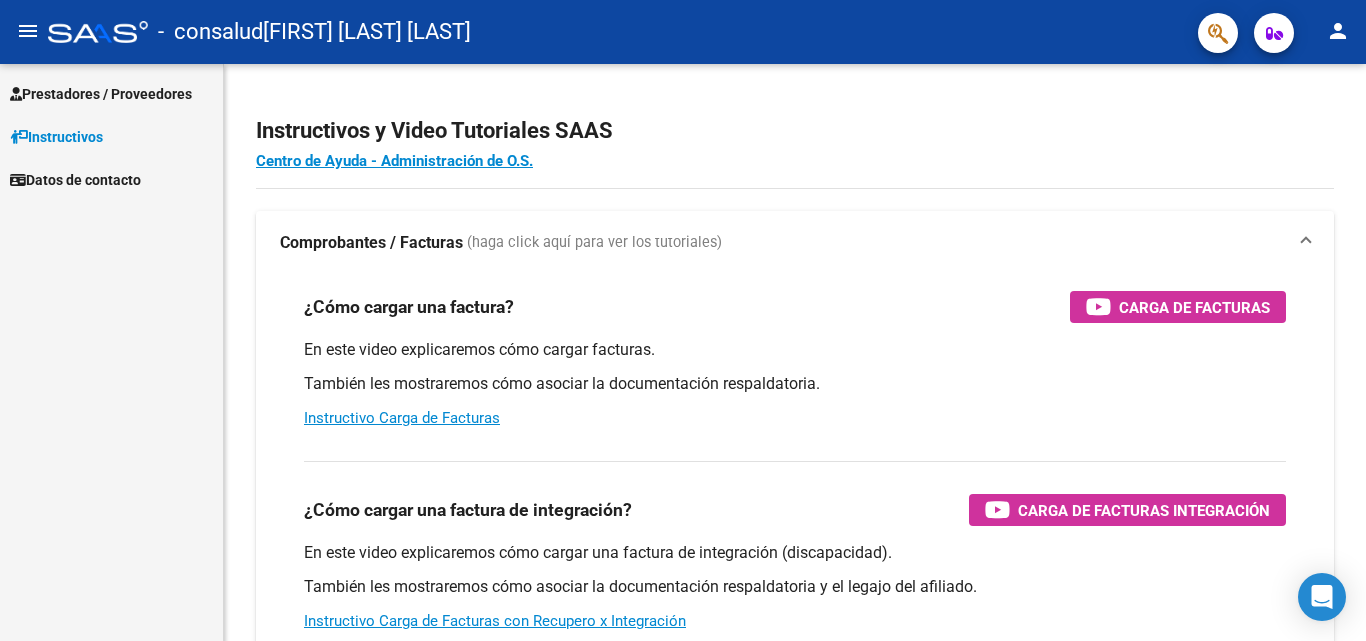 scroll, scrollTop: 0, scrollLeft: 0, axis: both 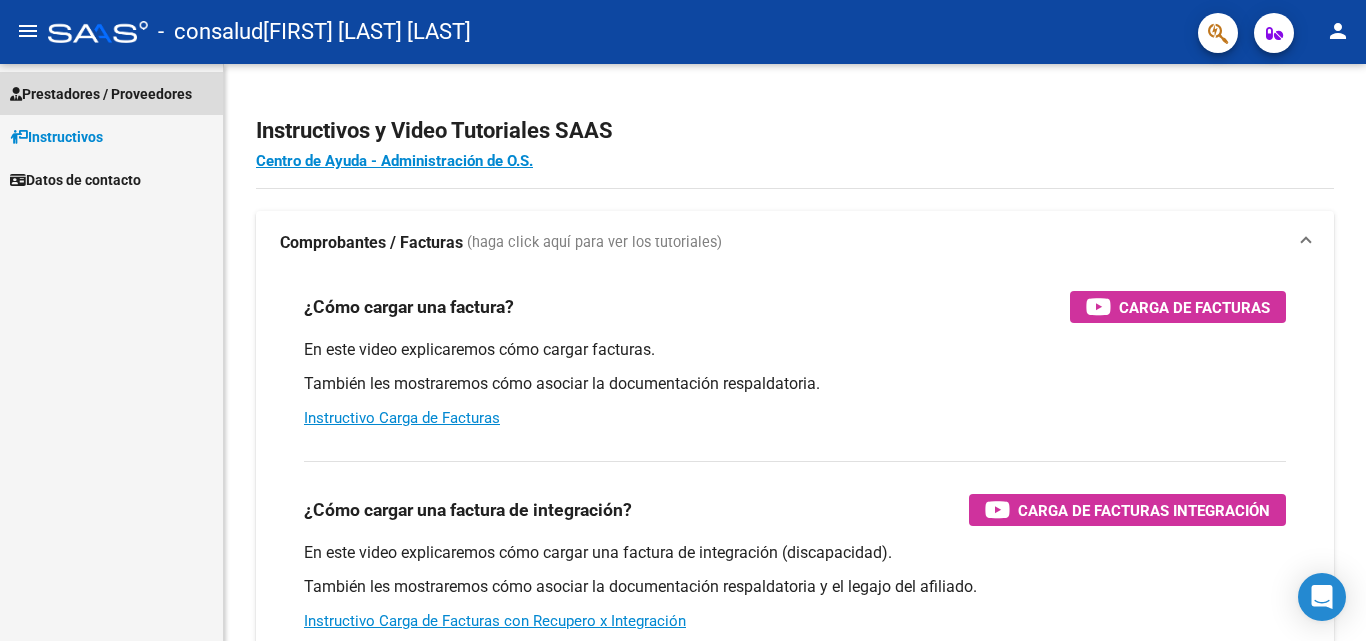 click on "Prestadores / Proveedores" at bounding box center [101, 94] 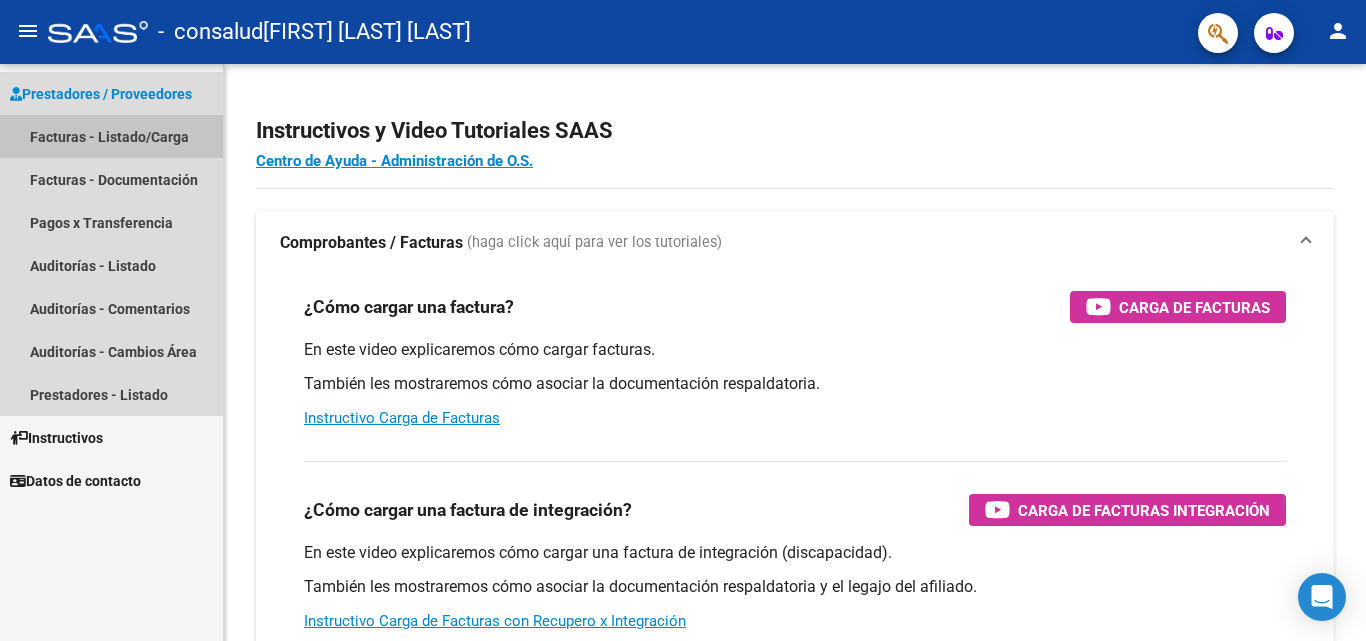 click on "Facturas - Listado/Carga" at bounding box center (111, 136) 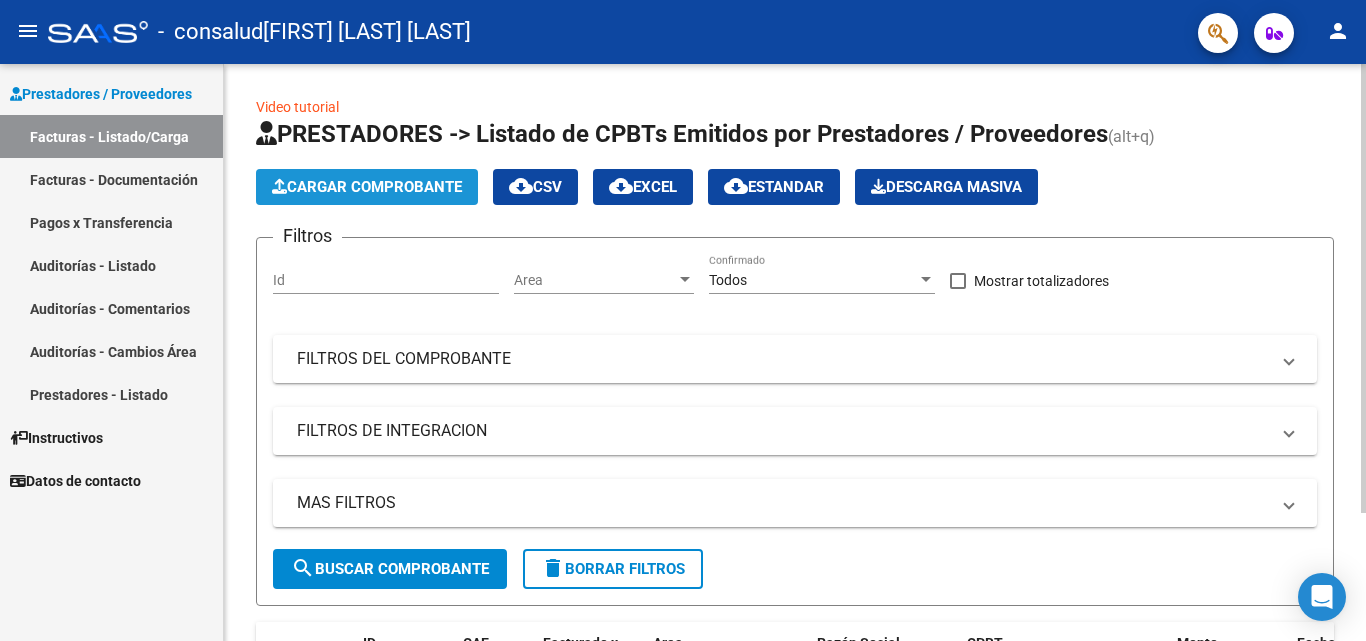 click on "Cargar Comprobante" 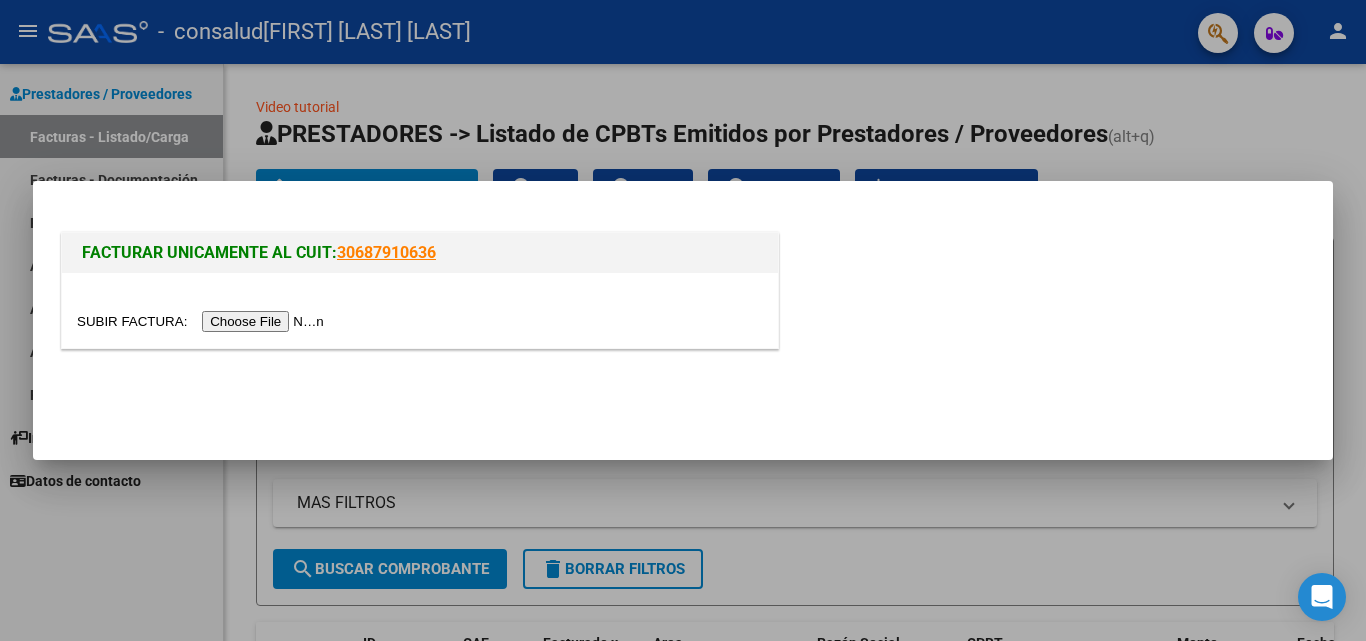 click at bounding box center (203, 321) 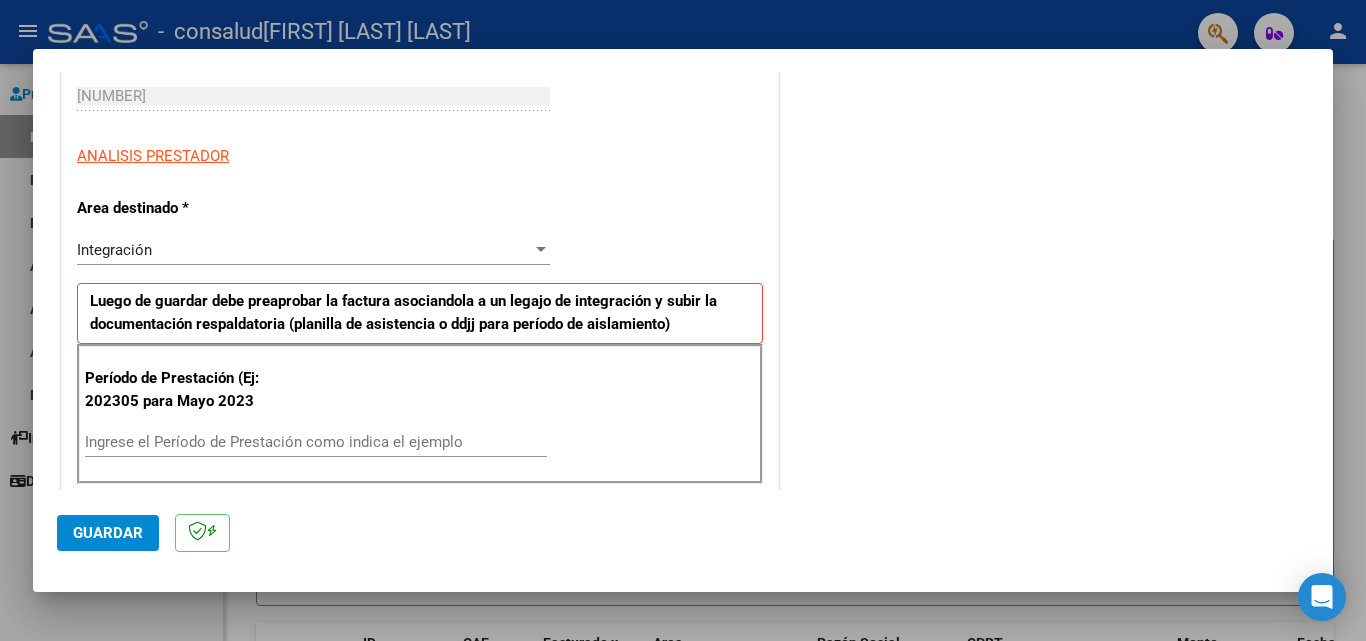 scroll, scrollTop: 400, scrollLeft: 0, axis: vertical 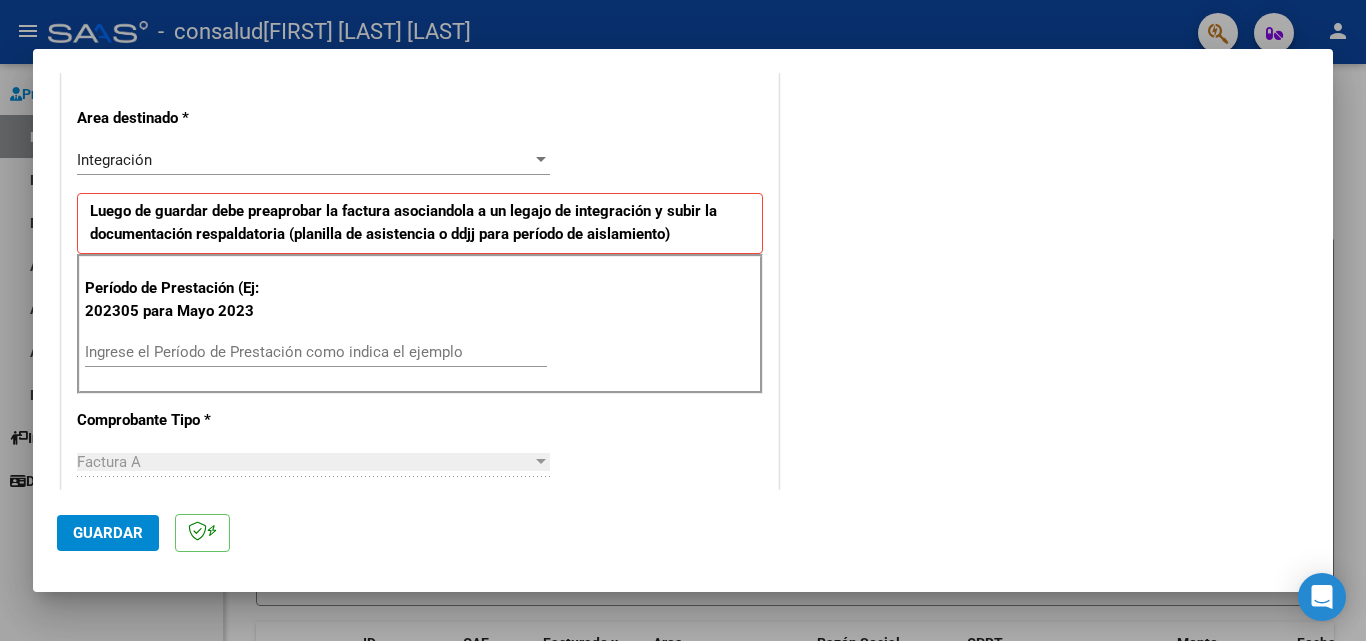 click on "Ingrese el Período de Prestación como indica el ejemplo" at bounding box center (316, 352) 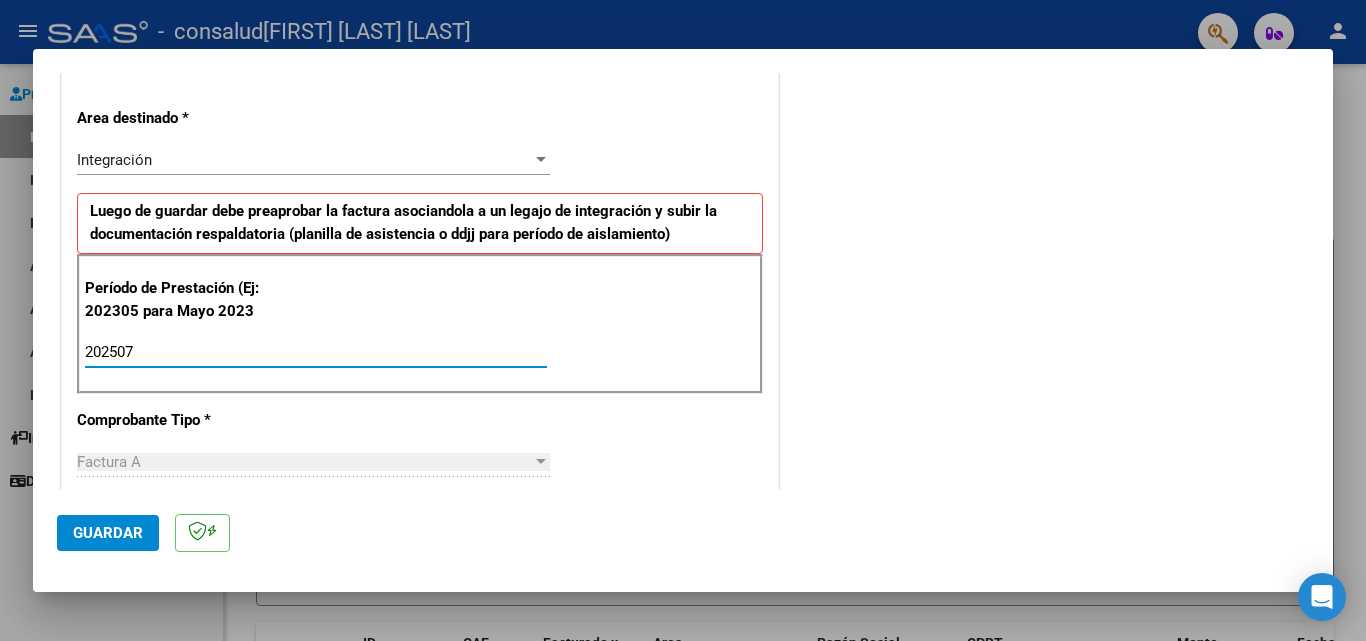 type on "202507" 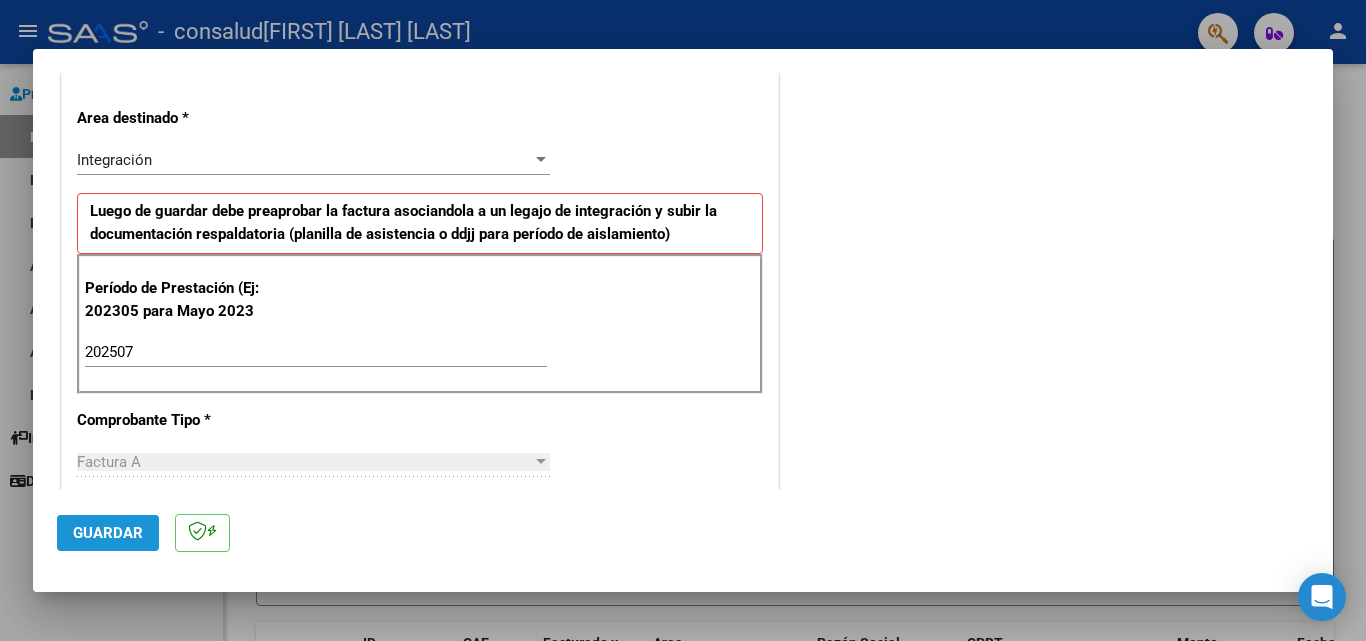 click on "Guardar" 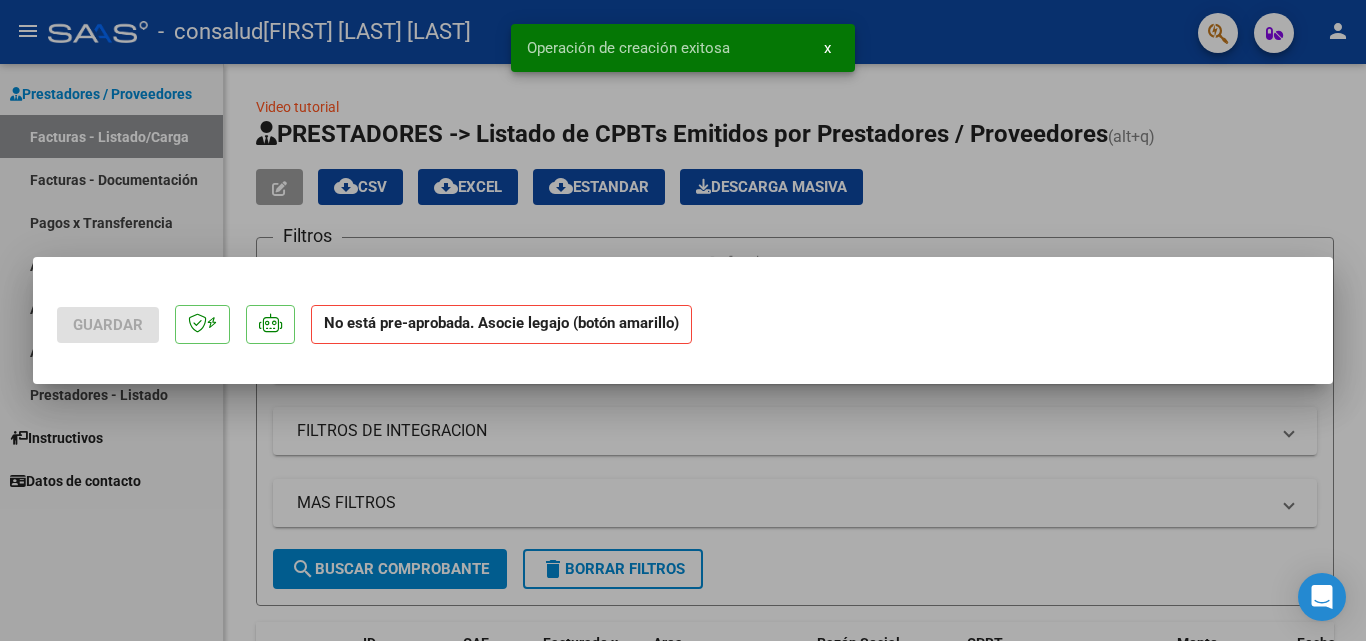 scroll, scrollTop: 0, scrollLeft: 0, axis: both 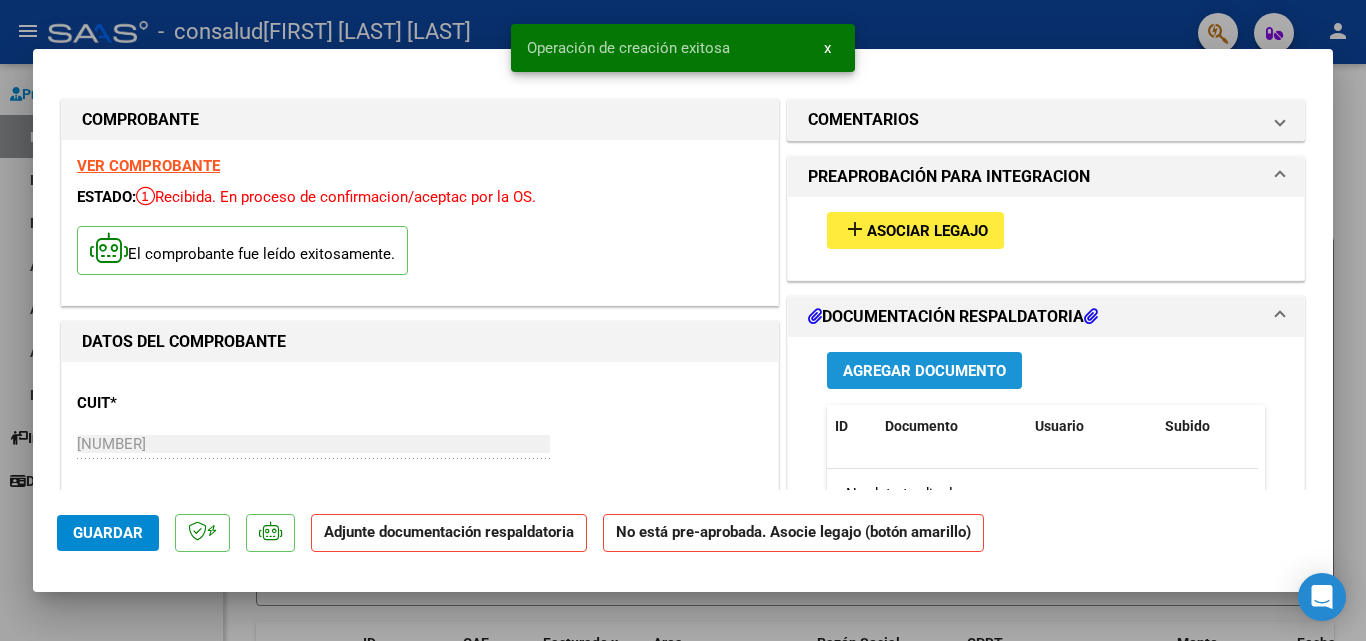 click on "Agregar Documento" at bounding box center (924, 371) 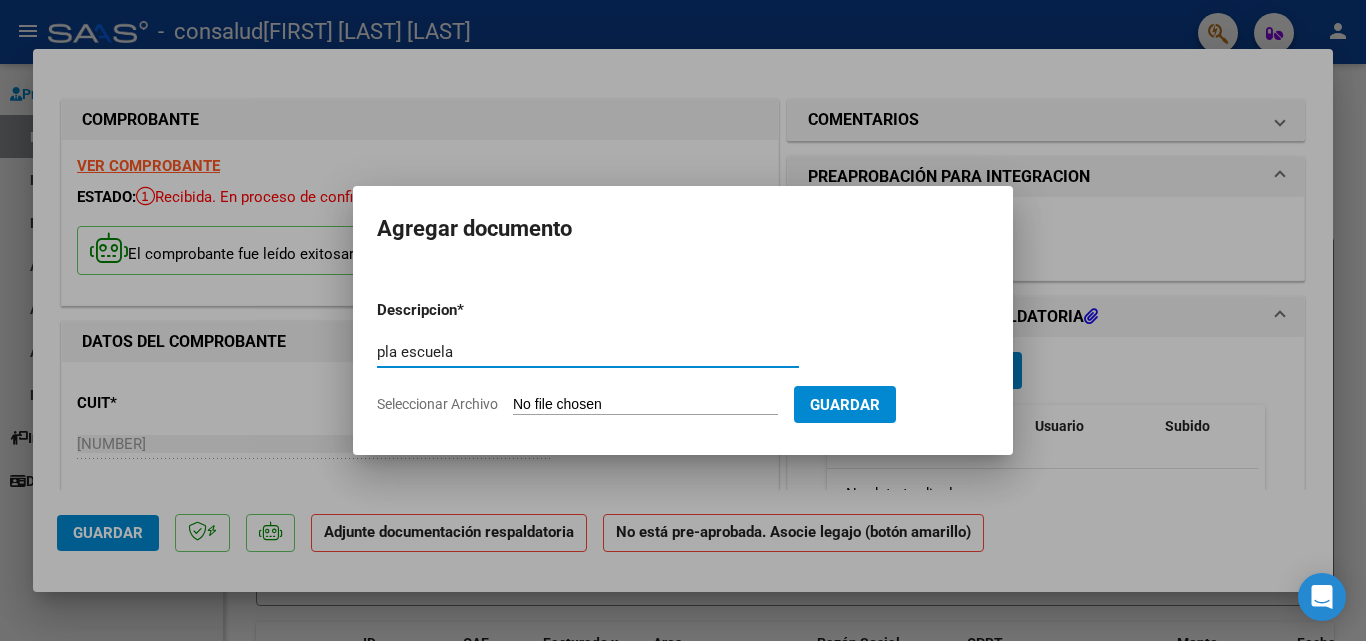 type on "pla escuela" 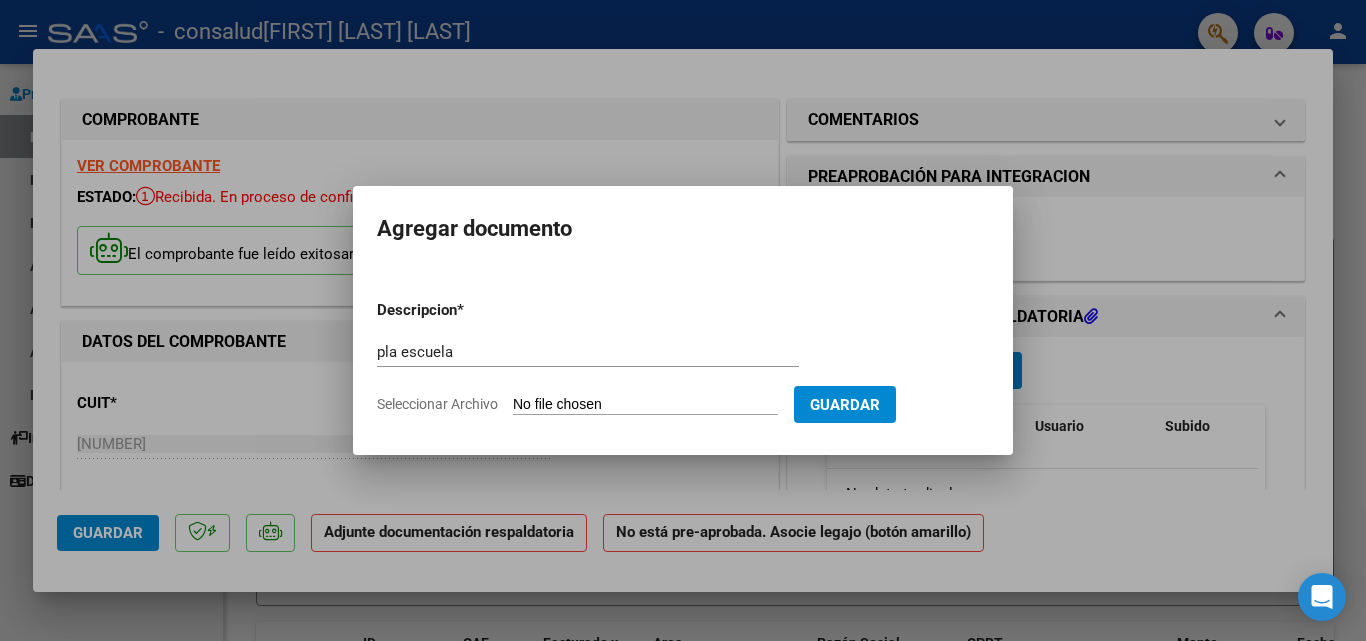 click on "Seleccionar Archivo" at bounding box center (645, 405) 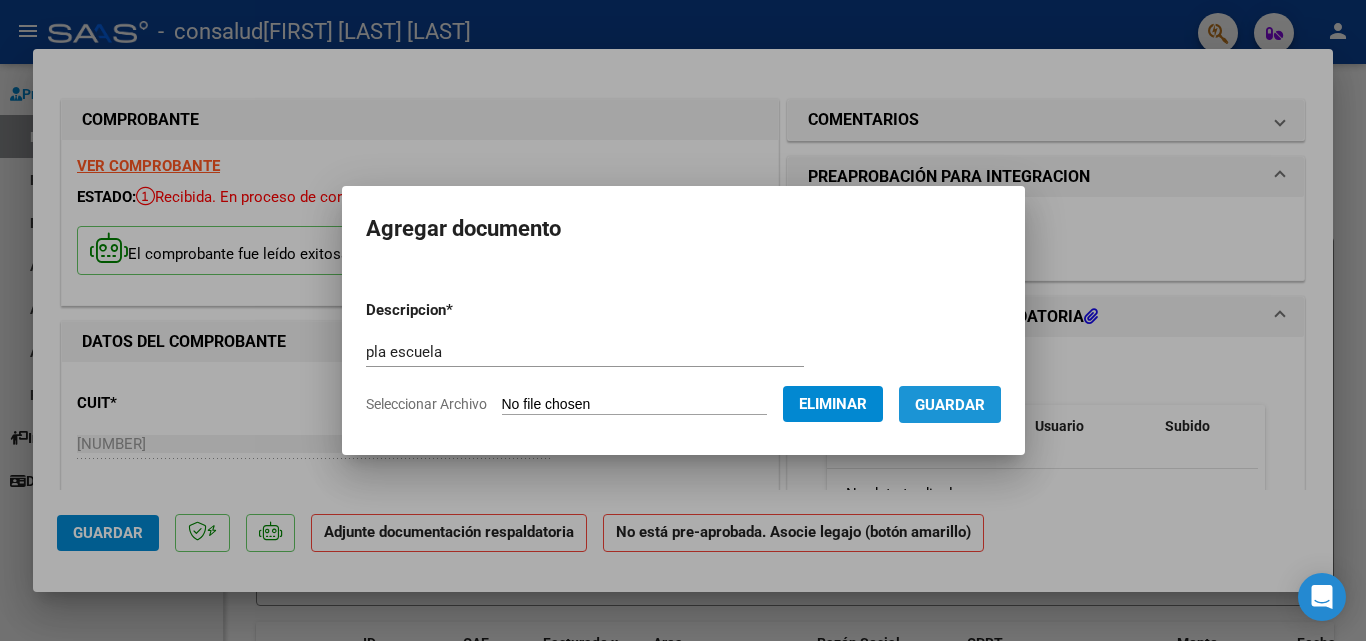 click on "Guardar" at bounding box center [950, 405] 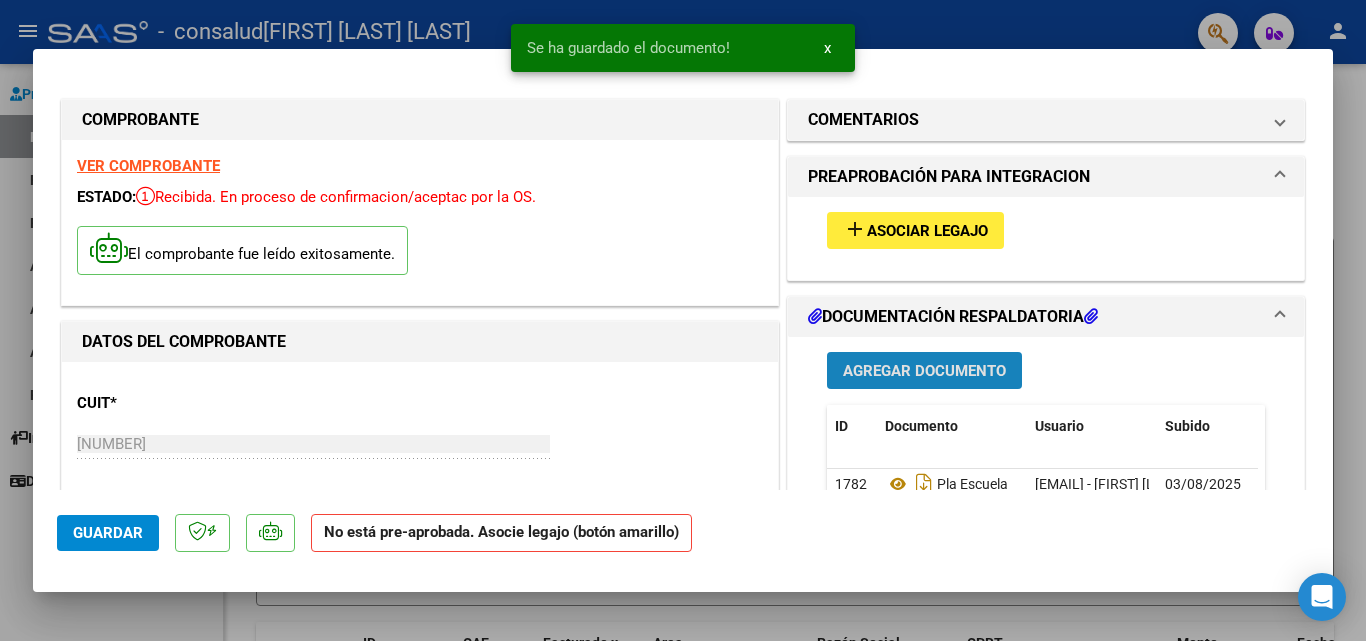click on "Agregar Documento" at bounding box center [924, 371] 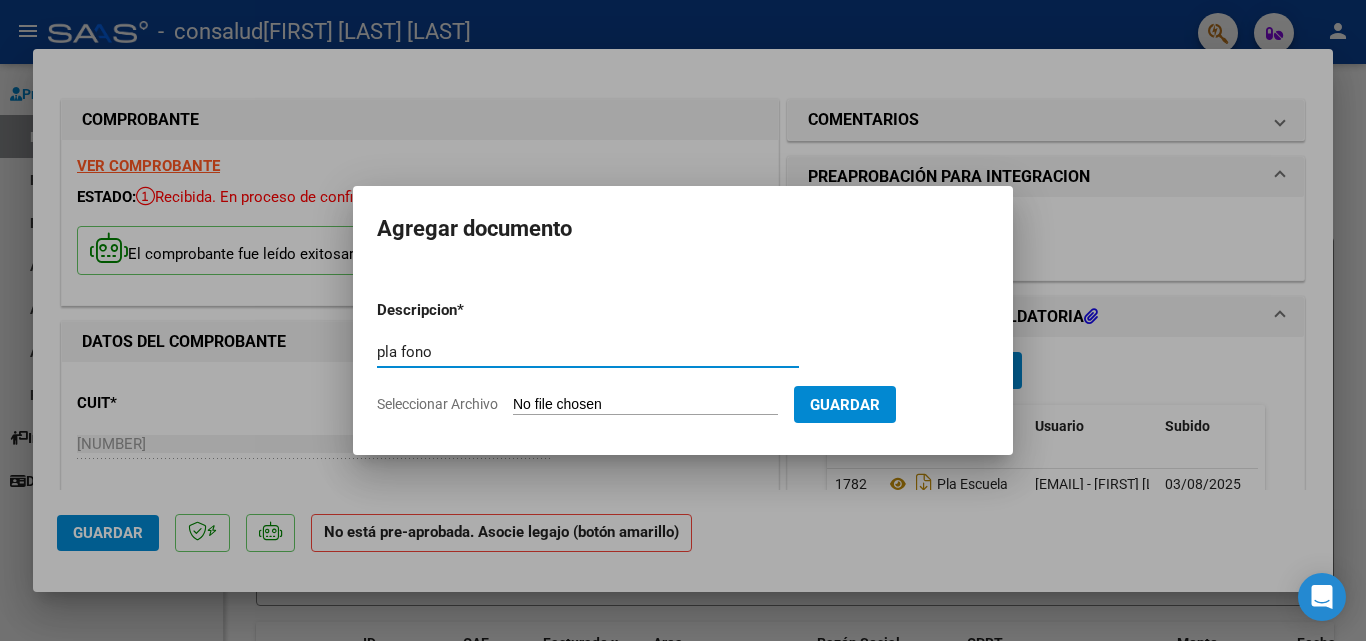 type on "pla fono" 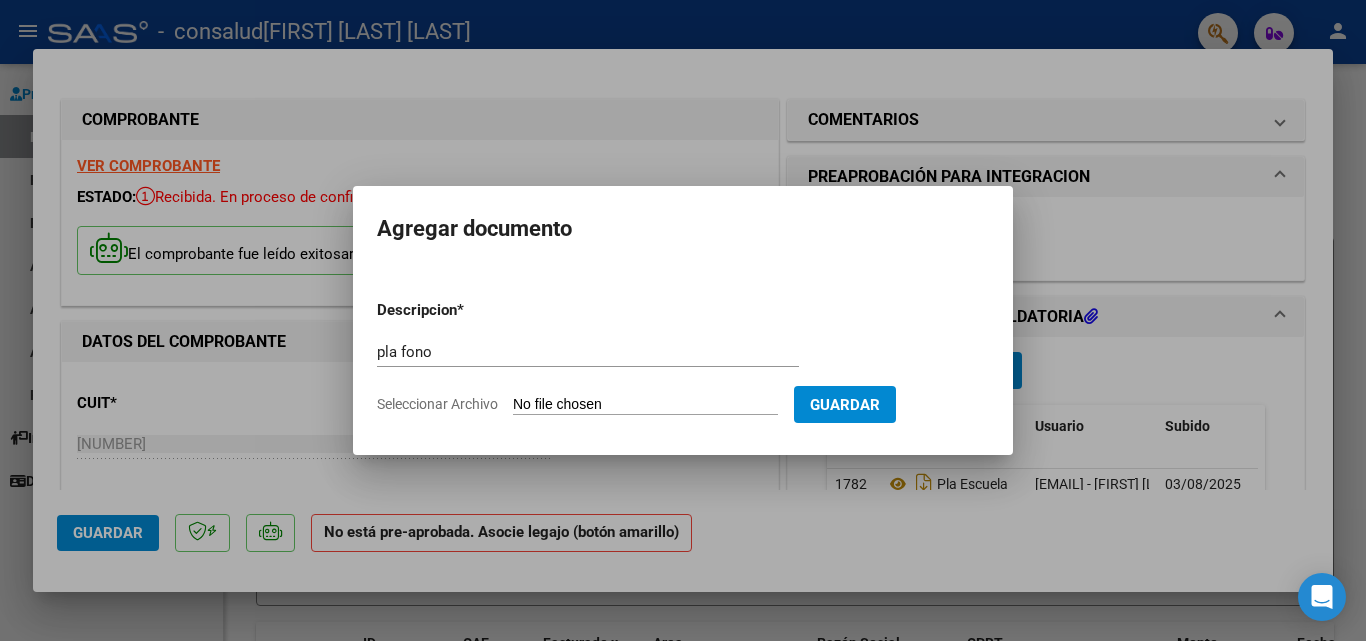 click on "Seleccionar Archivo" at bounding box center (645, 405) 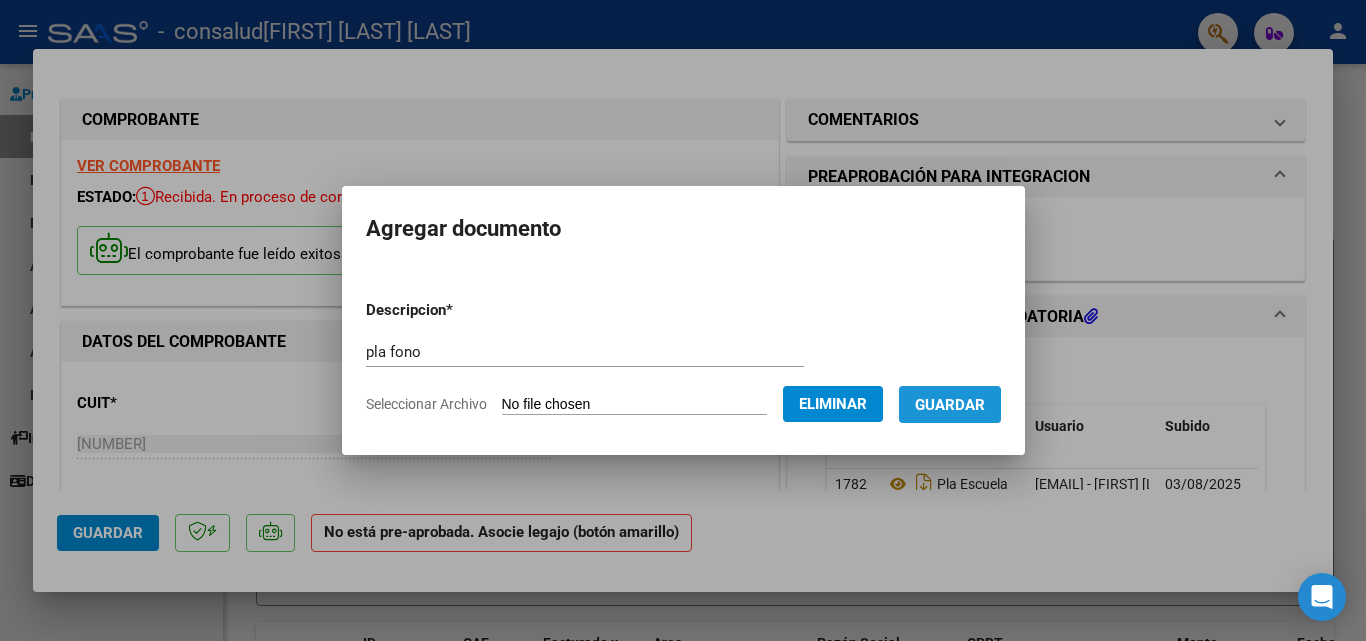click on "Guardar" at bounding box center [950, 405] 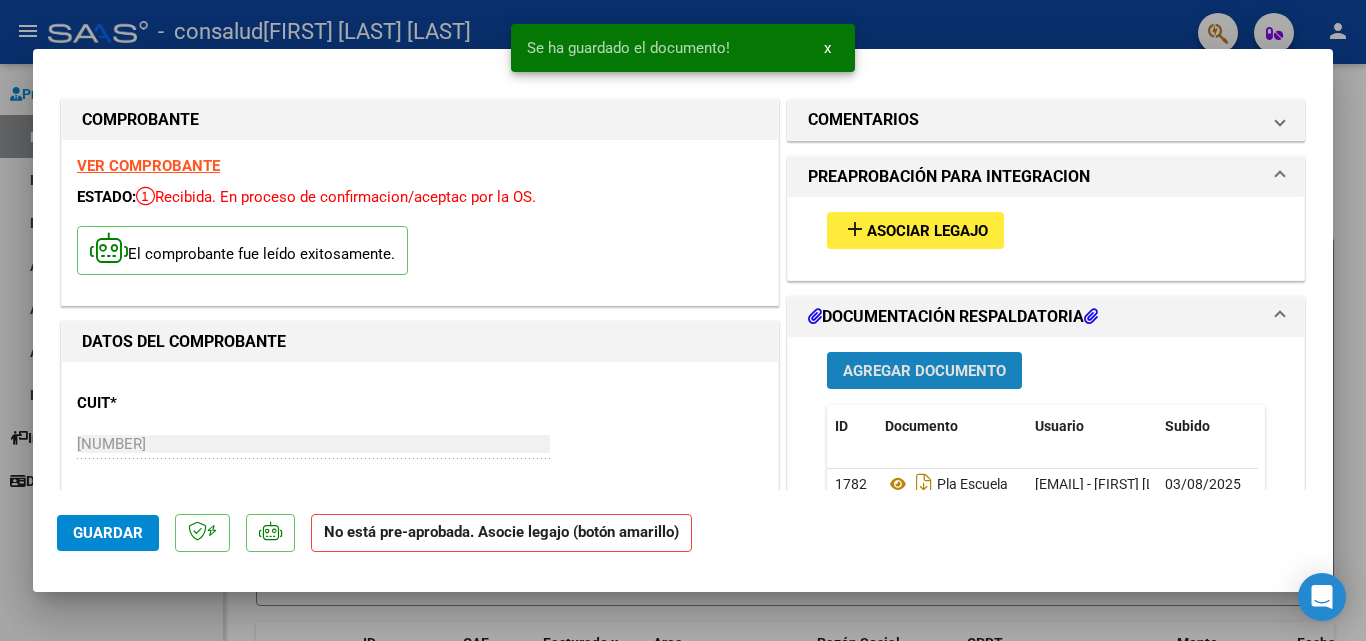 click on "Agregar Documento" at bounding box center [924, 371] 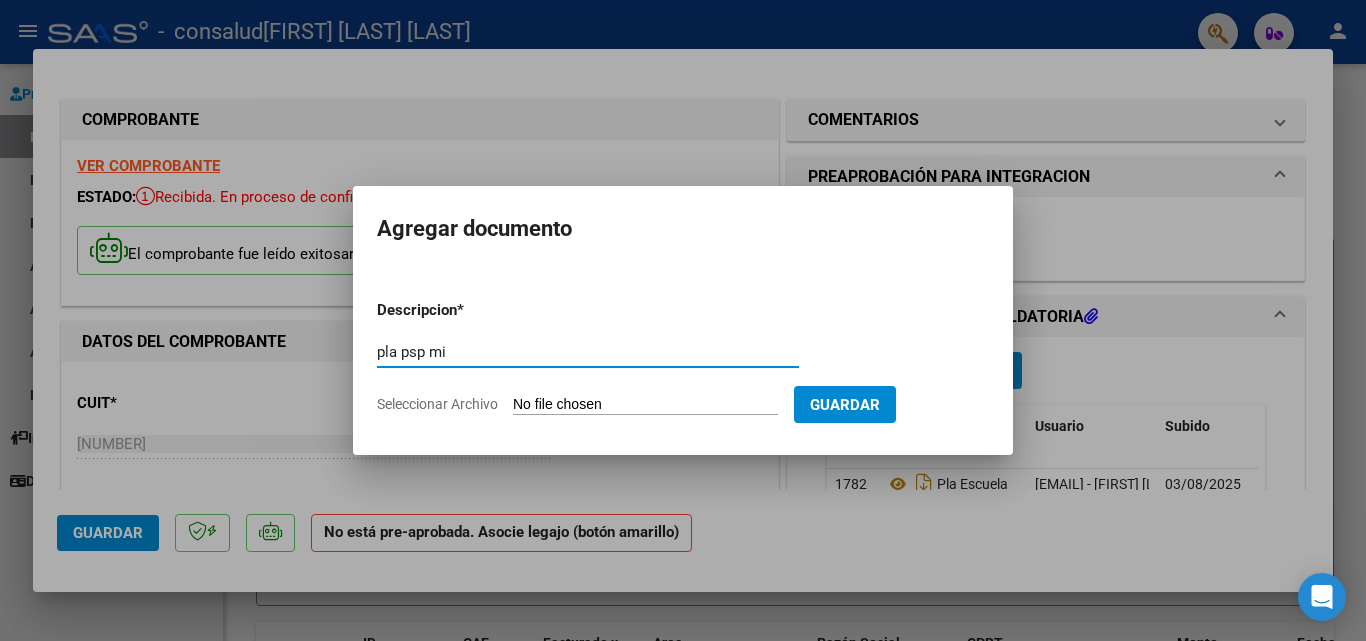 type on "pla psp mi" 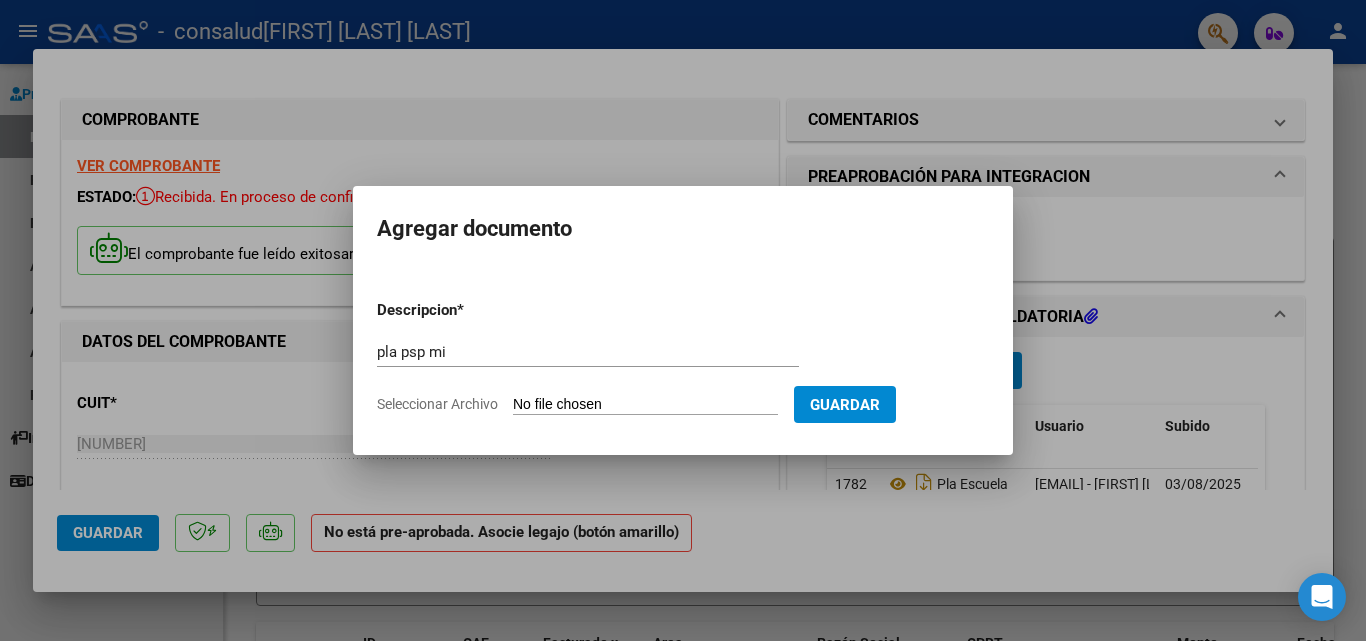 click on "Seleccionar Archivo" at bounding box center (645, 405) 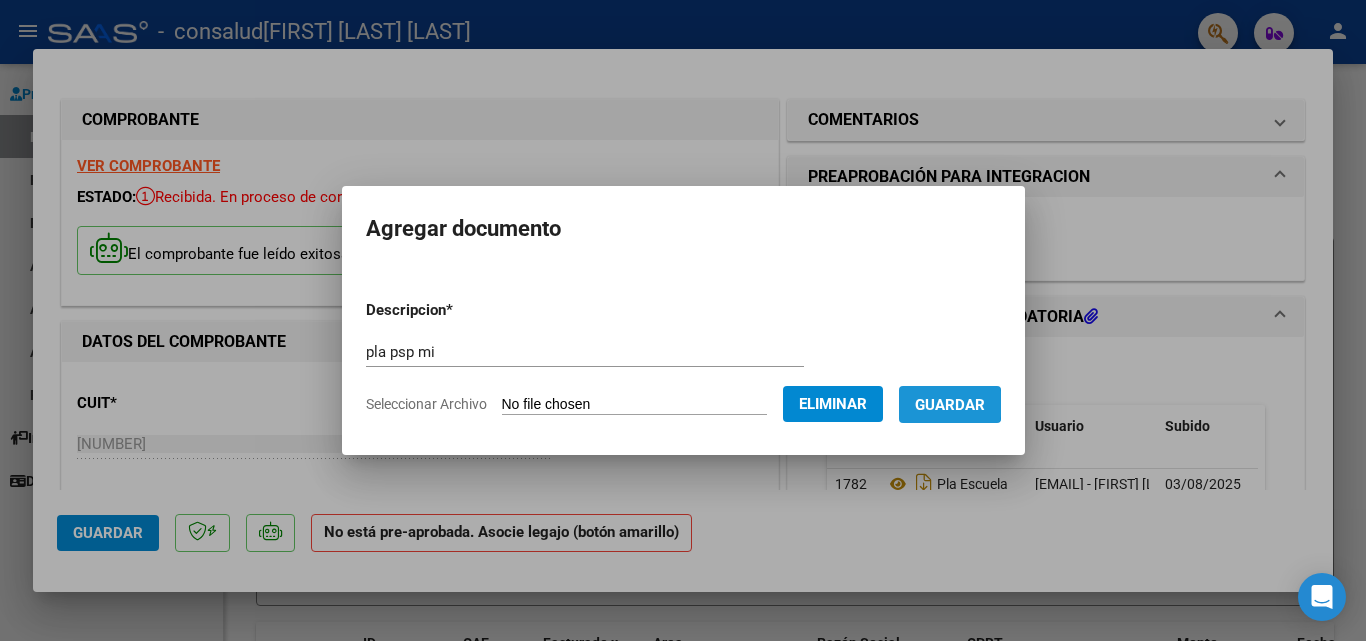 click on "Guardar" at bounding box center (950, 405) 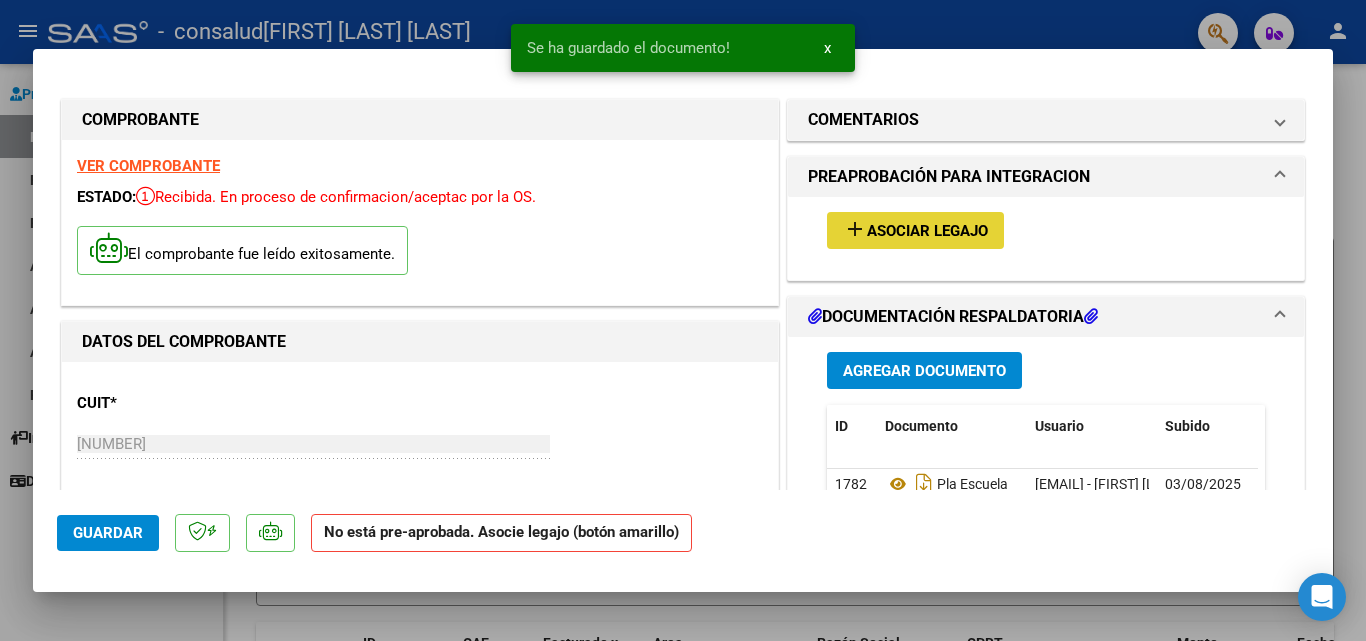 click on "Asociar Legajo" at bounding box center (927, 231) 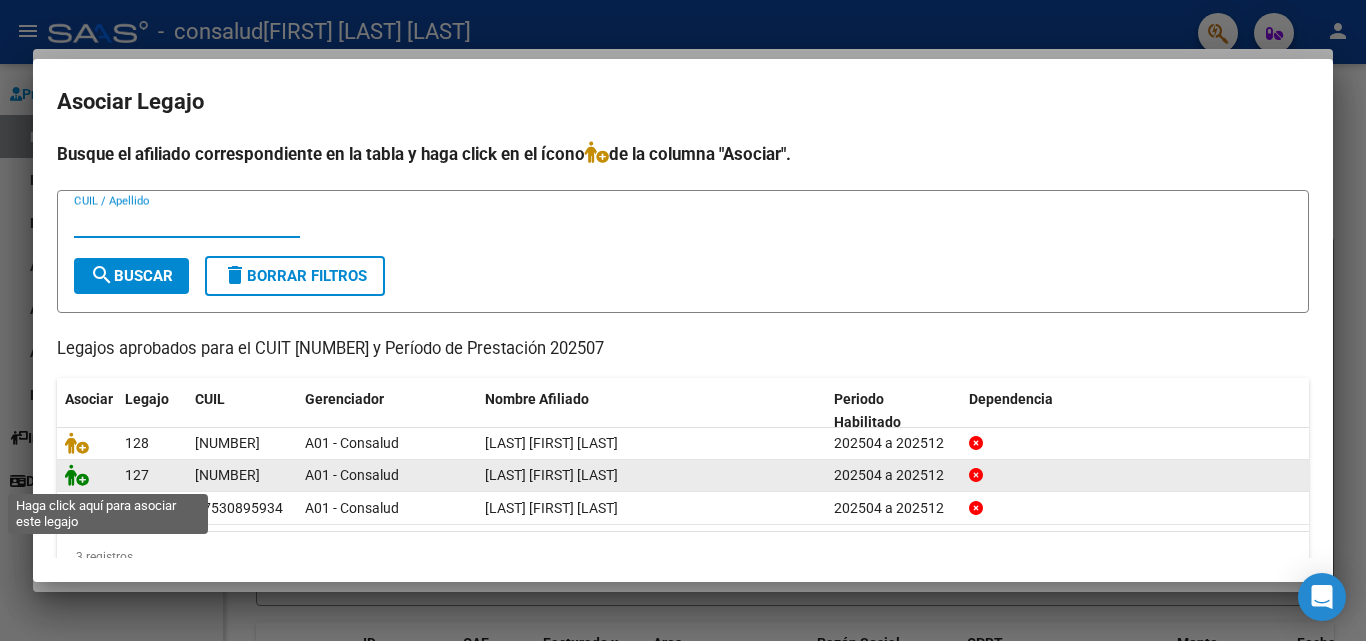 click 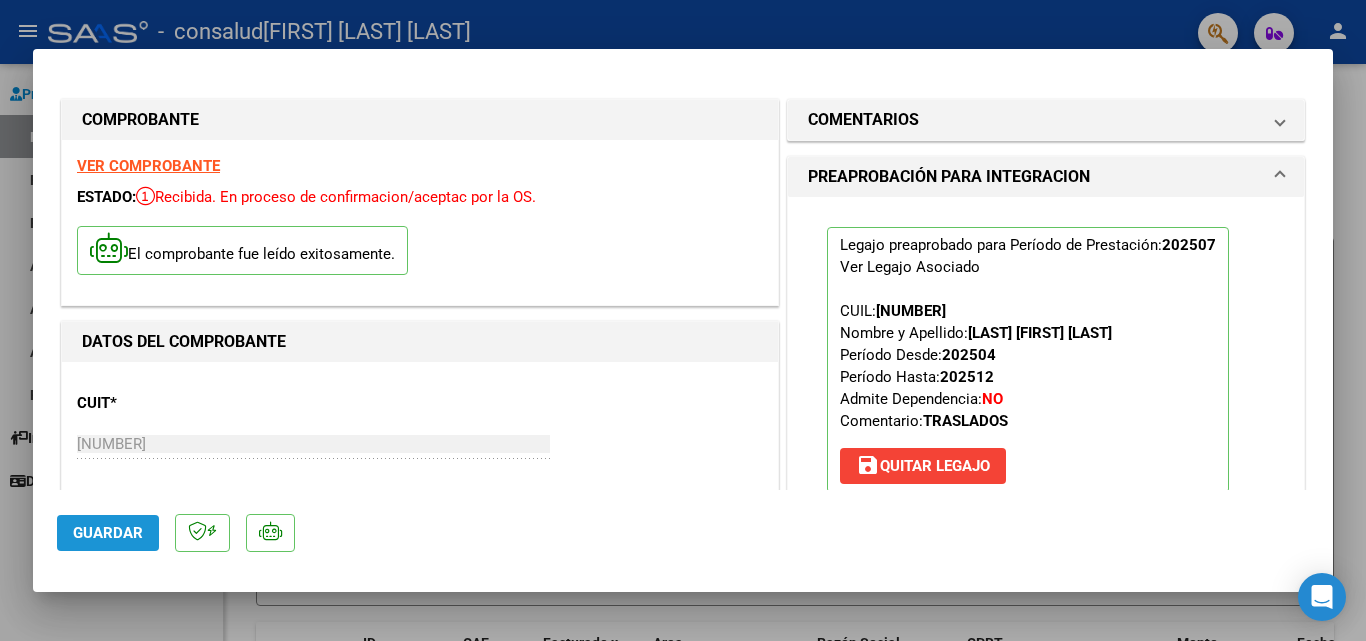 click on "Guardar" 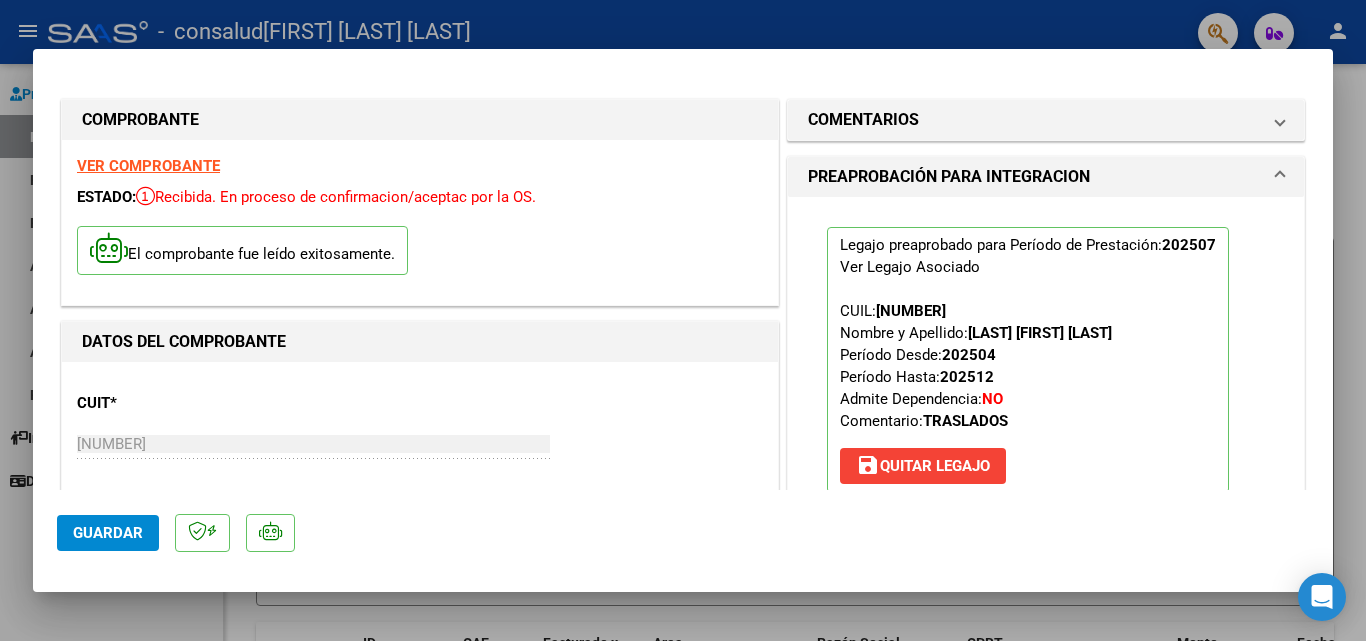 click at bounding box center (683, 320) 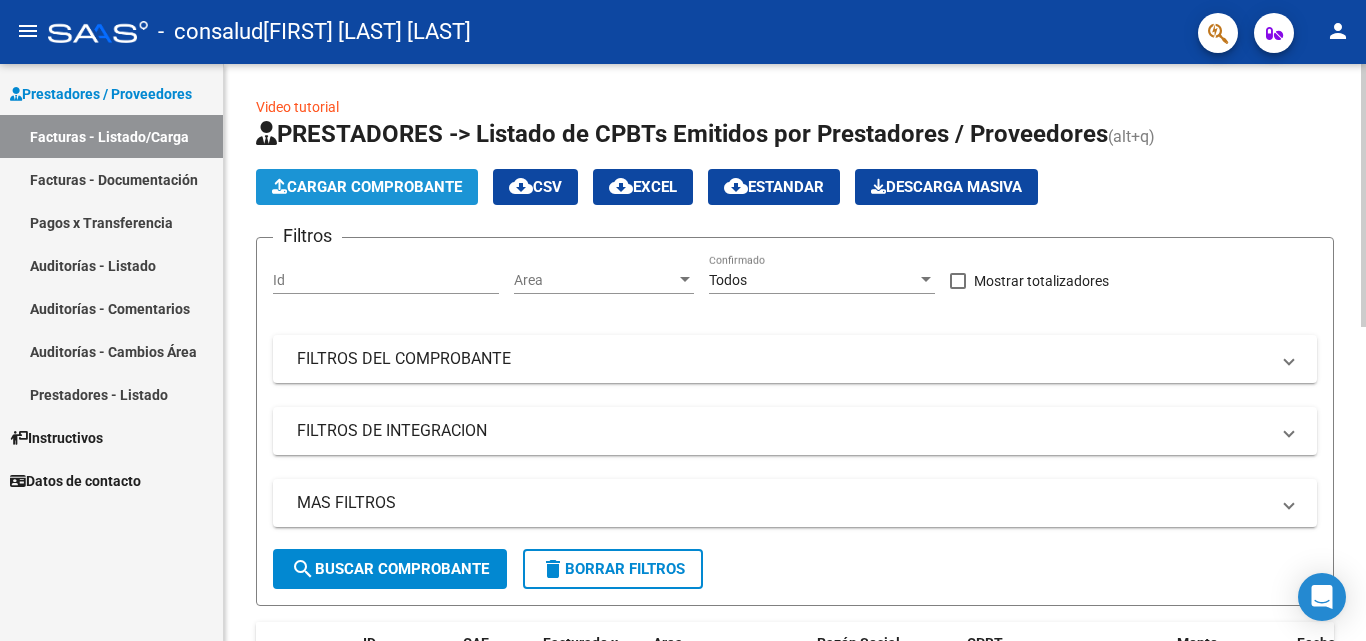 click on "Cargar Comprobante" 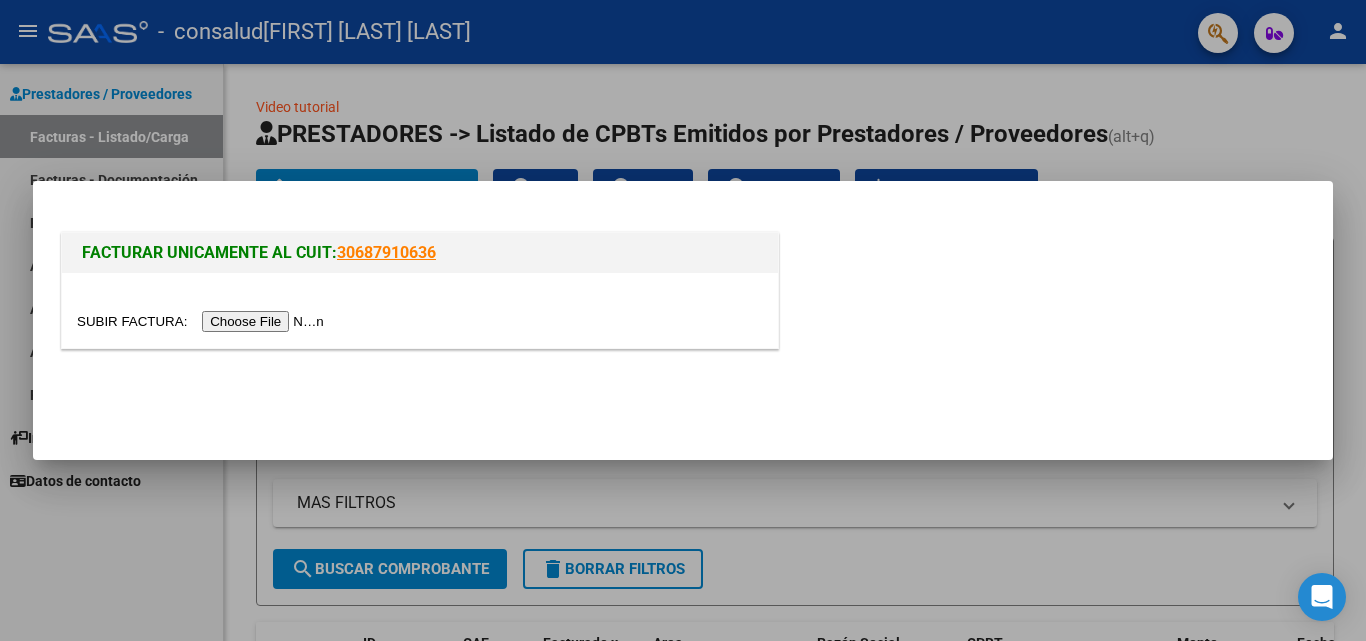 click at bounding box center [203, 321] 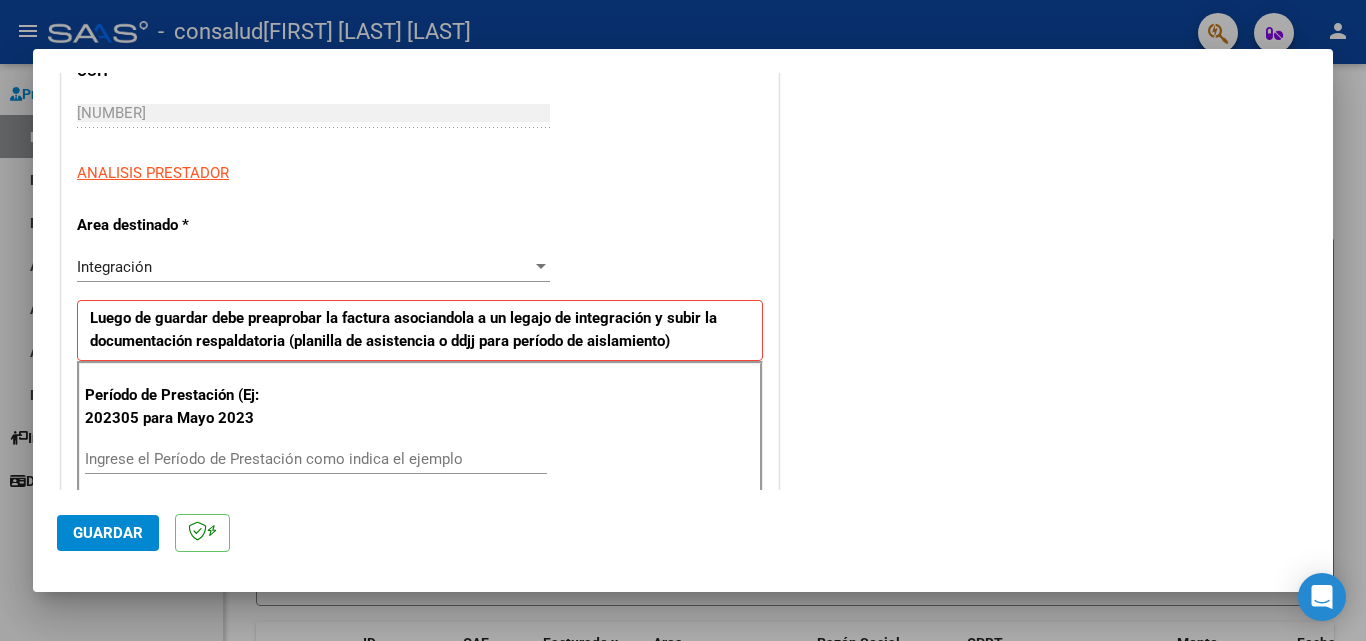 scroll, scrollTop: 300, scrollLeft: 0, axis: vertical 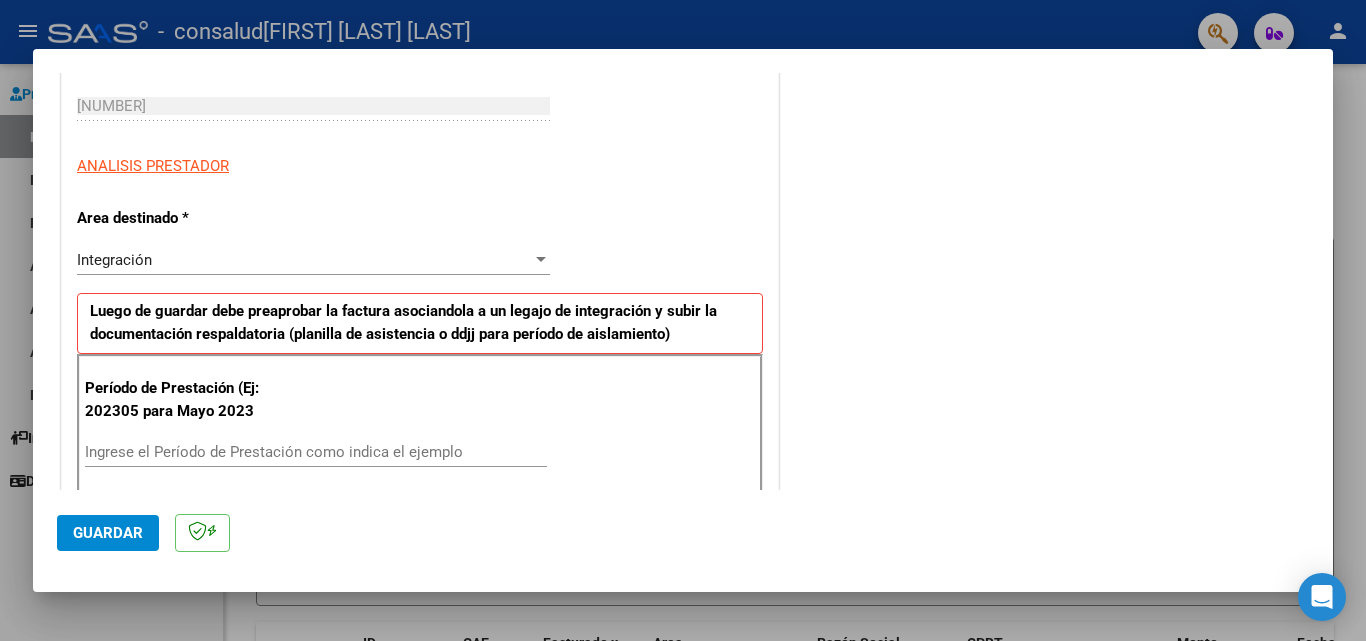 click on "Ingrese el Período de Prestación como indica el ejemplo" at bounding box center [316, 452] 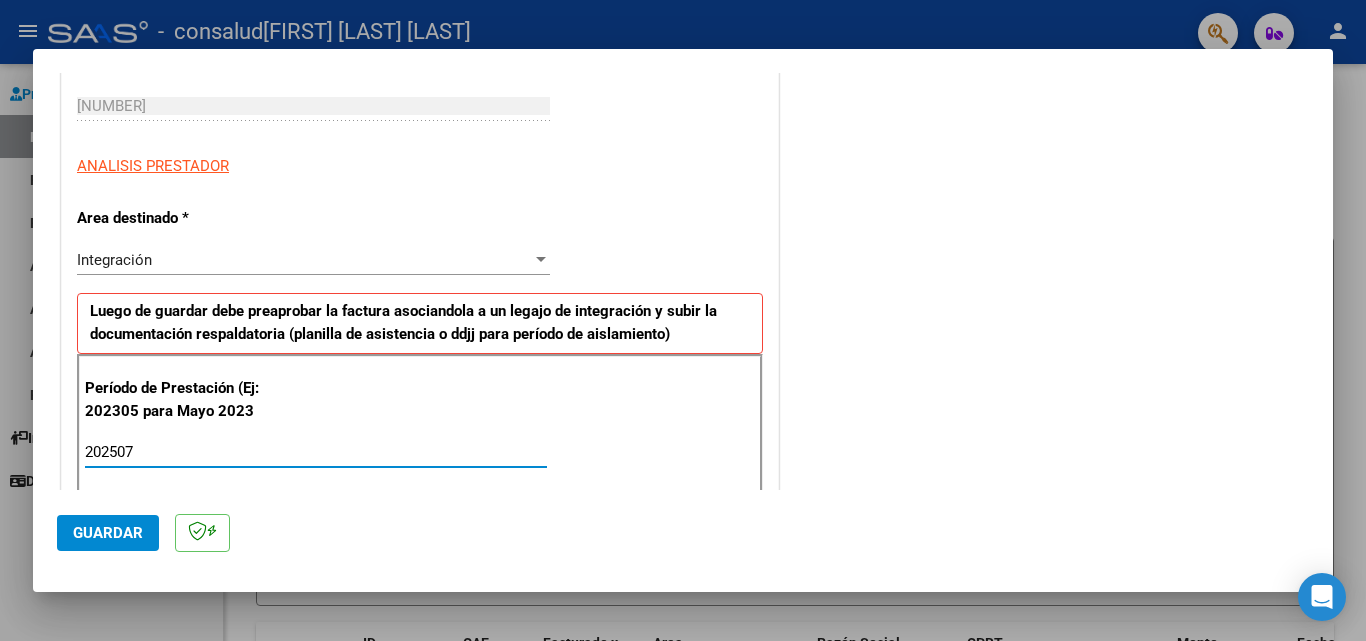 type on "202507" 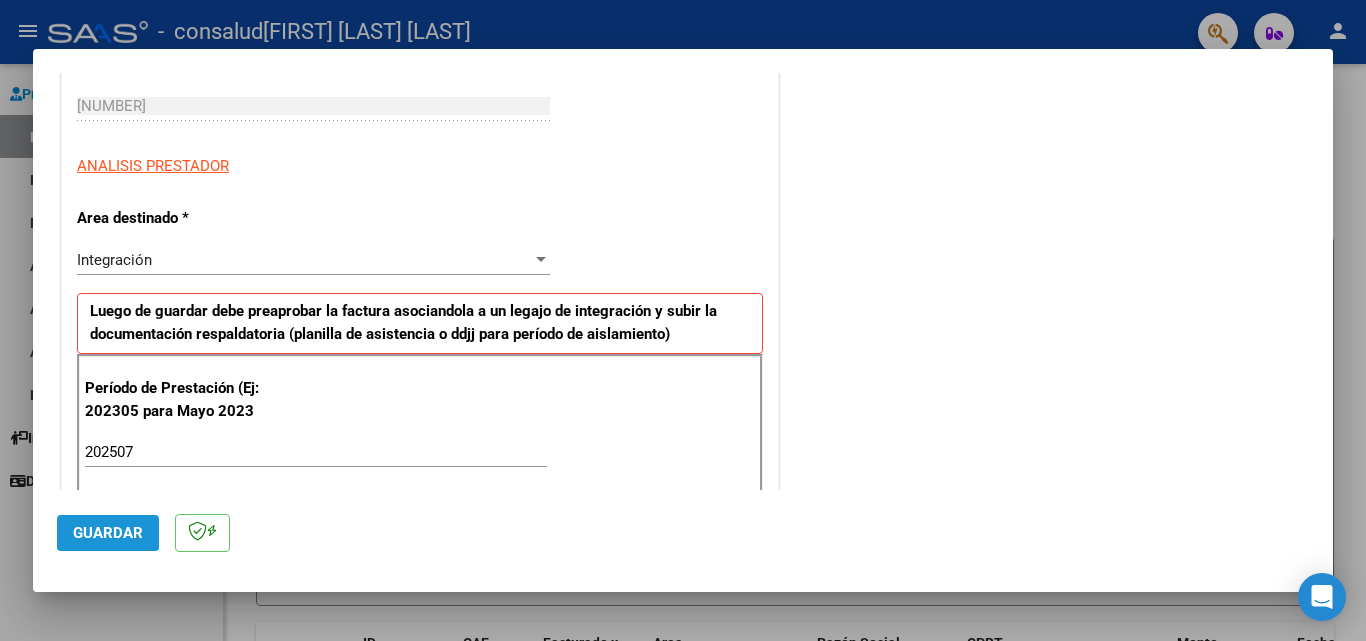 click on "Guardar" 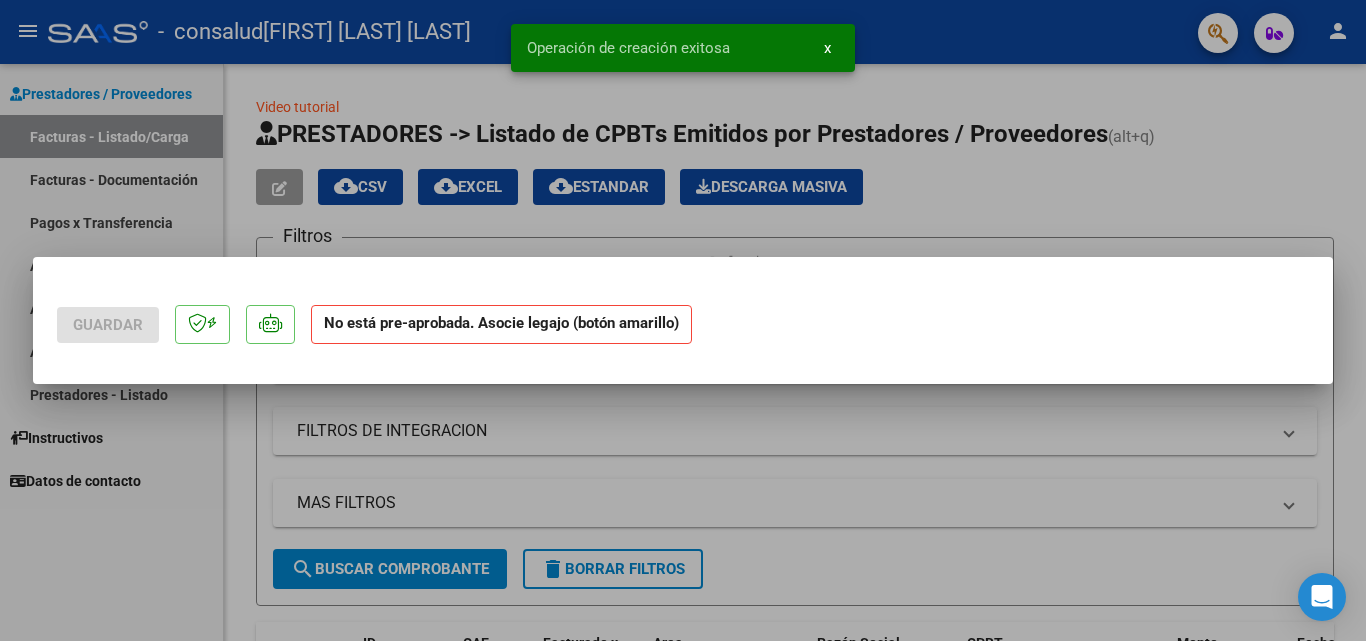scroll, scrollTop: 0, scrollLeft: 0, axis: both 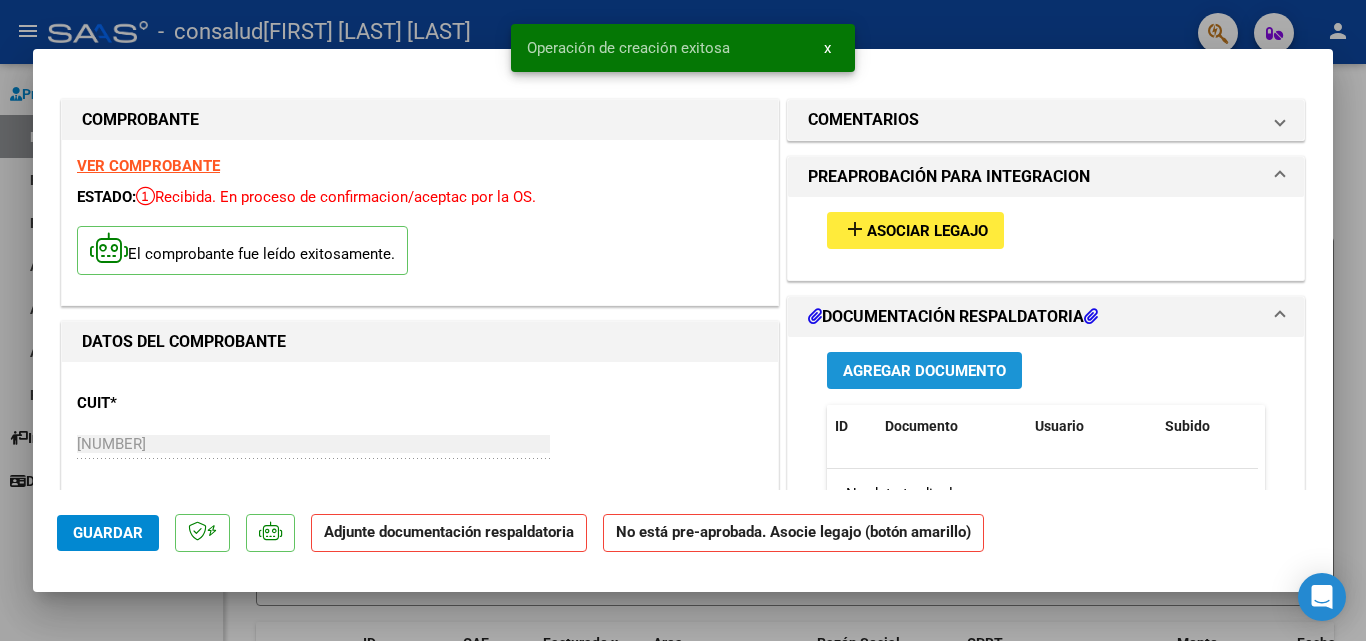 click on "Agregar Documento" at bounding box center (924, 371) 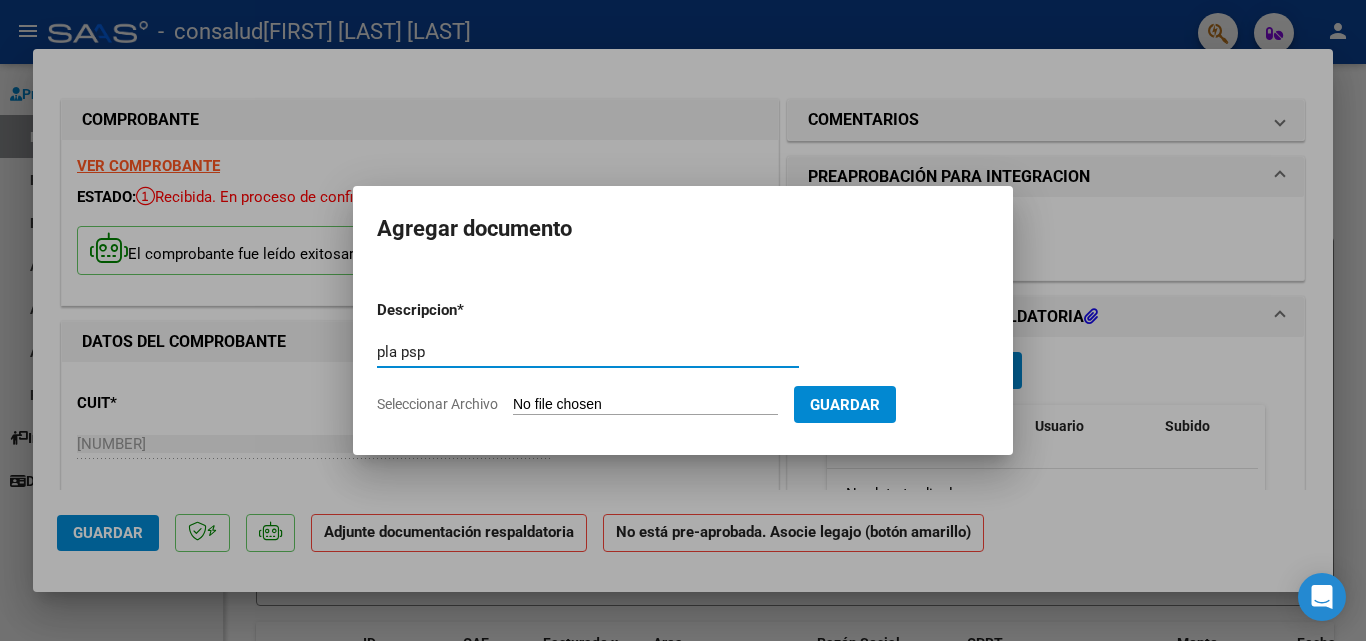 type on "pla psp" 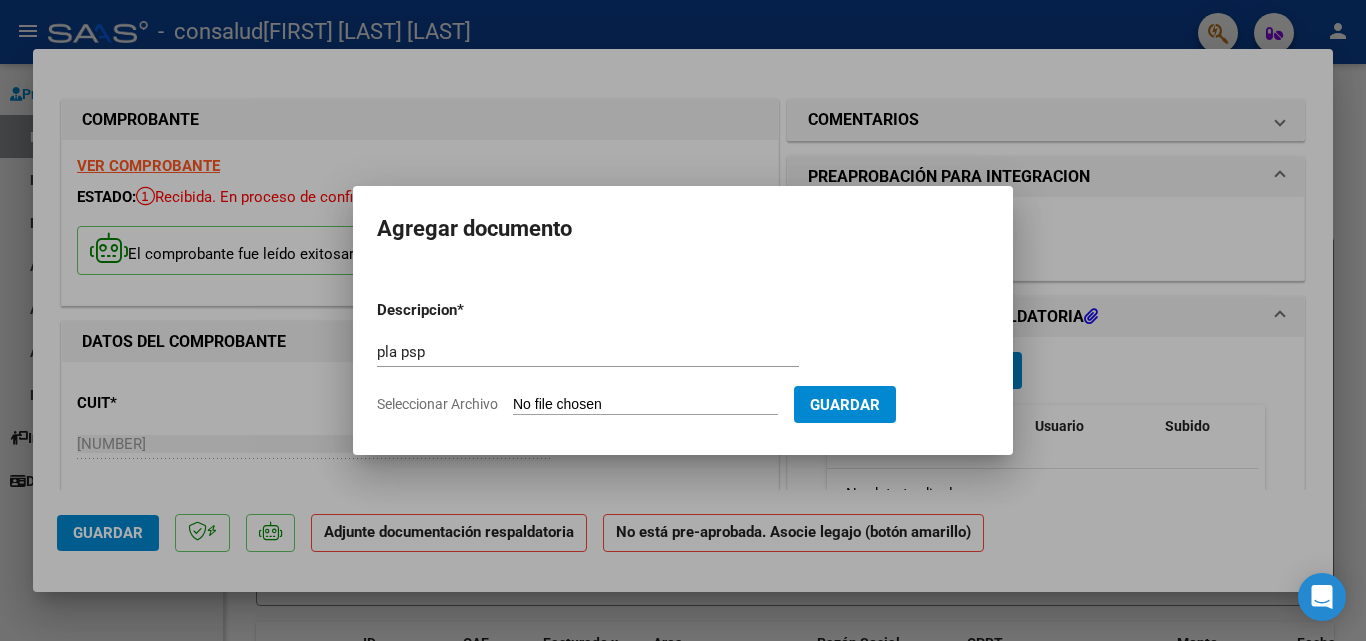 click on "Seleccionar Archivo" at bounding box center (645, 405) 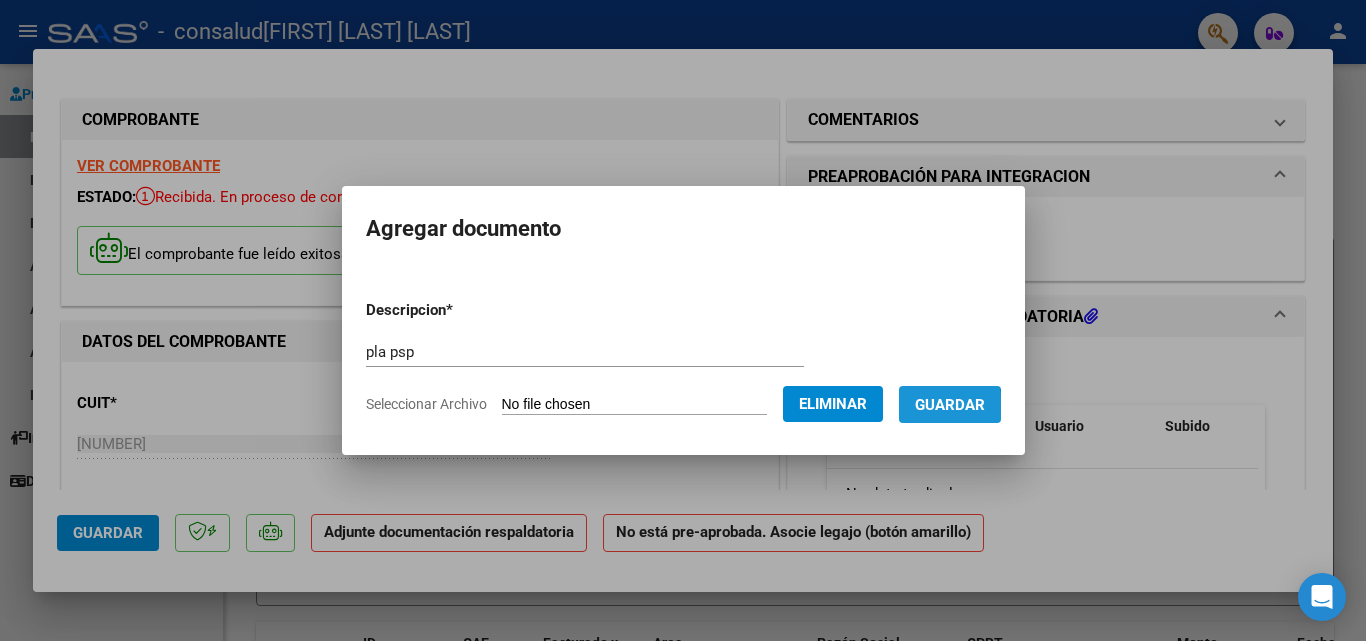 click on "Guardar" at bounding box center [950, 405] 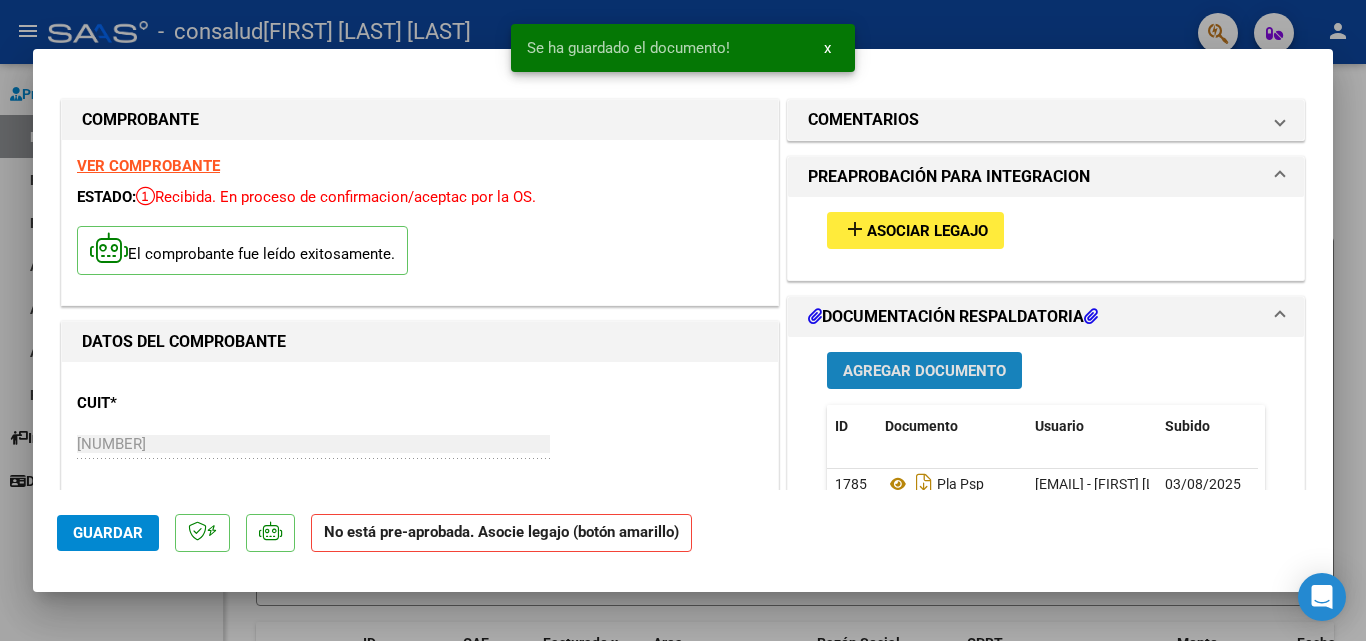 click on "Agregar Documento" at bounding box center (924, 371) 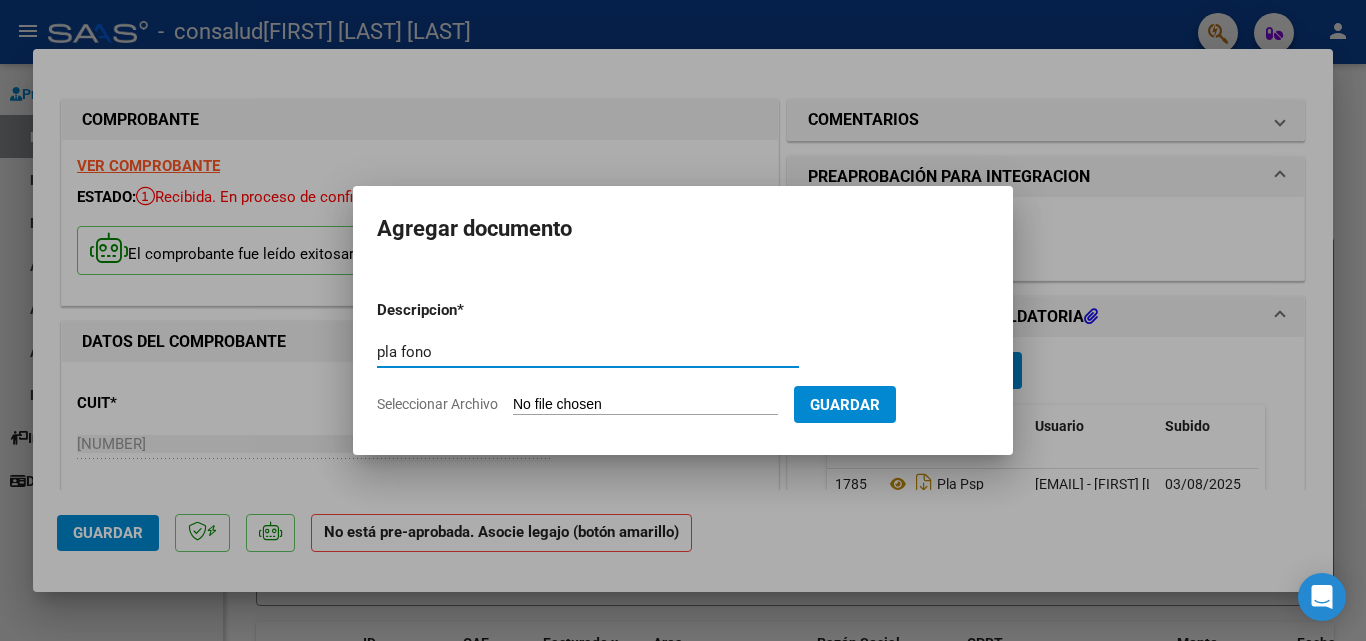 type on "pla fono" 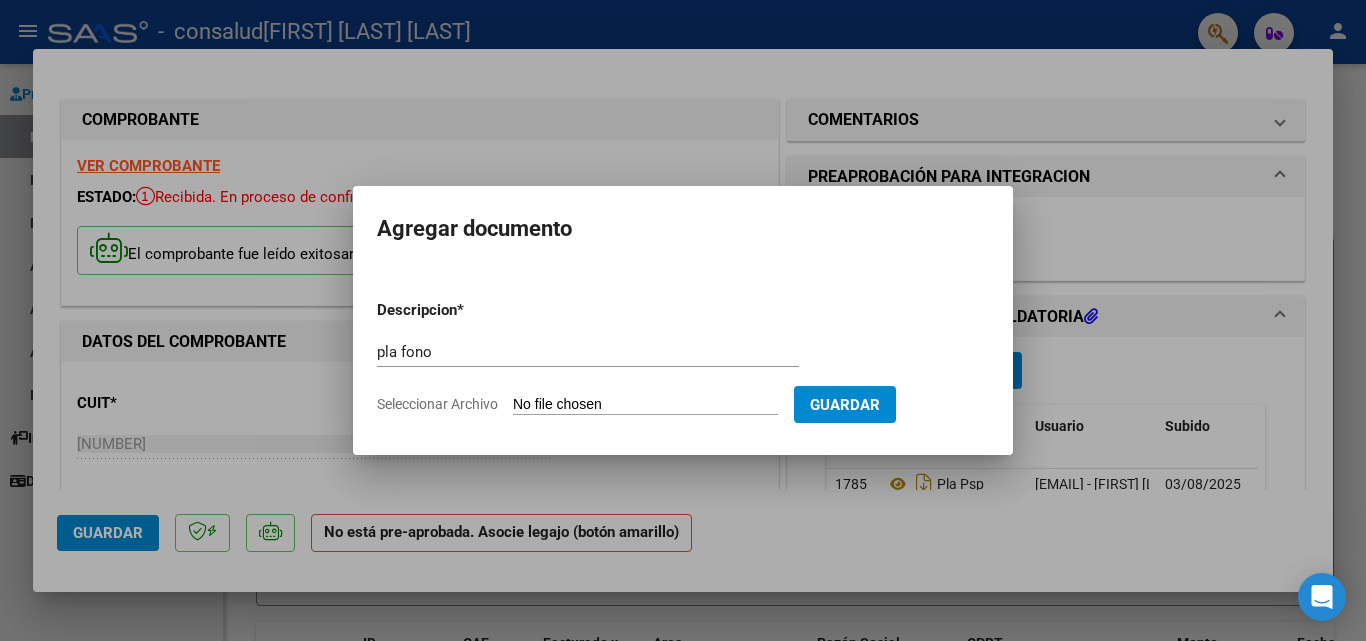 click on "Seleccionar Archivo" at bounding box center [645, 405] 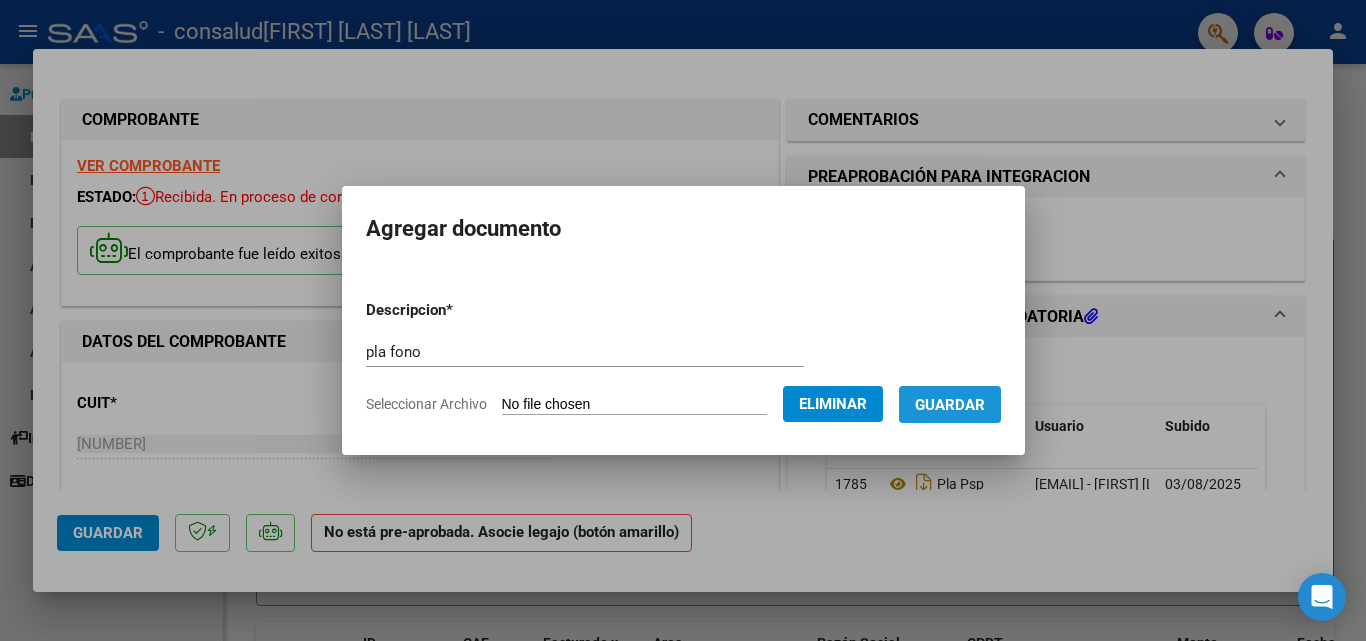 click on "Guardar" at bounding box center [950, 405] 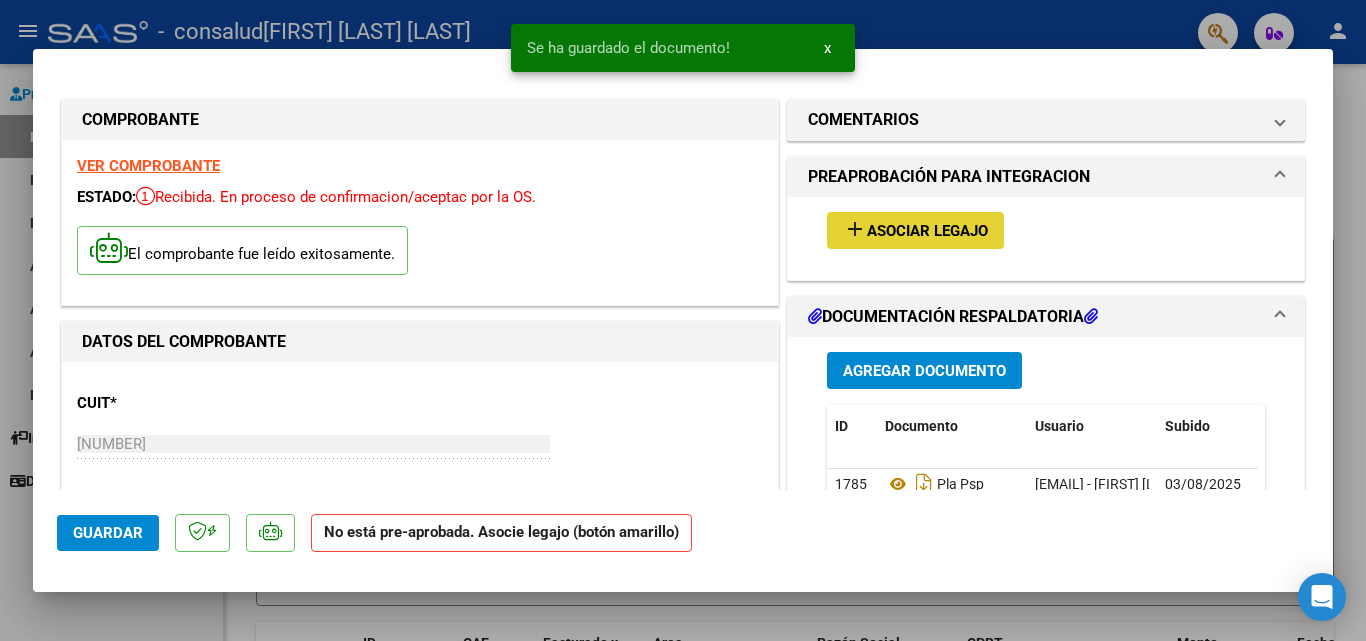 click on "Asociar Legajo" at bounding box center [927, 231] 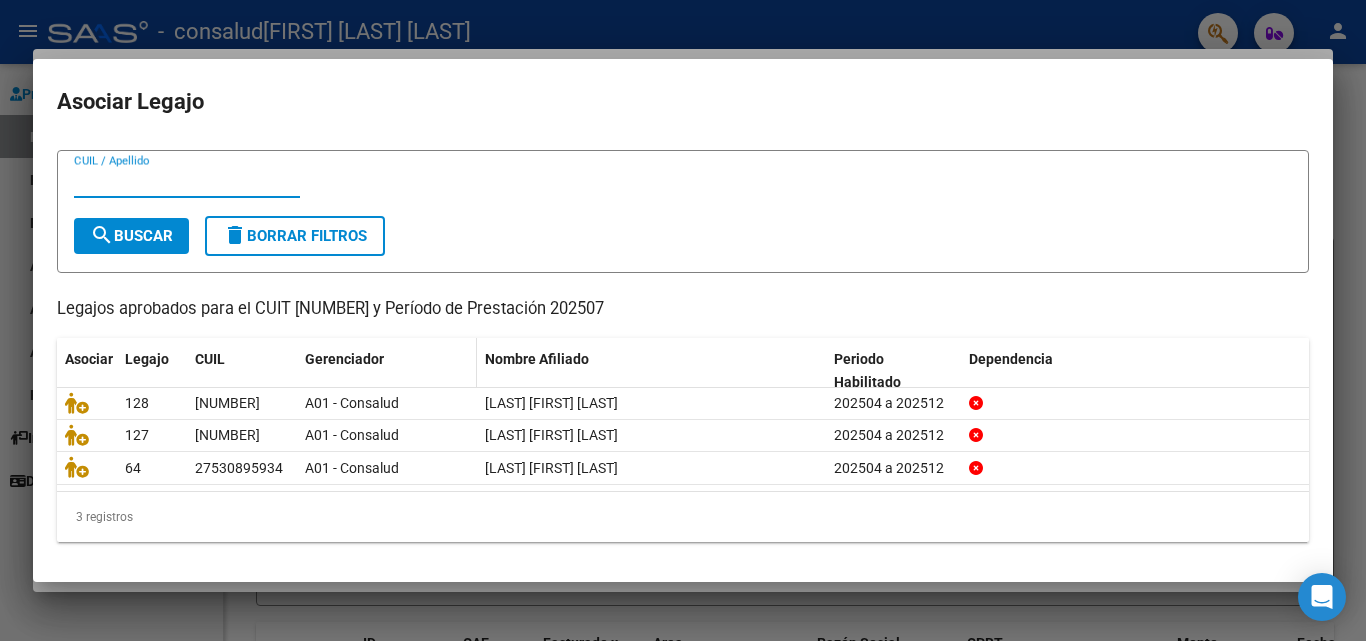 scroll, scrollTop: 0, scrollLeft: 0, axis: both 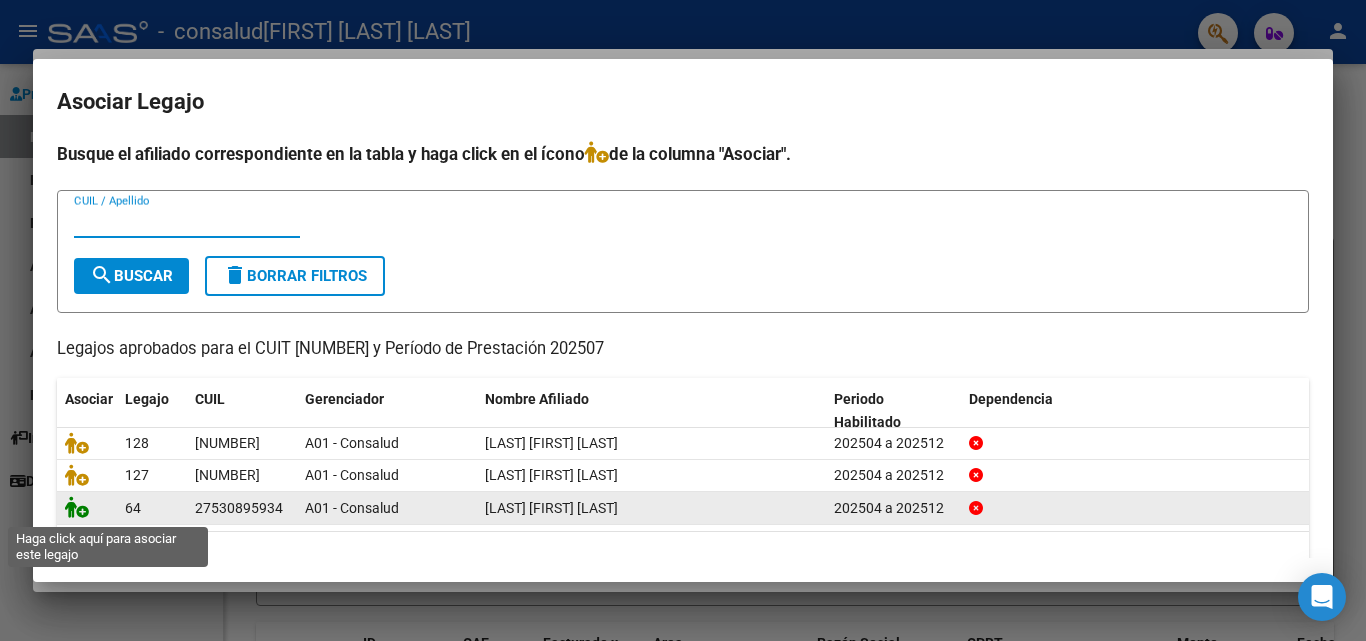 click 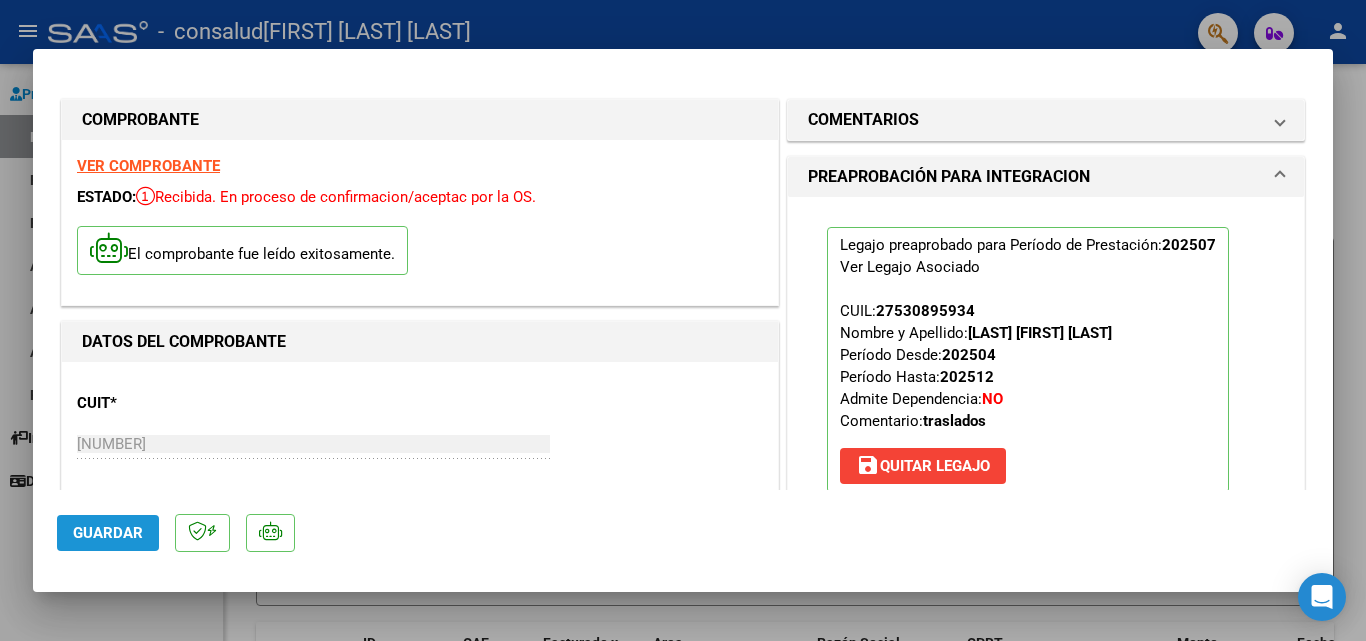 click on "Guardar" 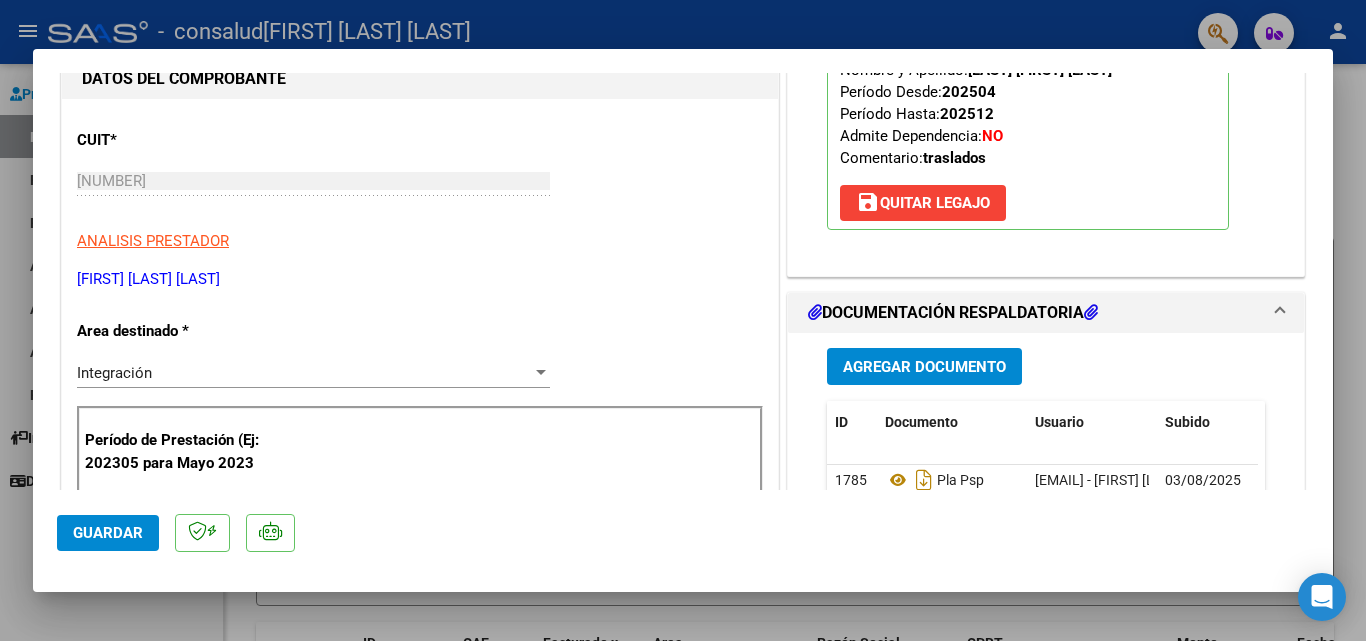 scroll, scrollTop: 300, scrollLeft: 0, axis: vertical 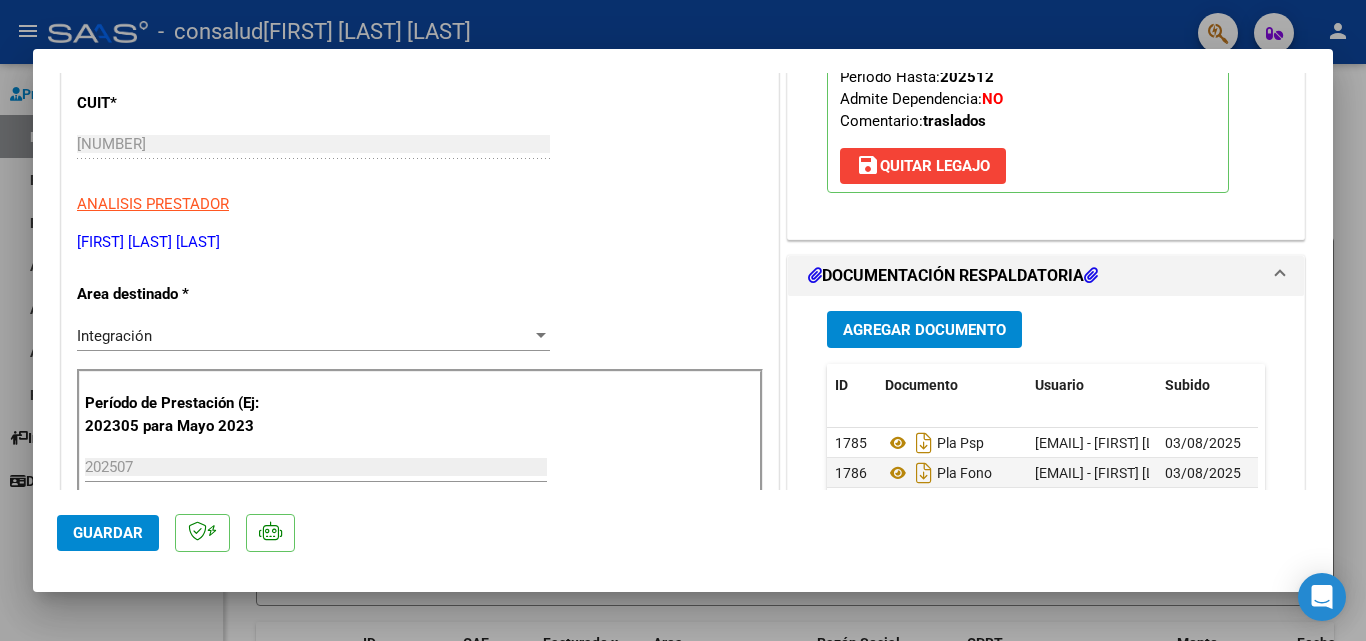 click at bounding box center [683, 320] 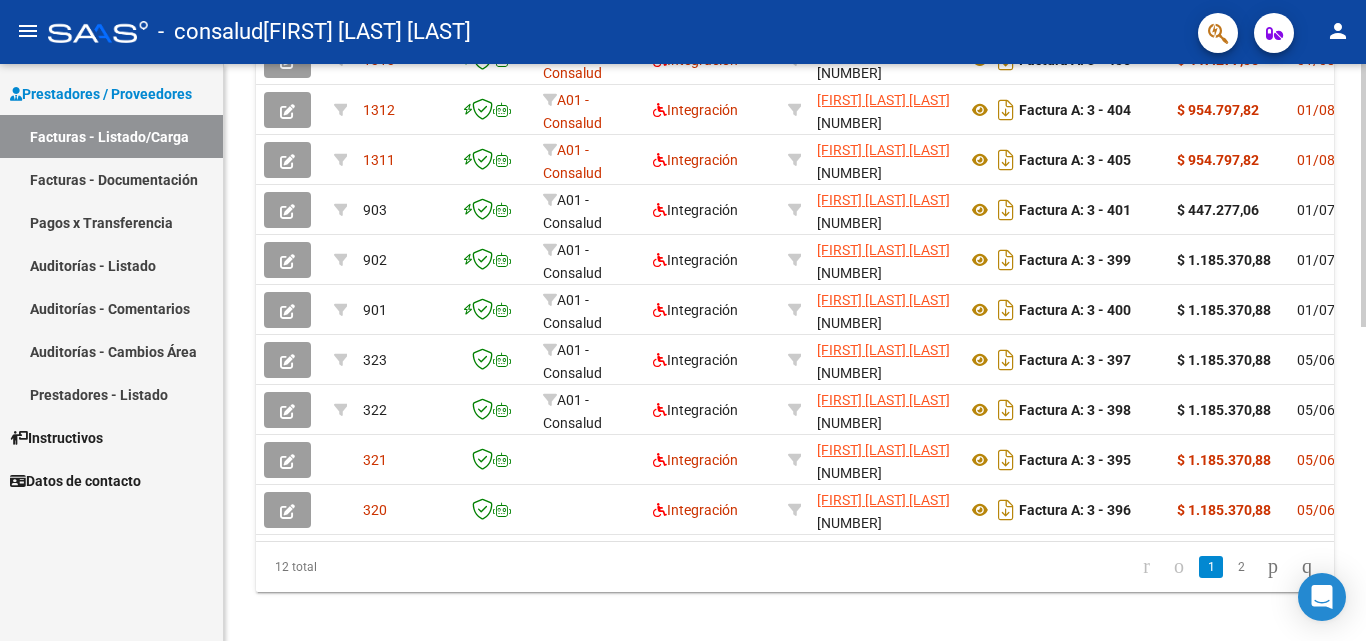 scroll, scrollTop: 691, scrollLeft: 0, axis: vertical 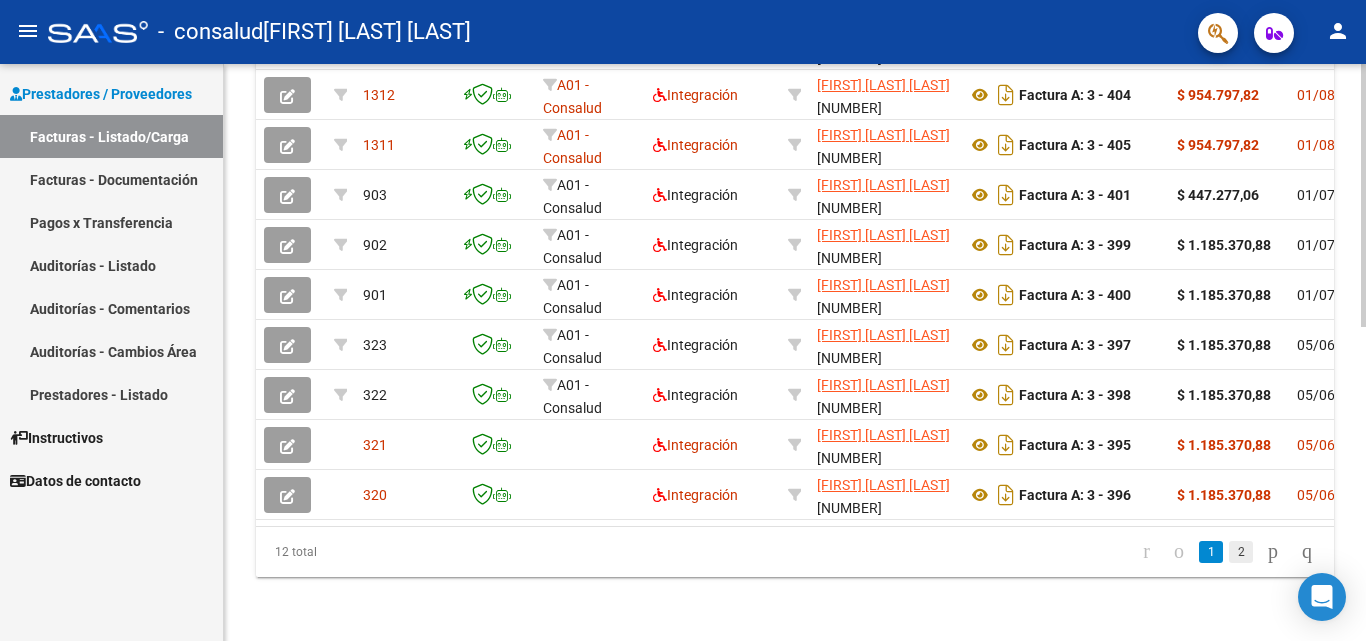 click on "2" 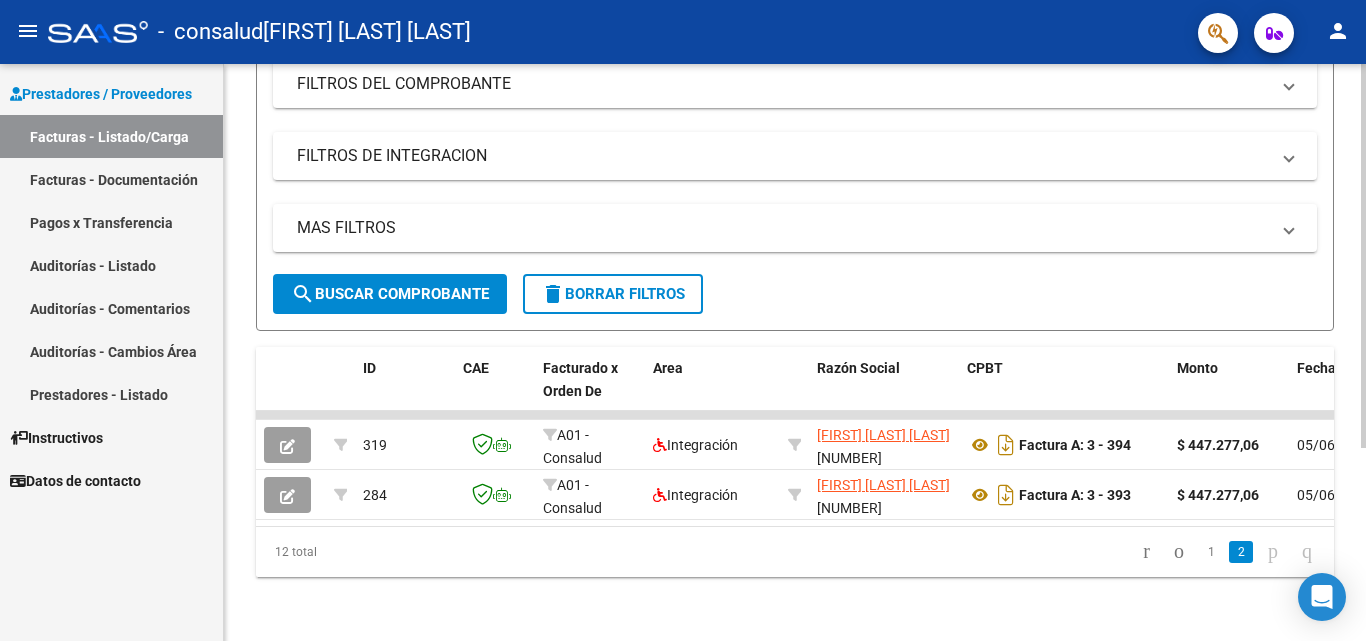 scroll, scrollTop: 291, scrollLeft: 0, axis: vertical 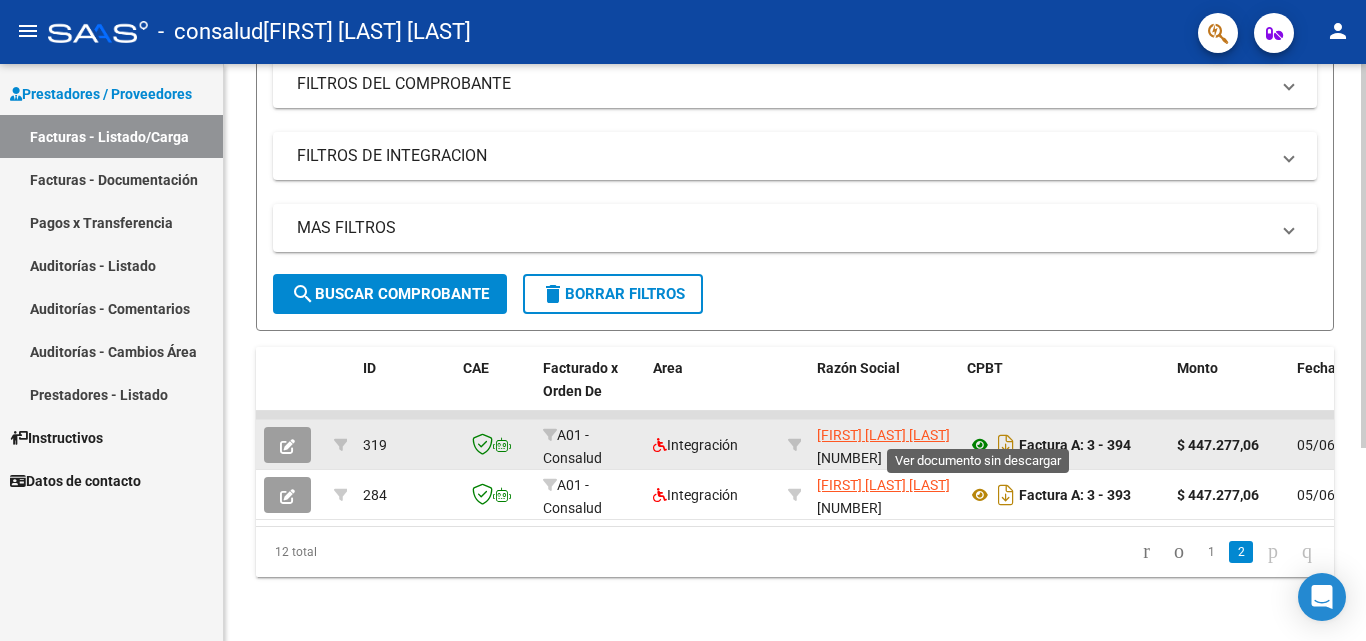 click 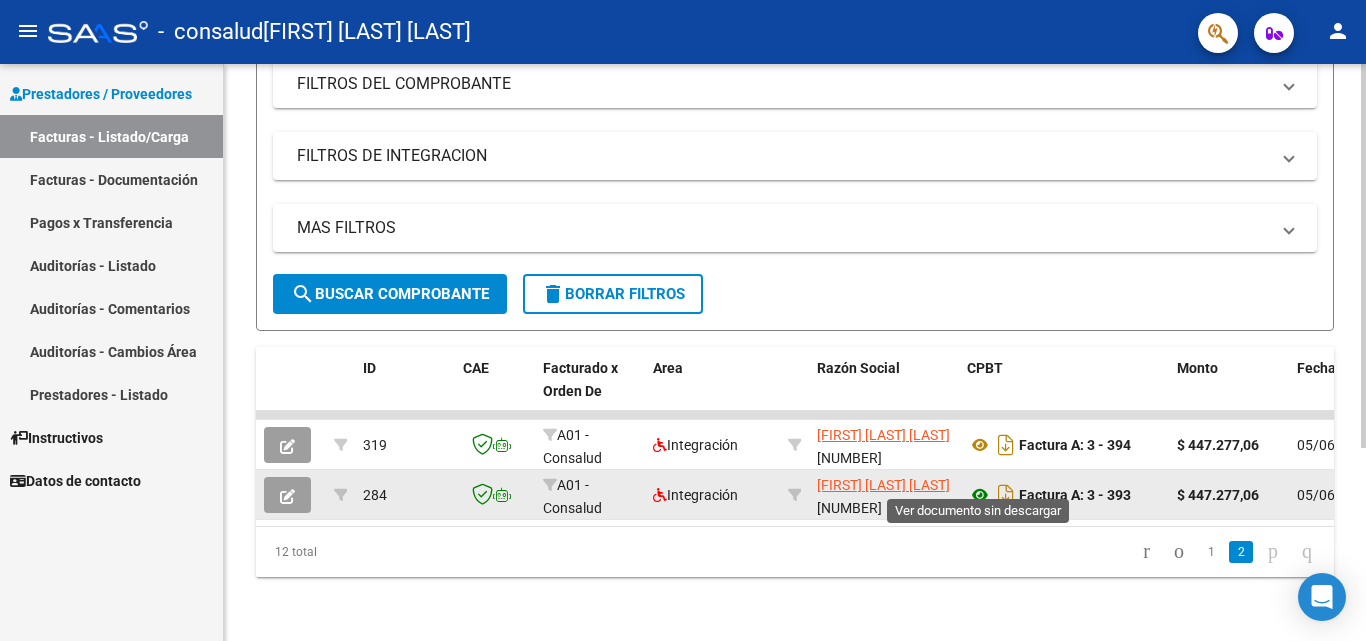 click 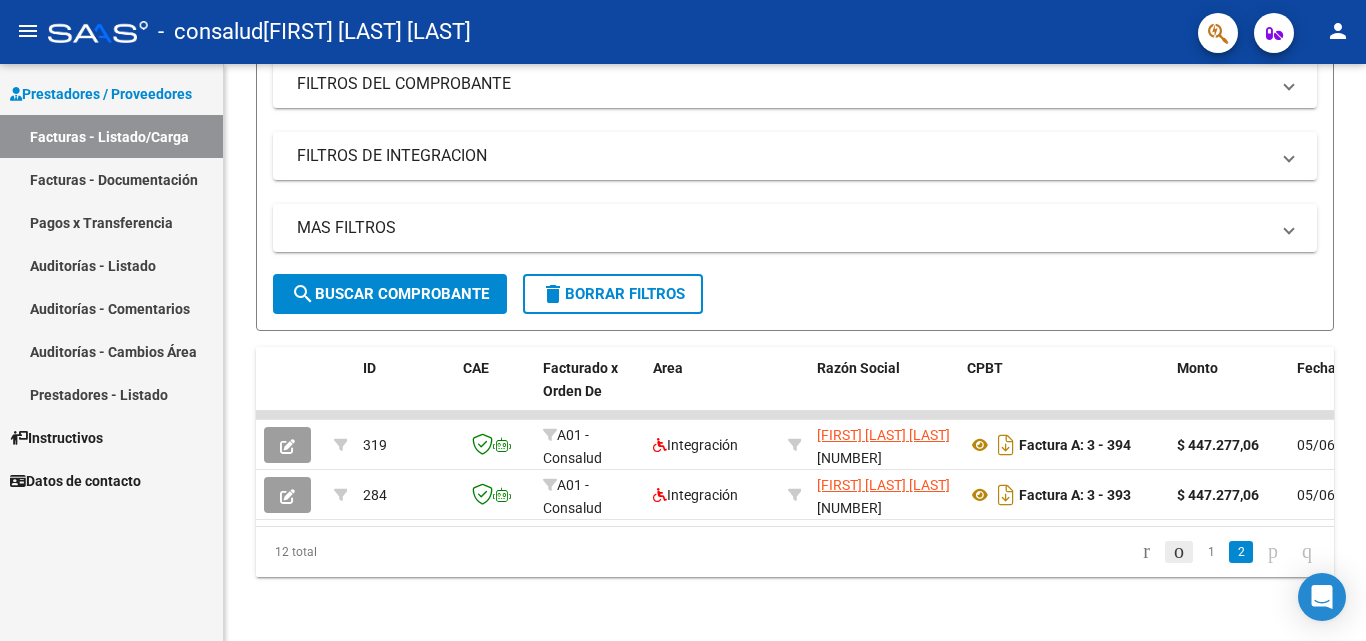 click 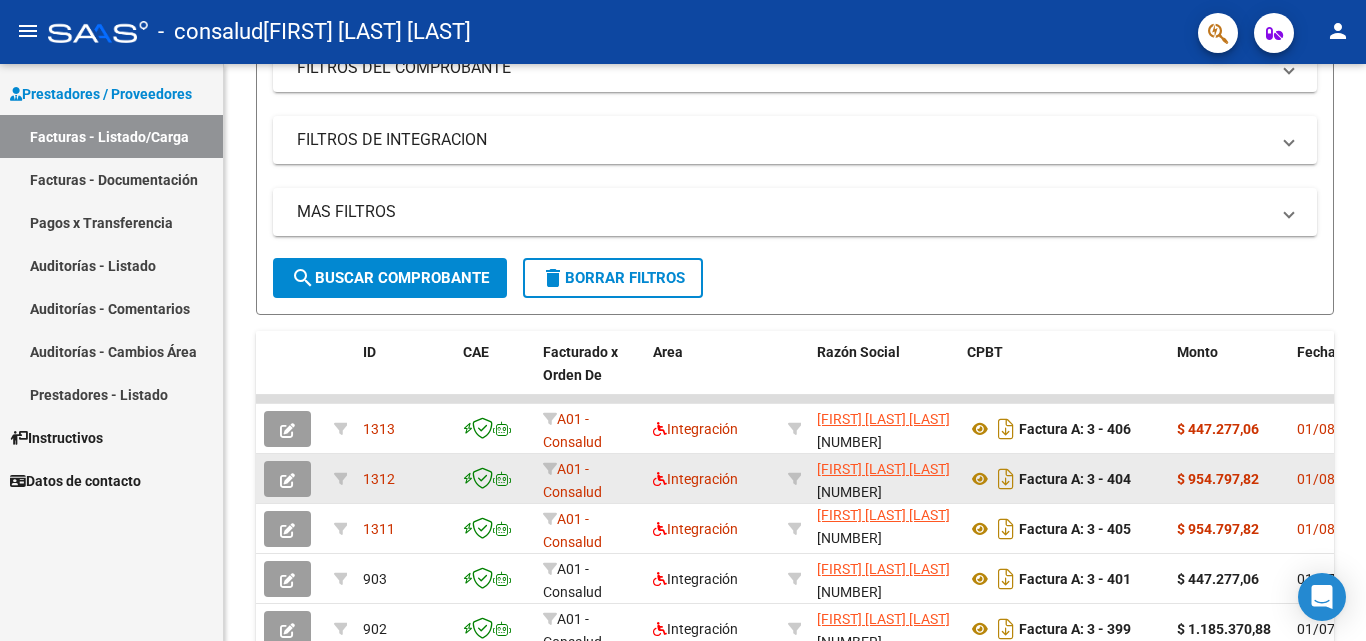 scroll, scrollTop: 0, scrollLeft: 0, axis: both 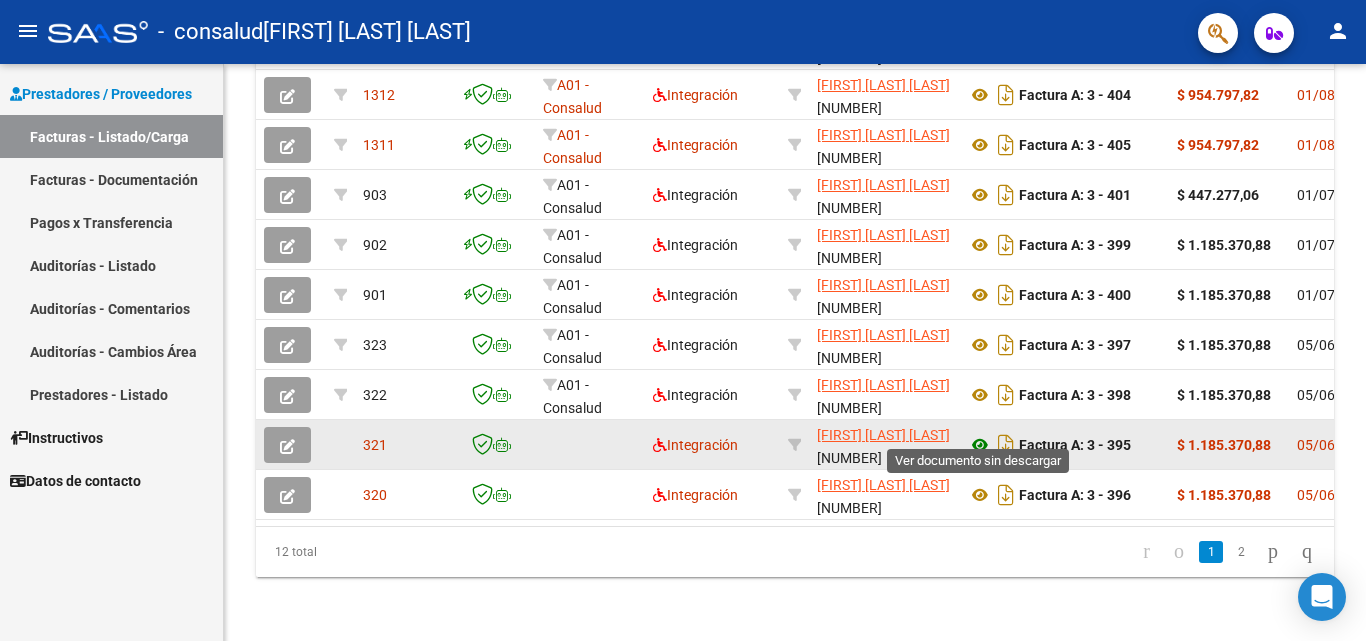 click 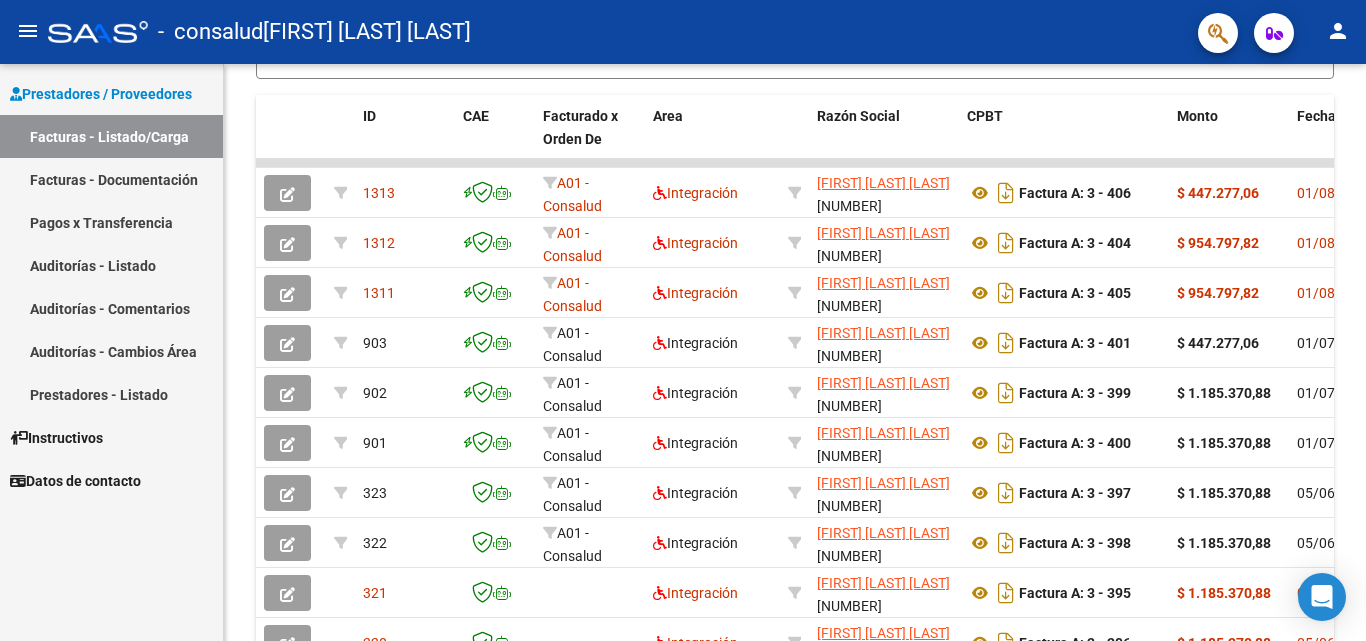 scroll, scrollTop: 491, scrollLeft: 0, axis: vertical 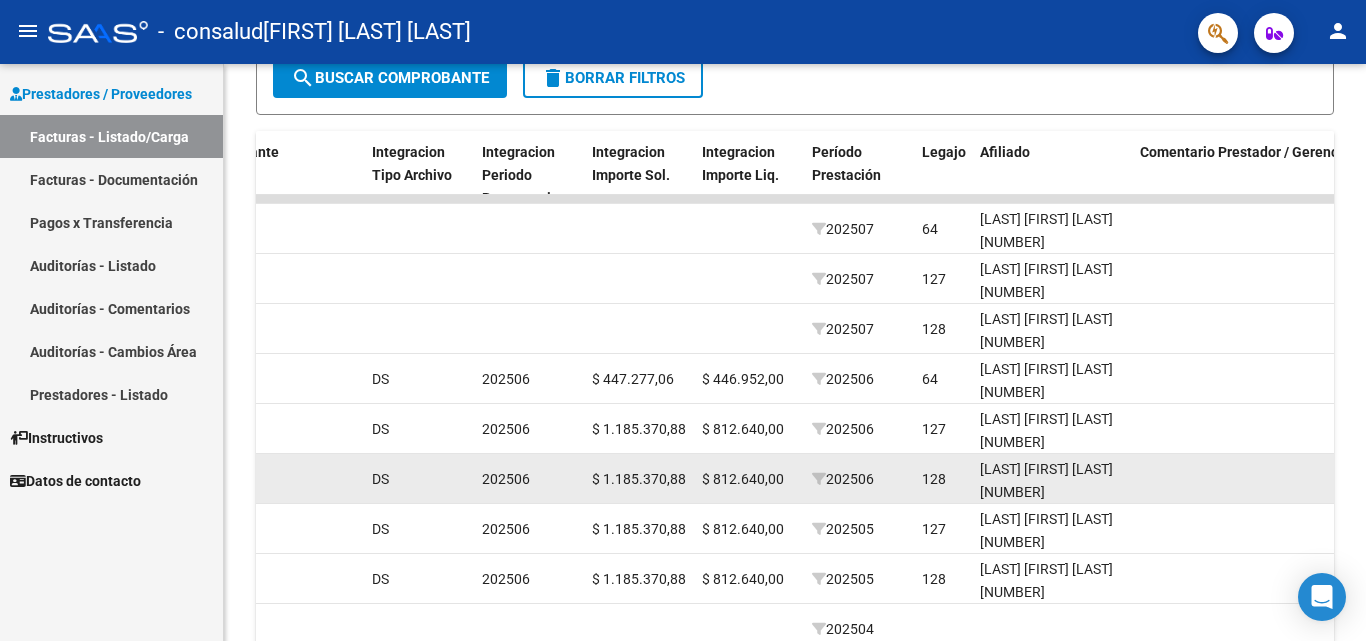 click on "128" 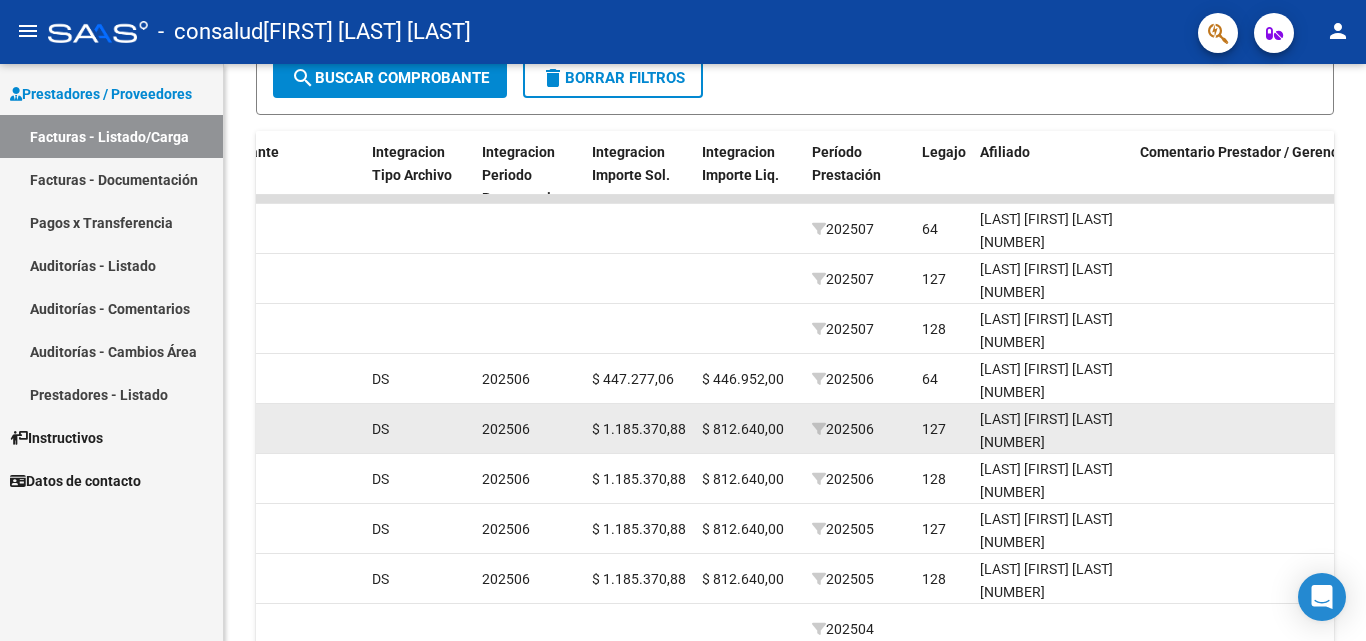 click on "127" 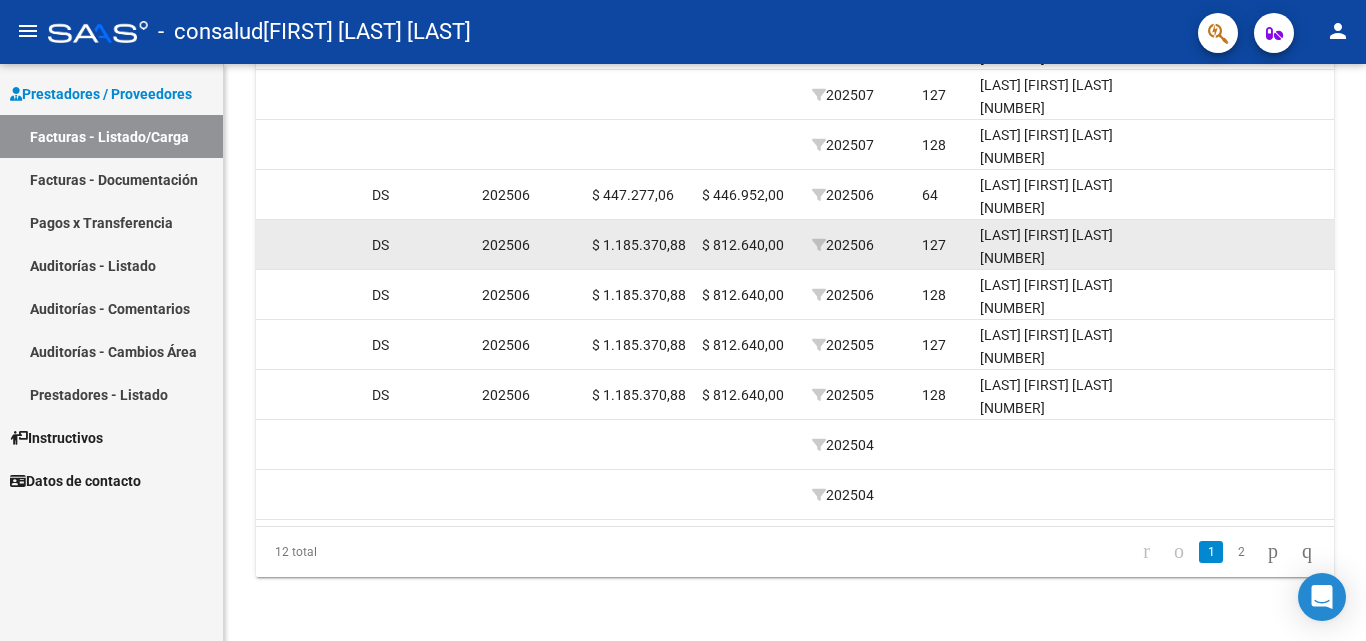 scroll, scrollTop: 691, scrollLeft: 0, axis: vertical 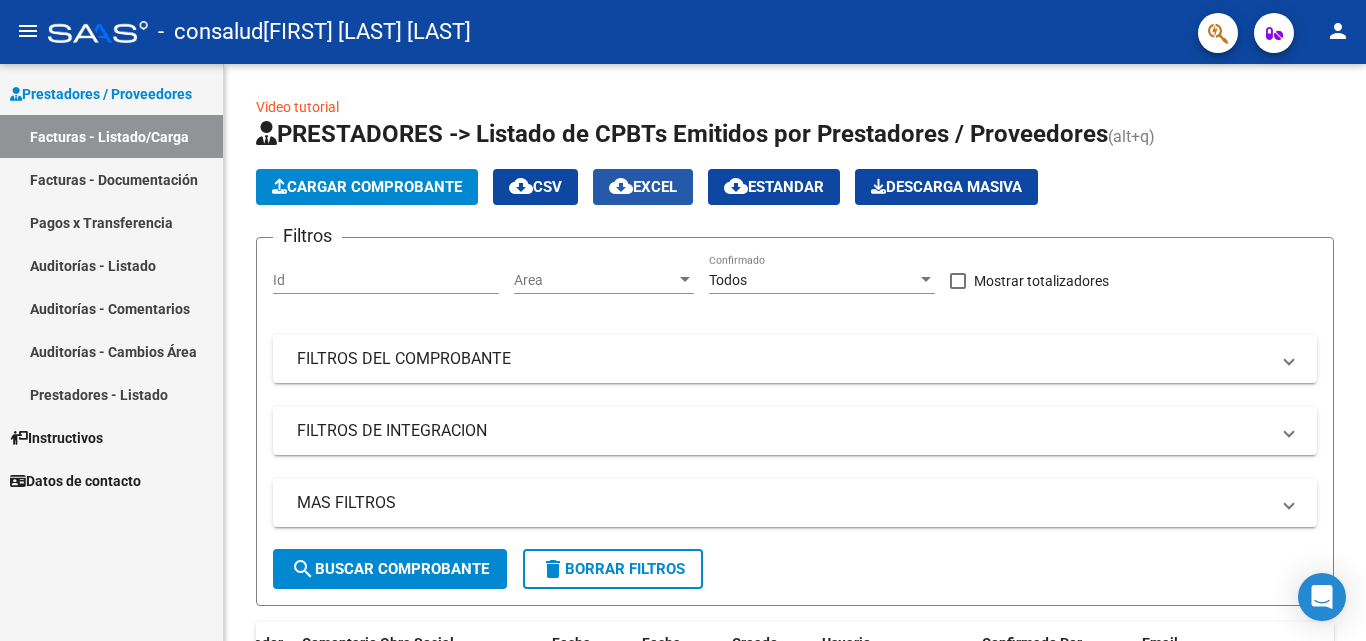 click on "cloud_download  EXCEL" 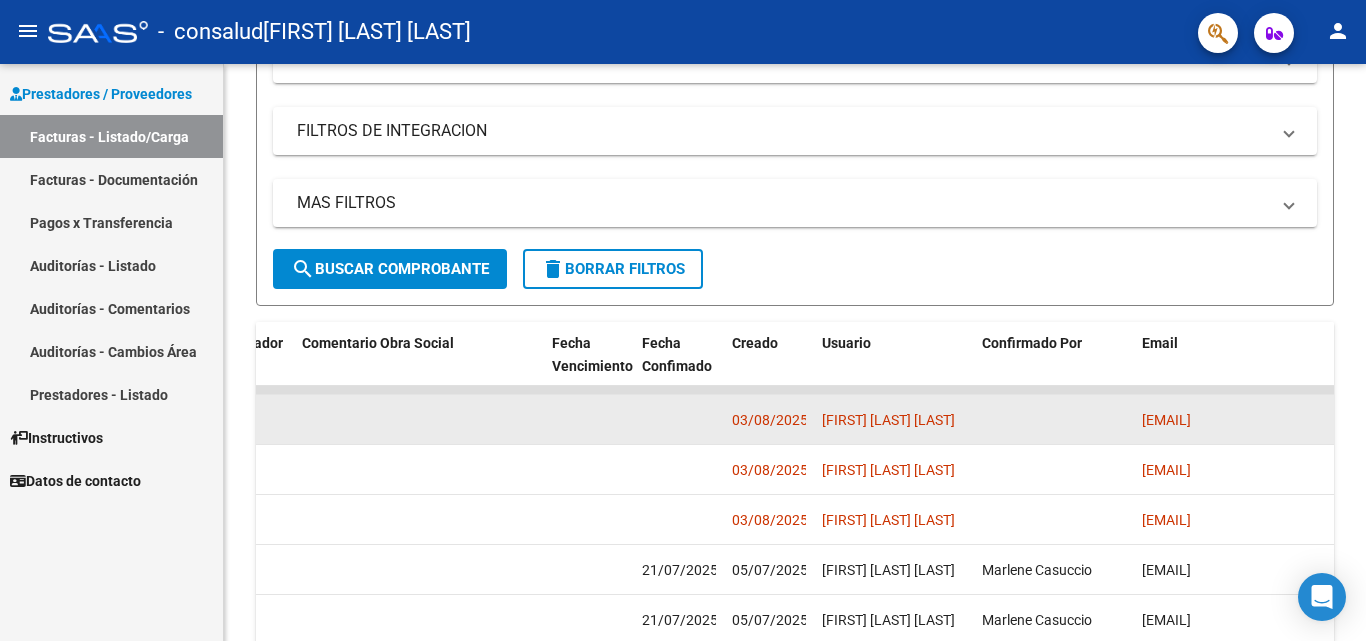 scroll, scrollTop: 691, scrollLeft: 0, axis: vertical 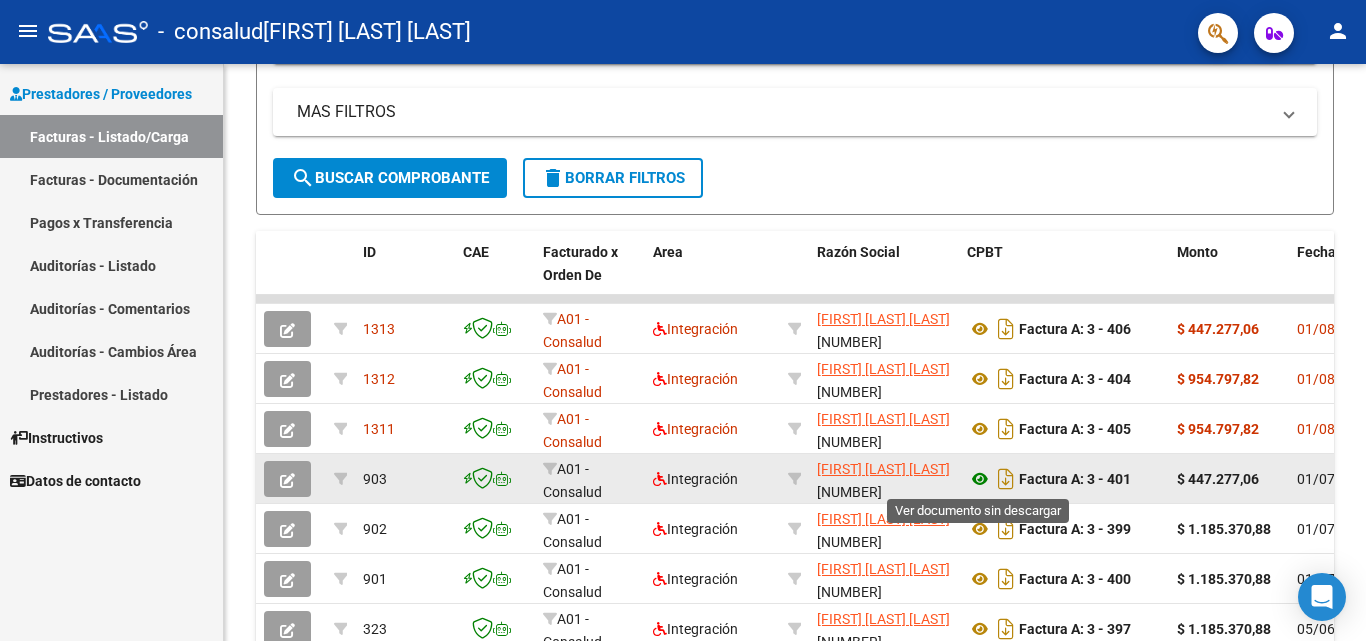 click 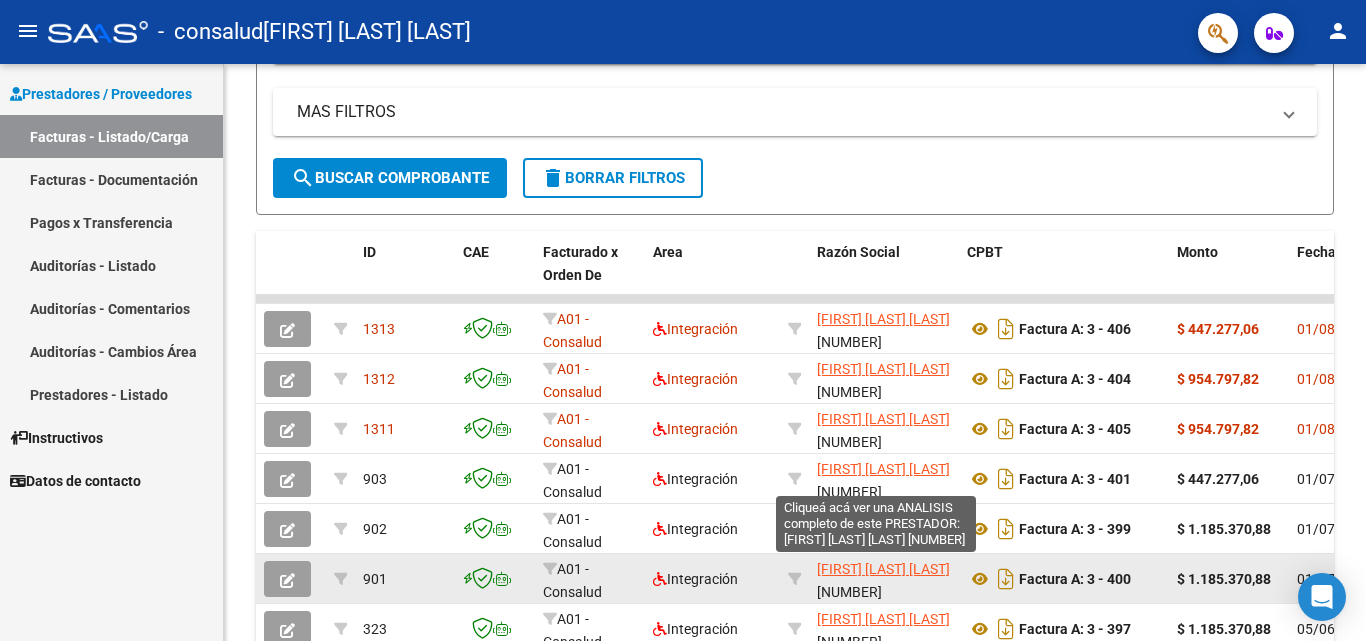 scroll, scrollTop: 26, scrollLeft: 0, axis: vertical 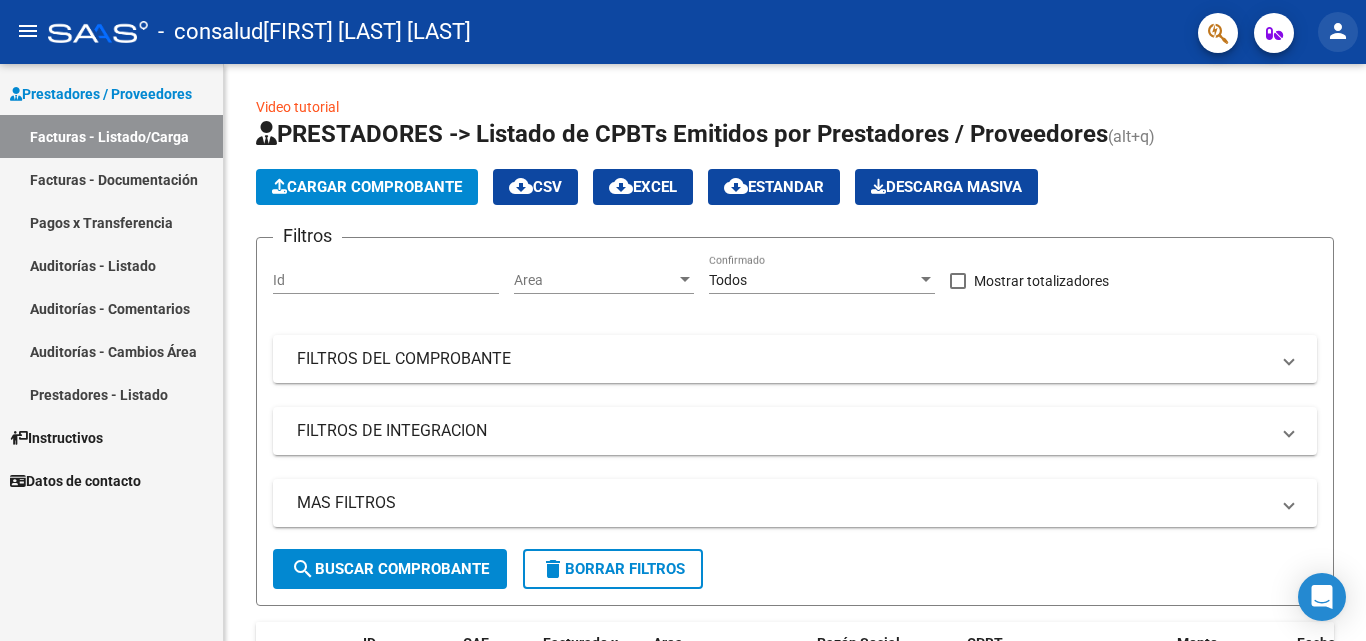 click on "person" 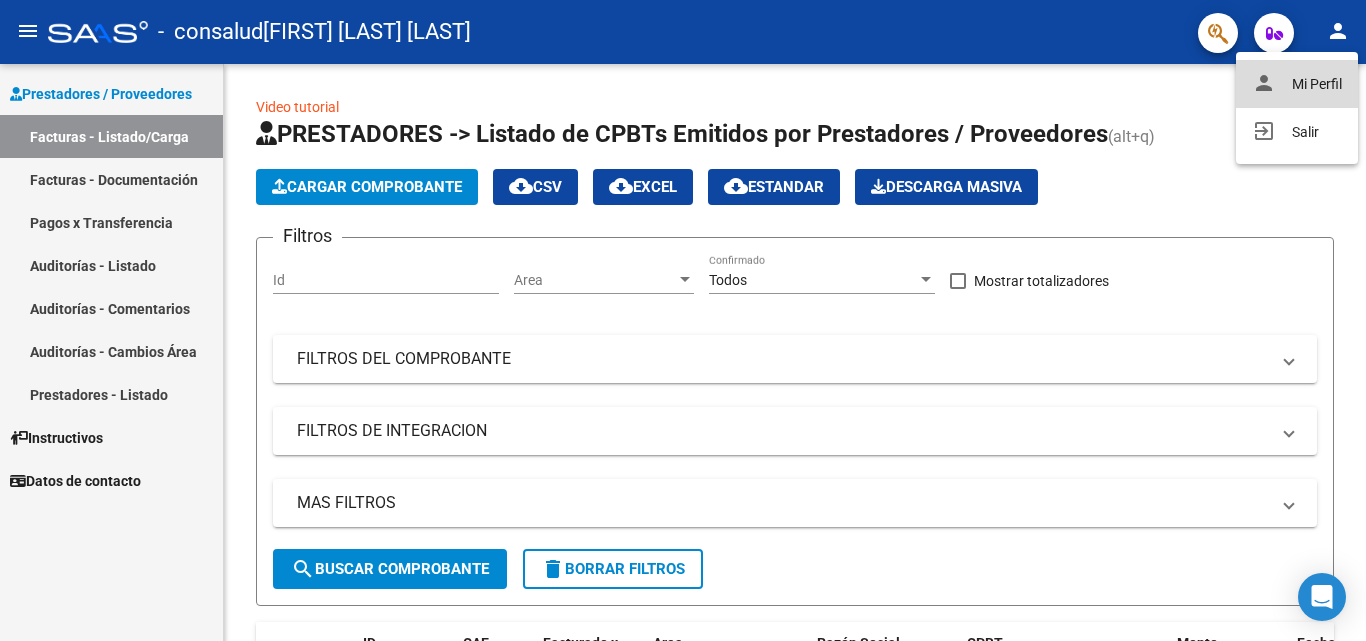 click on "person  Mi Perfil" at bounding box center (1297, 84) 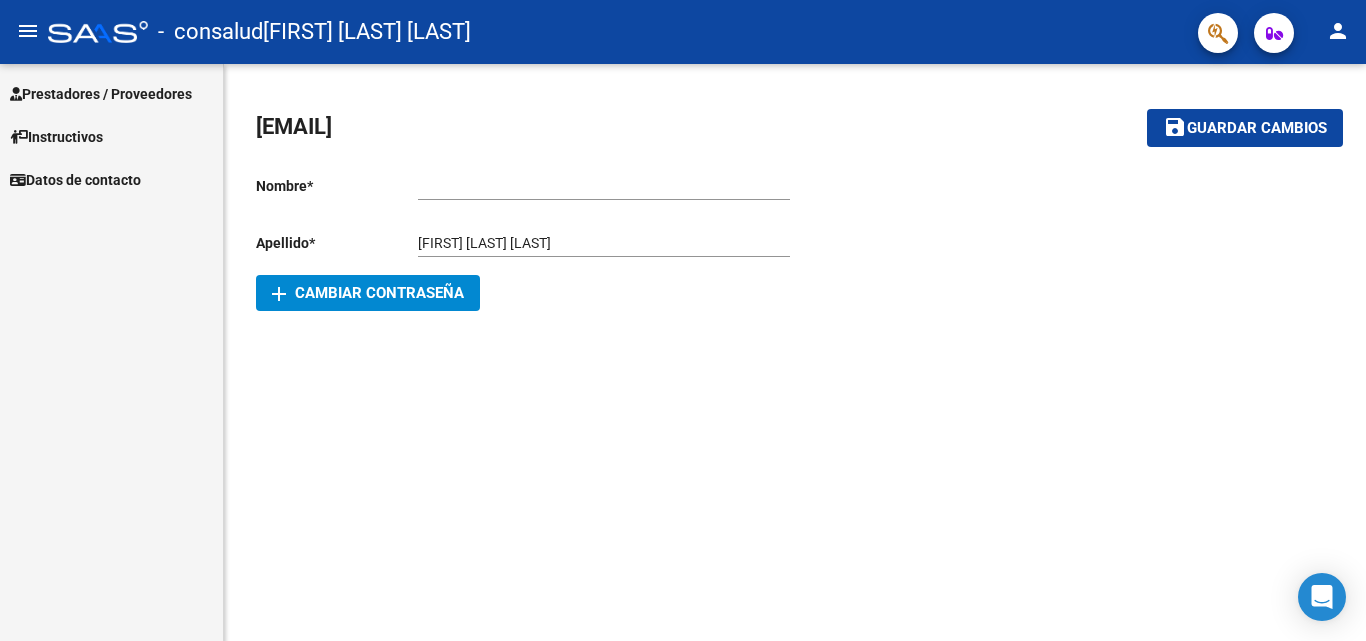 click on "[EMAIL]" 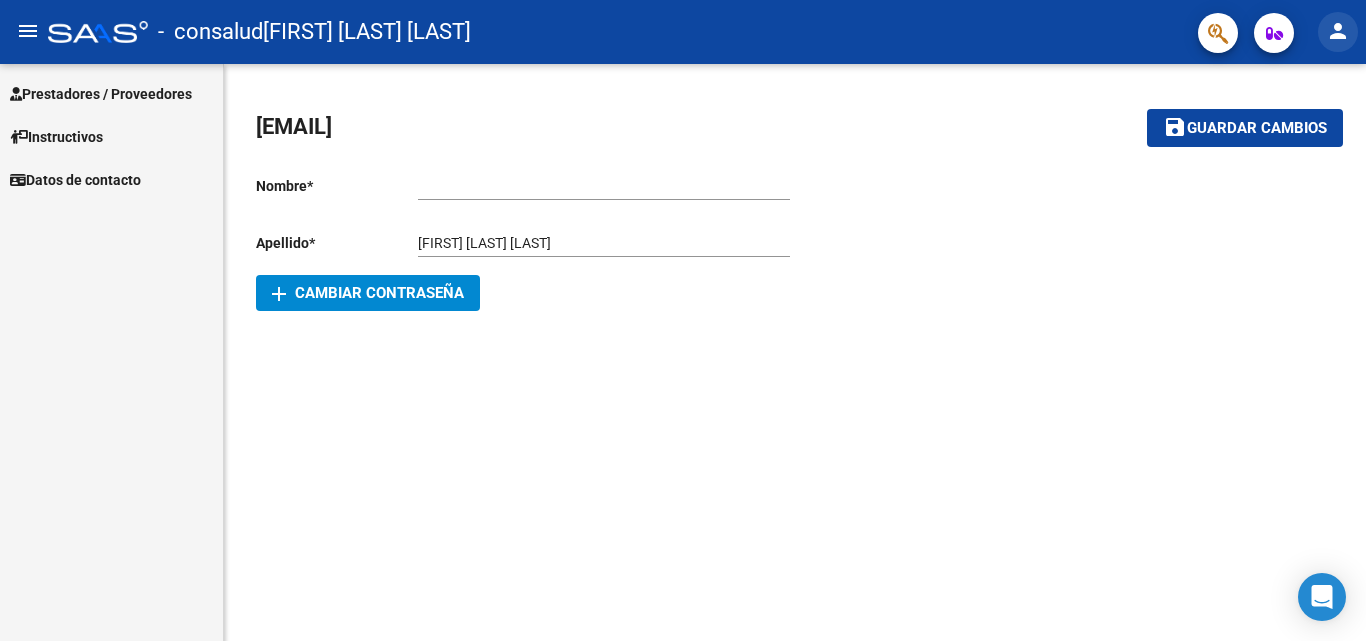click on "person" 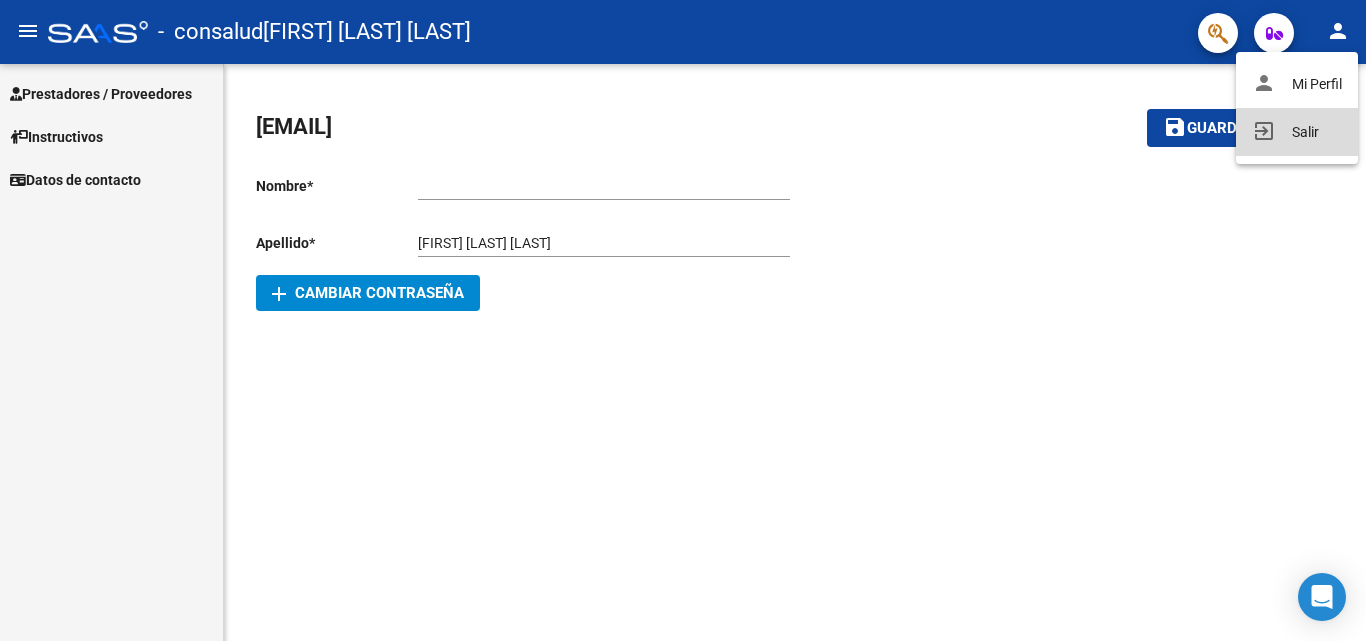 click on "exit_to_app  Salir" at bounding box center (1297, 132) 